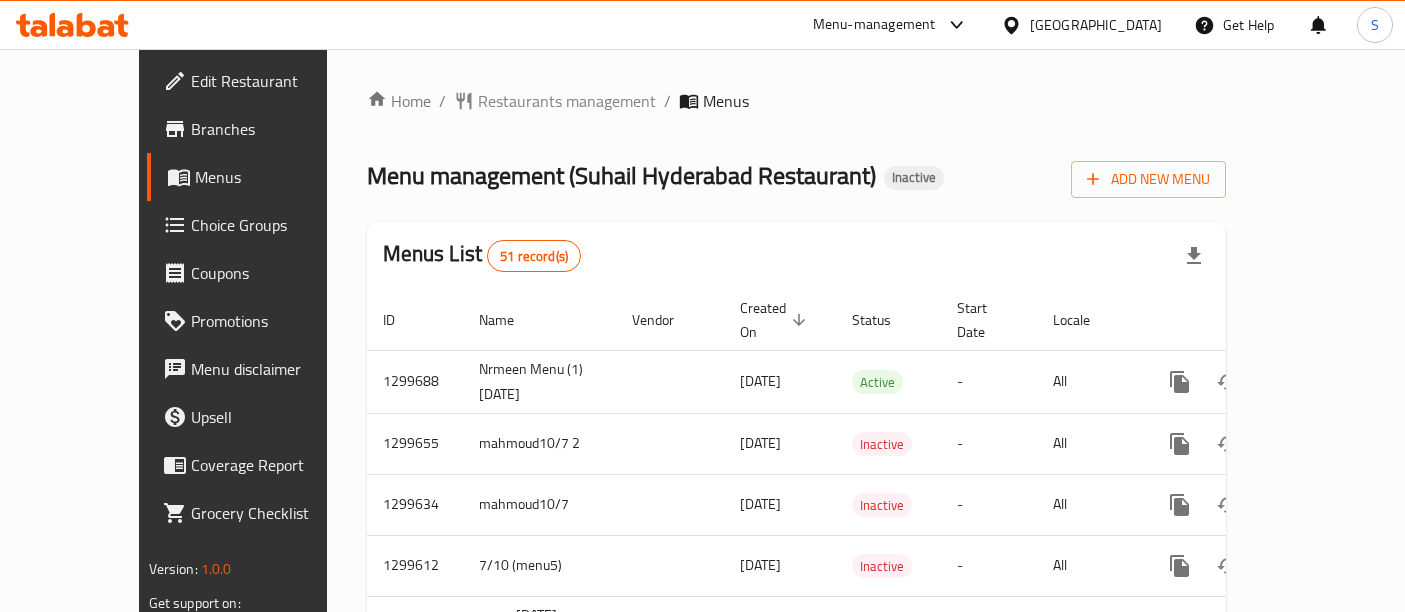 scroll, scrollTop: 0, scrollLeft: 0, axis: both 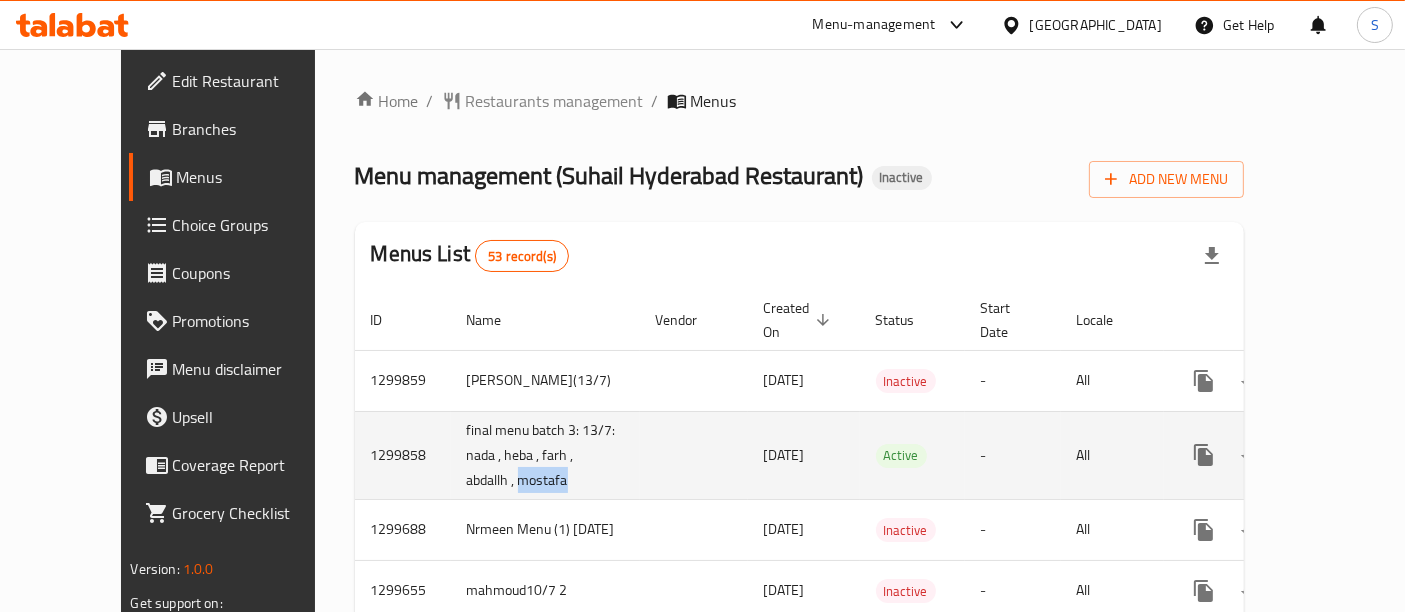 drag, startPoint x: 568, startPoint y: 479, endPoint x: 374, endPoint y: 465, distance: 194.5045 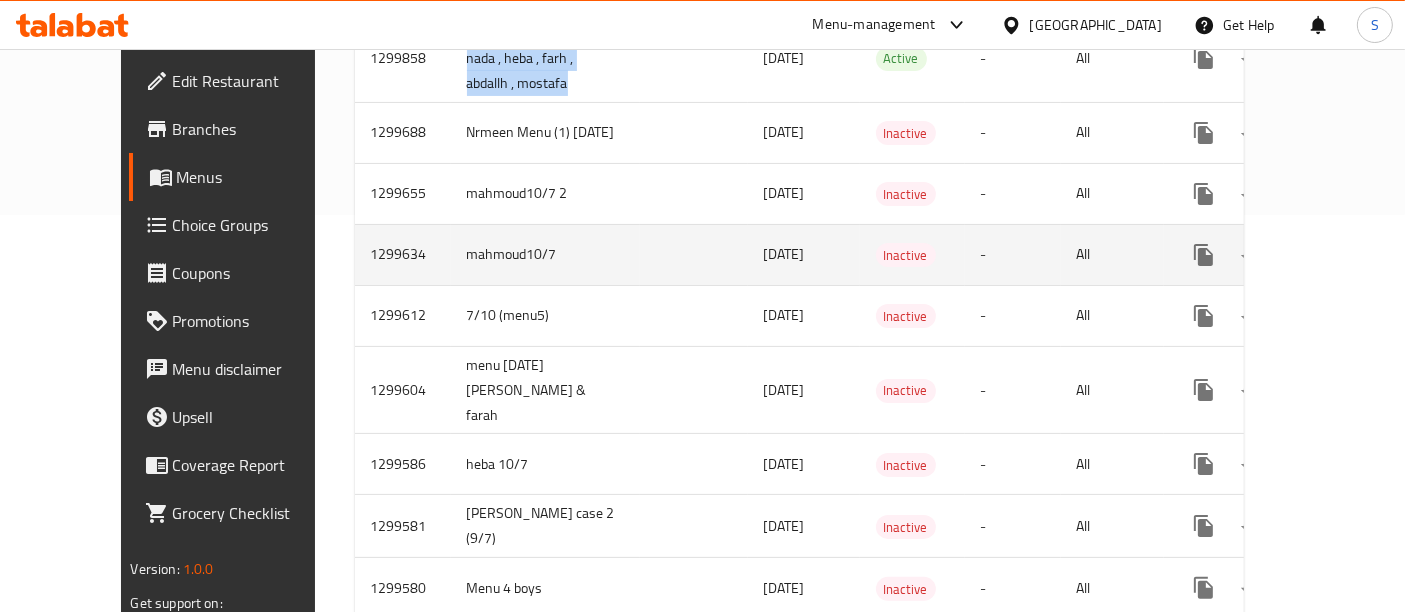 scroll, scrollTop: 444, scrollLeft: 0, axis: vertical 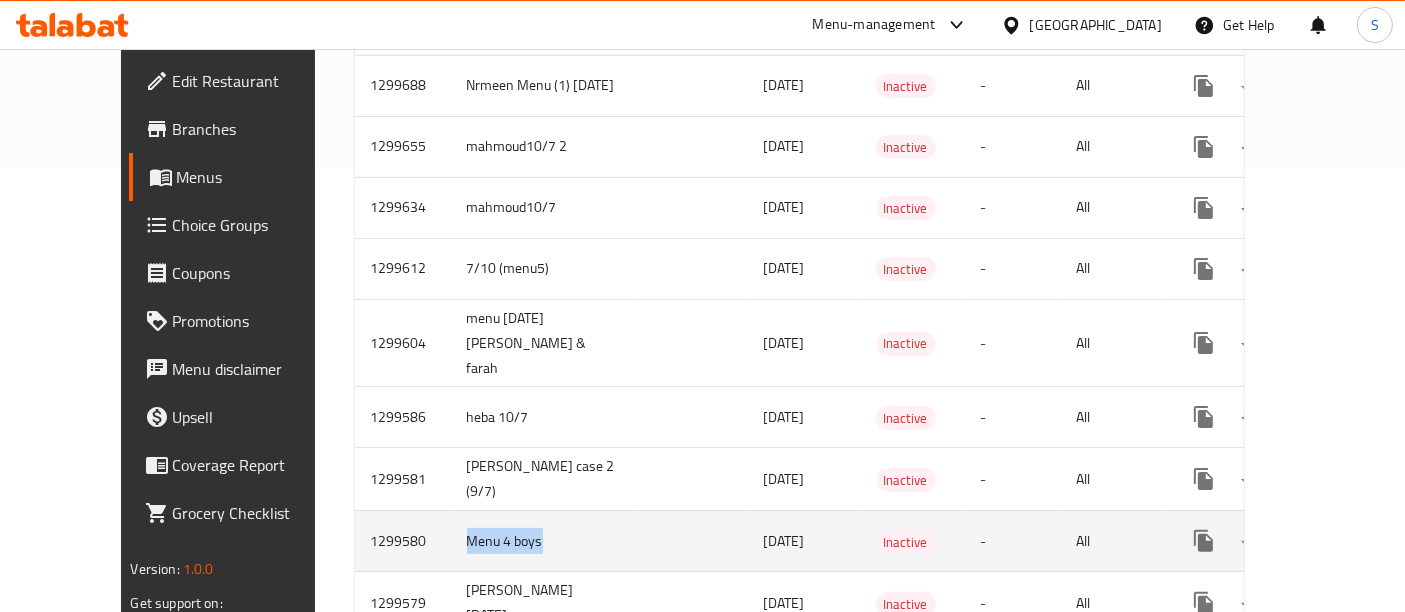 drag, startPoint x: 493, startPoint y: 507, endPoint x: 368, endPoint y: 507, distance: 125 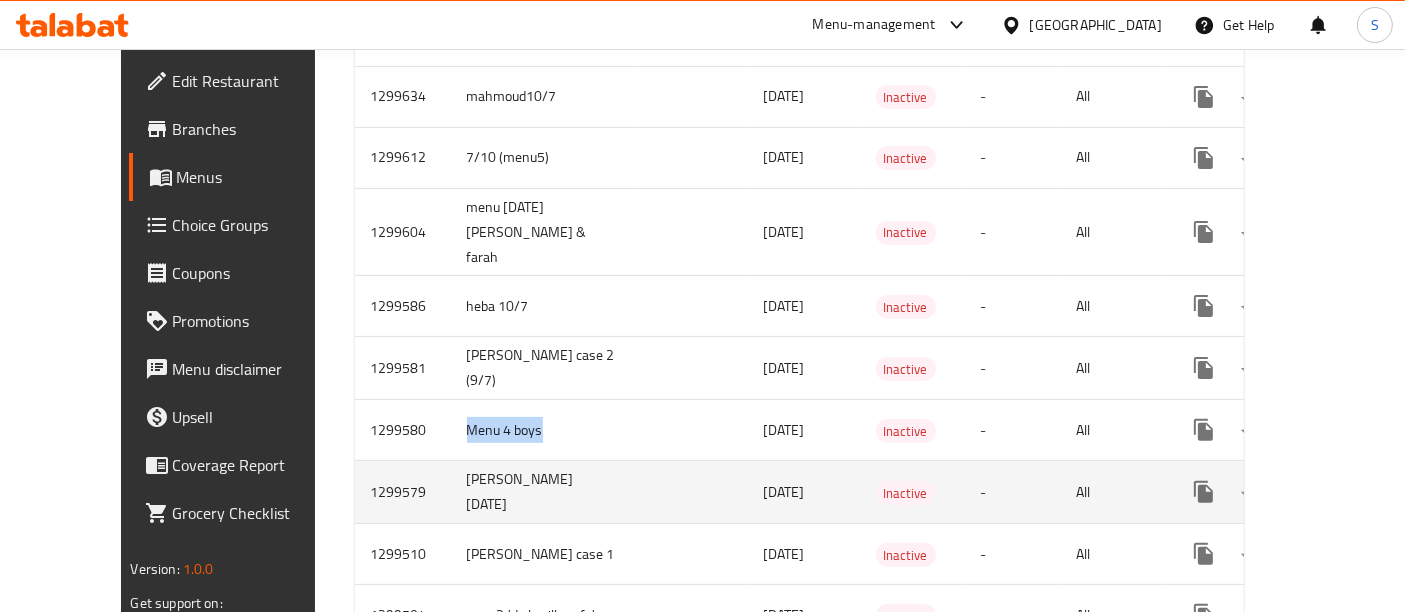 scroll, scrollTop: 666, scrollLeft: 0, axis: vertical 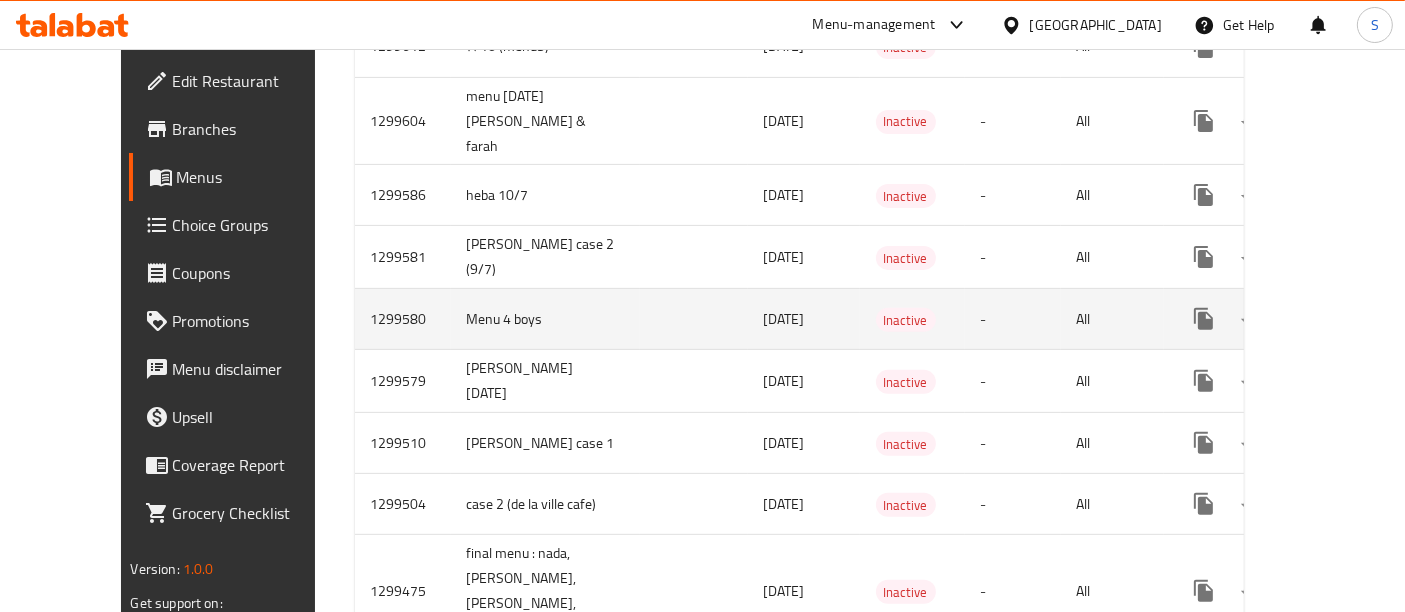 click on "1299580" at bounding box center (403, 319) 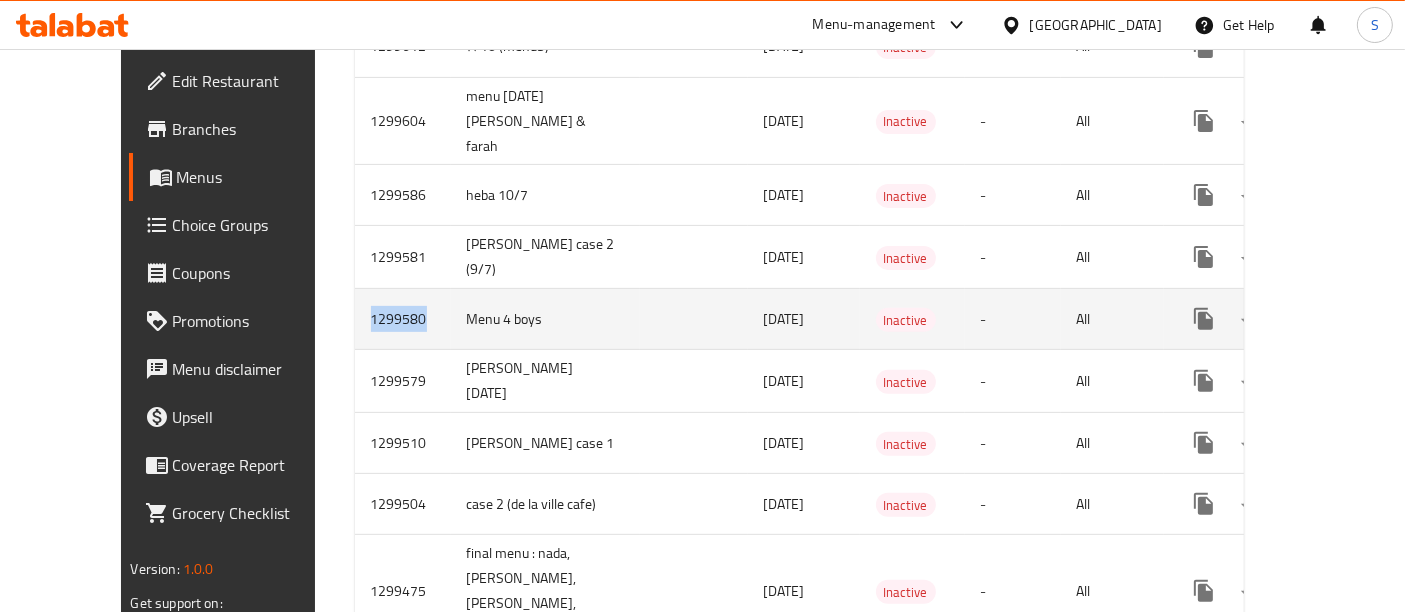 click on "1299580" at bounding box center (403, 319) 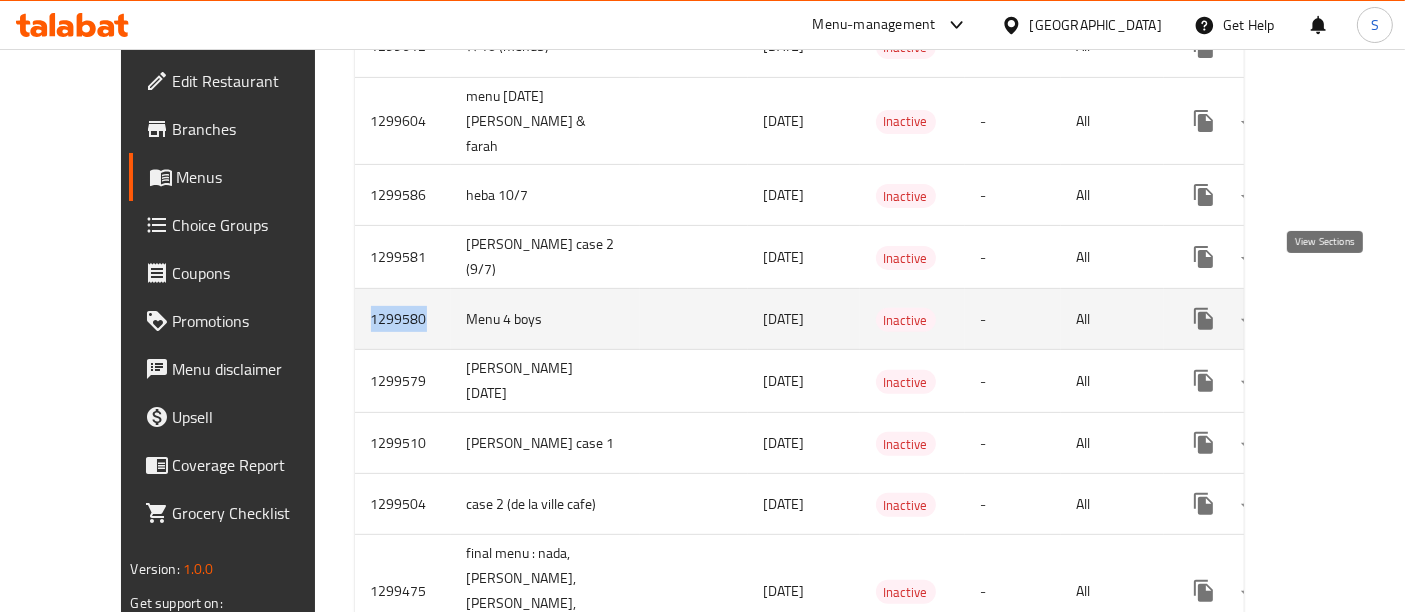 click 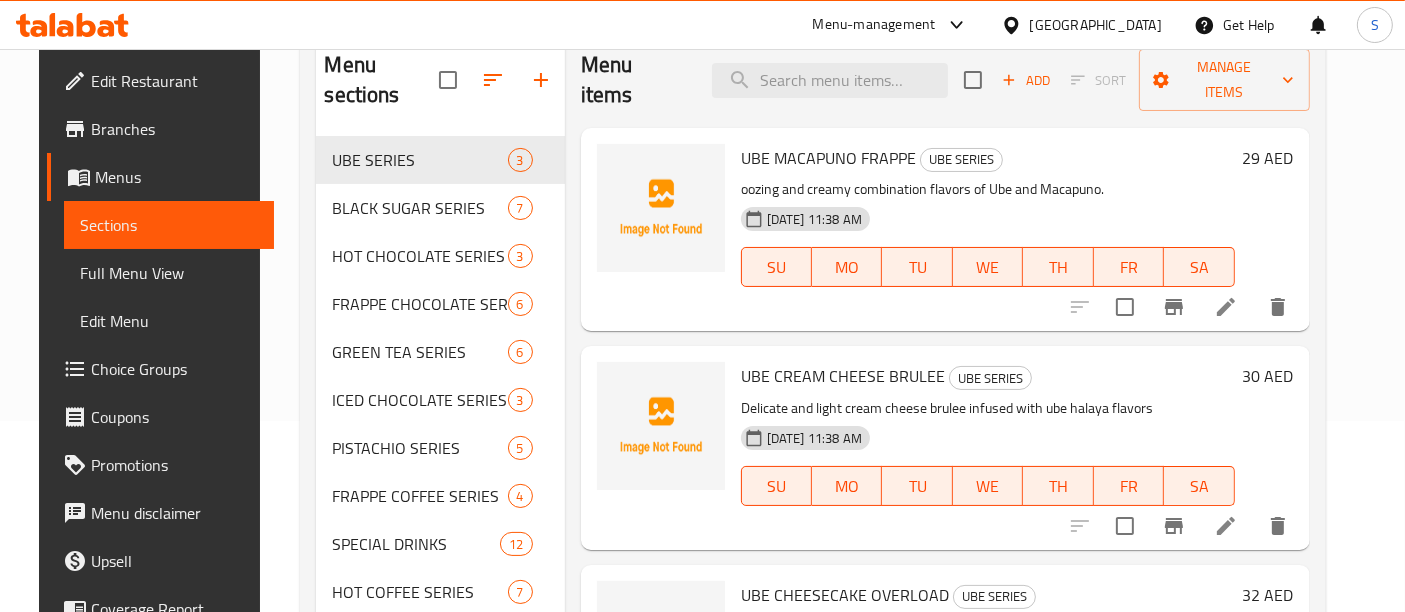 scroll, scrollTop: 0, scrollLeft: 0, axis: both 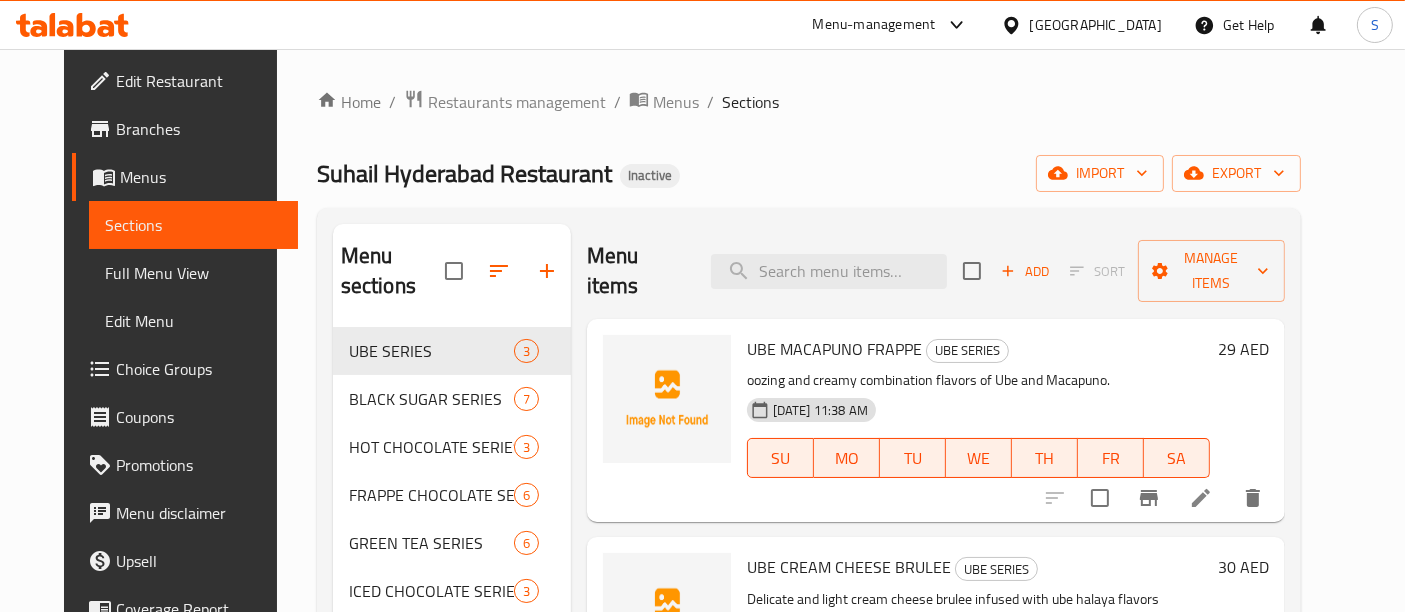 click on "Full Menu View" at bounding box center [194, 273] 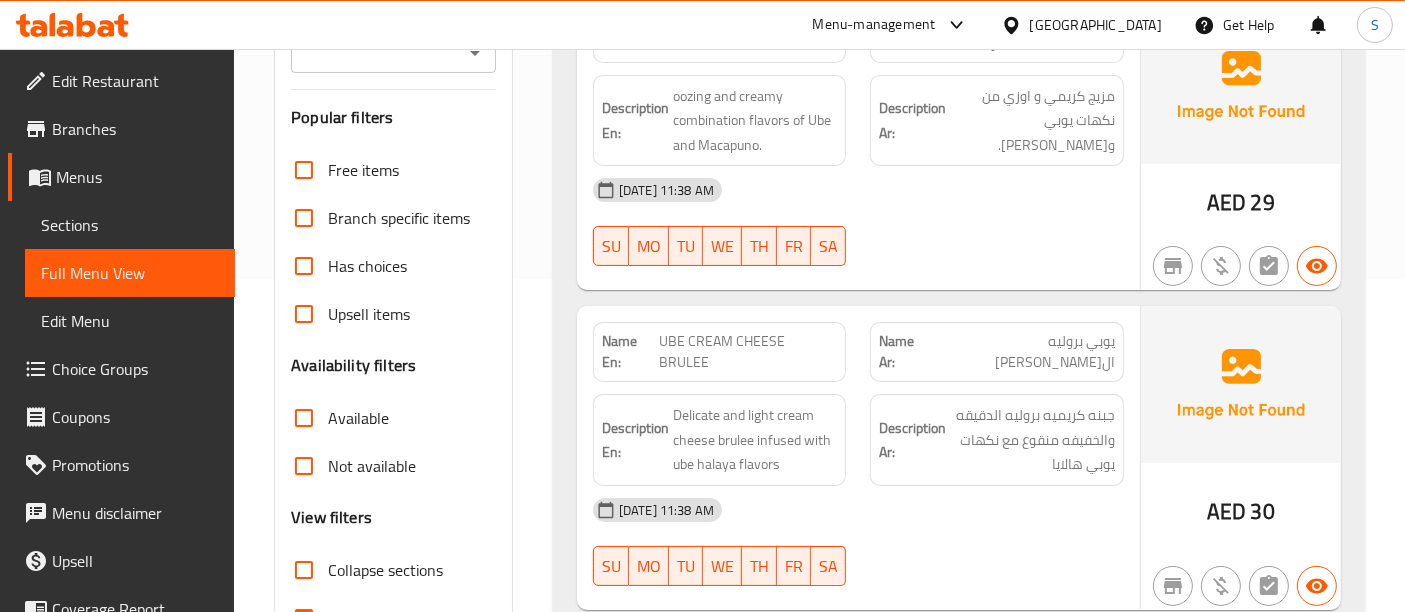 scroll, scrollTop: 444, scrollLeft: 0, axis: vertical 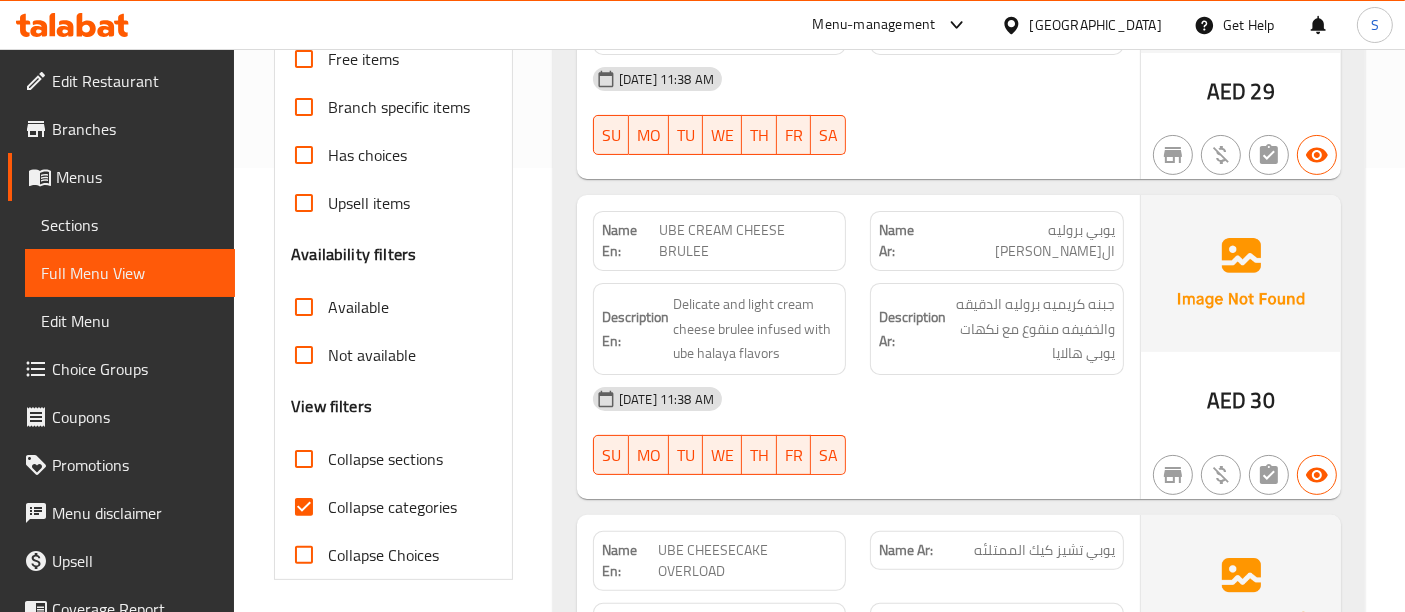 click on "Collapse categories" at bounding box center [392, 507] 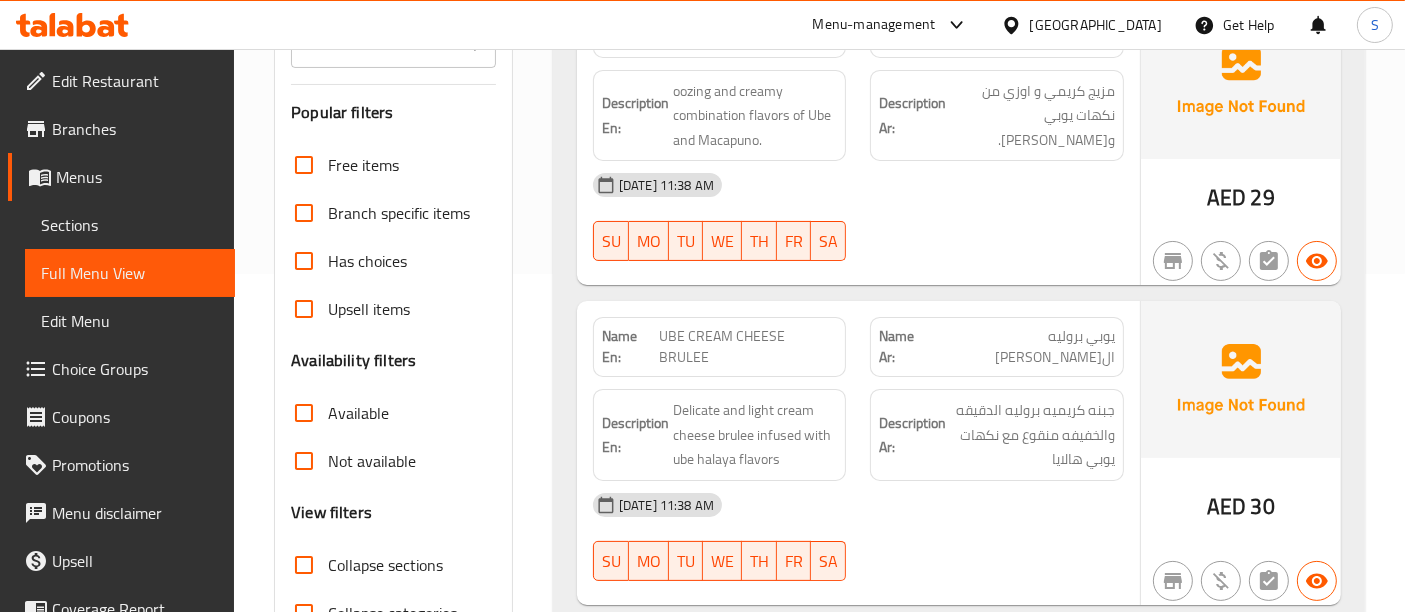 scroll, scrollTop: 111, scrollLeft: 0, axis: vertical 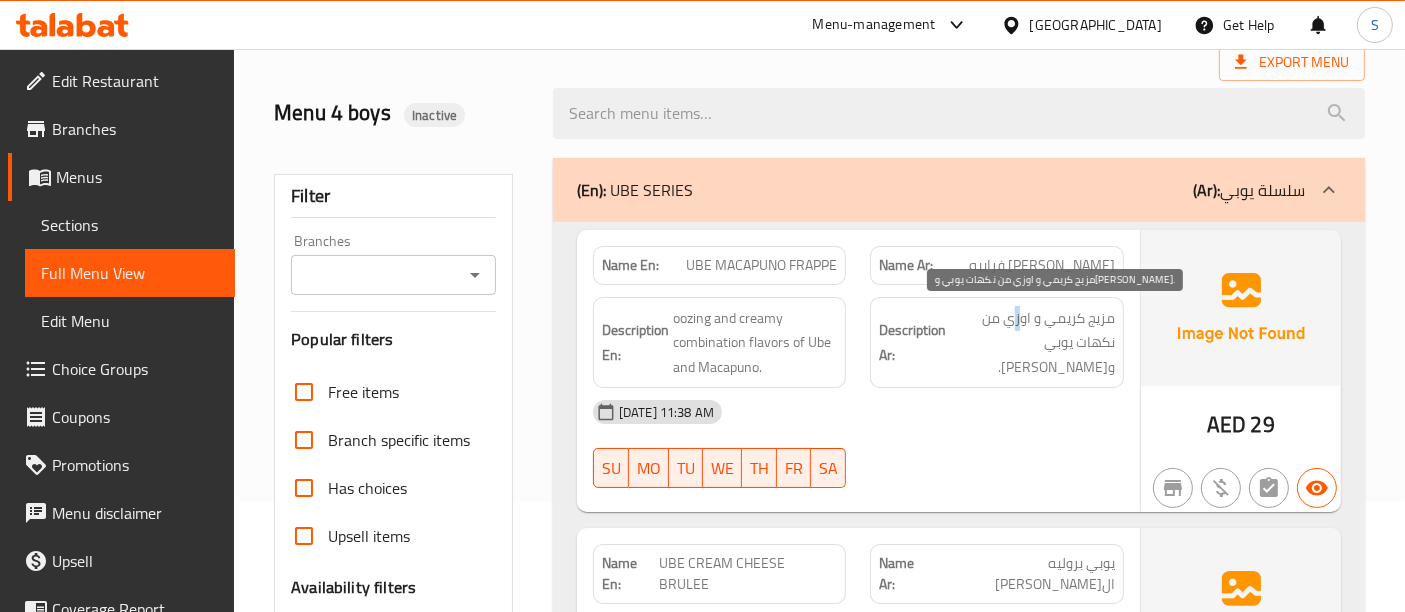 click on "مزيج كريمي و اوزي من نكهات يوبي وماكابونو." at bounding box center [1032, 343] 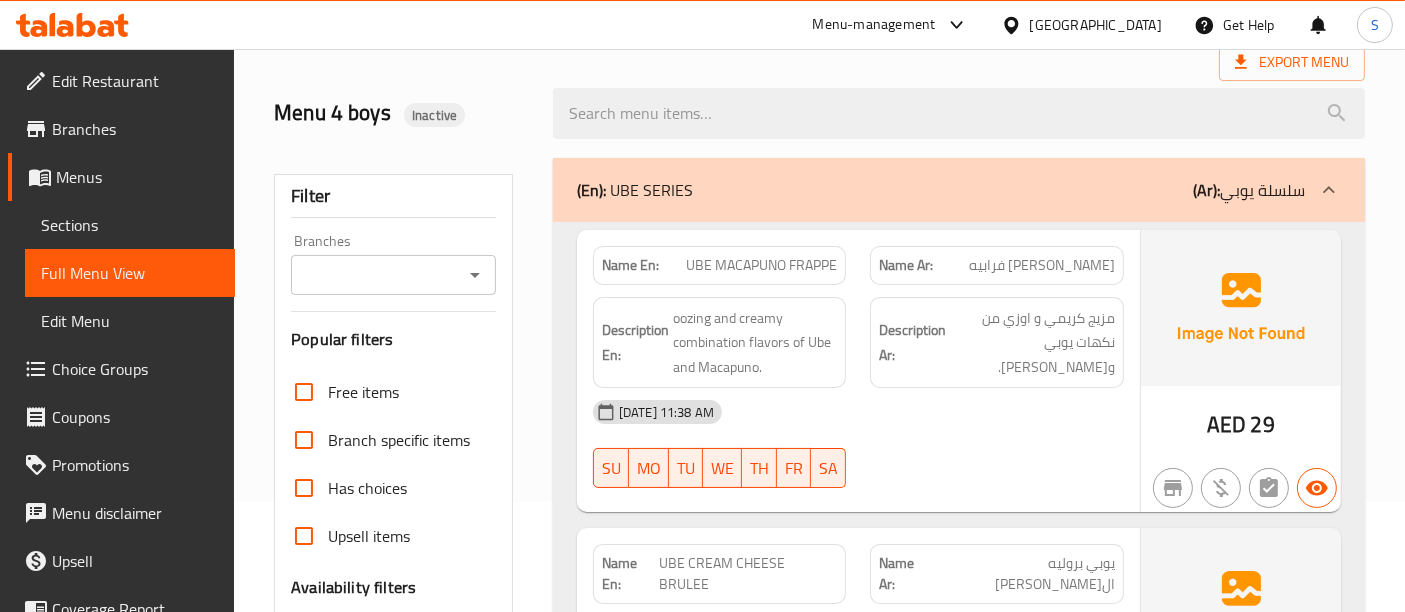 click on "Description Ar: مزيج كريمي و اوزي من نكهات يوبي وماكابونو." at bounding box center [997, 343] 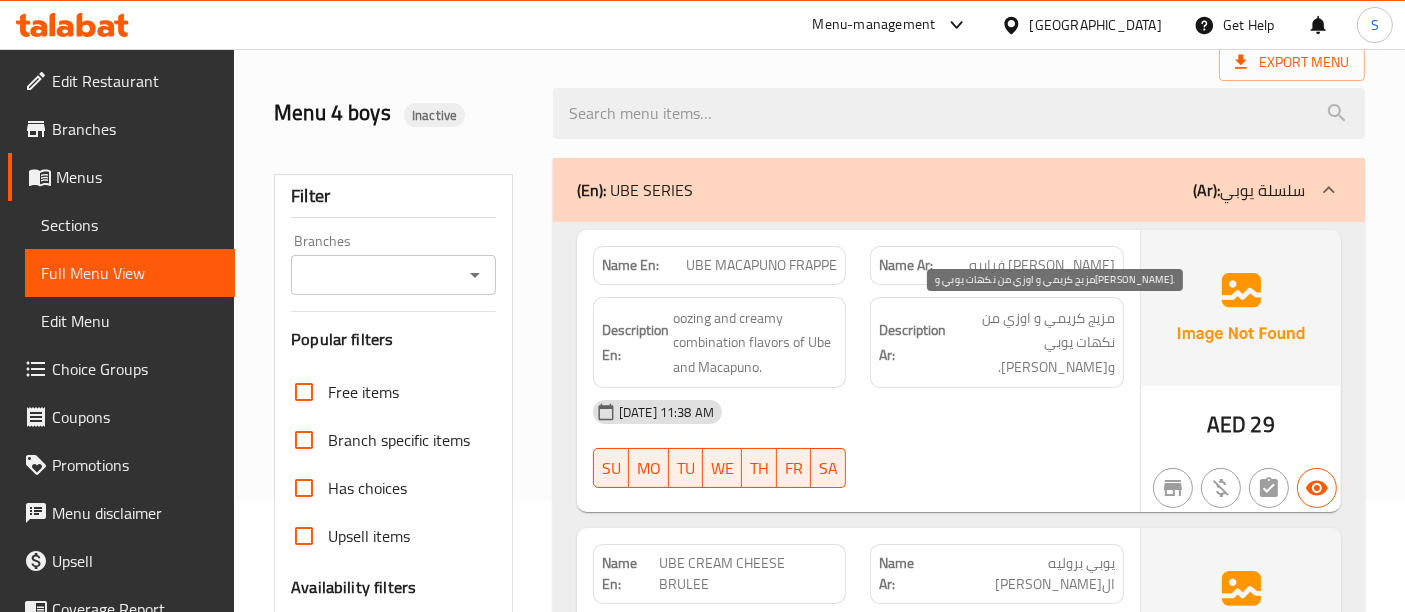 drag, startPoint x: 1088, startPoint y: 305, endPoint x: 1071, endPoint y: 310, distance: 17.720045 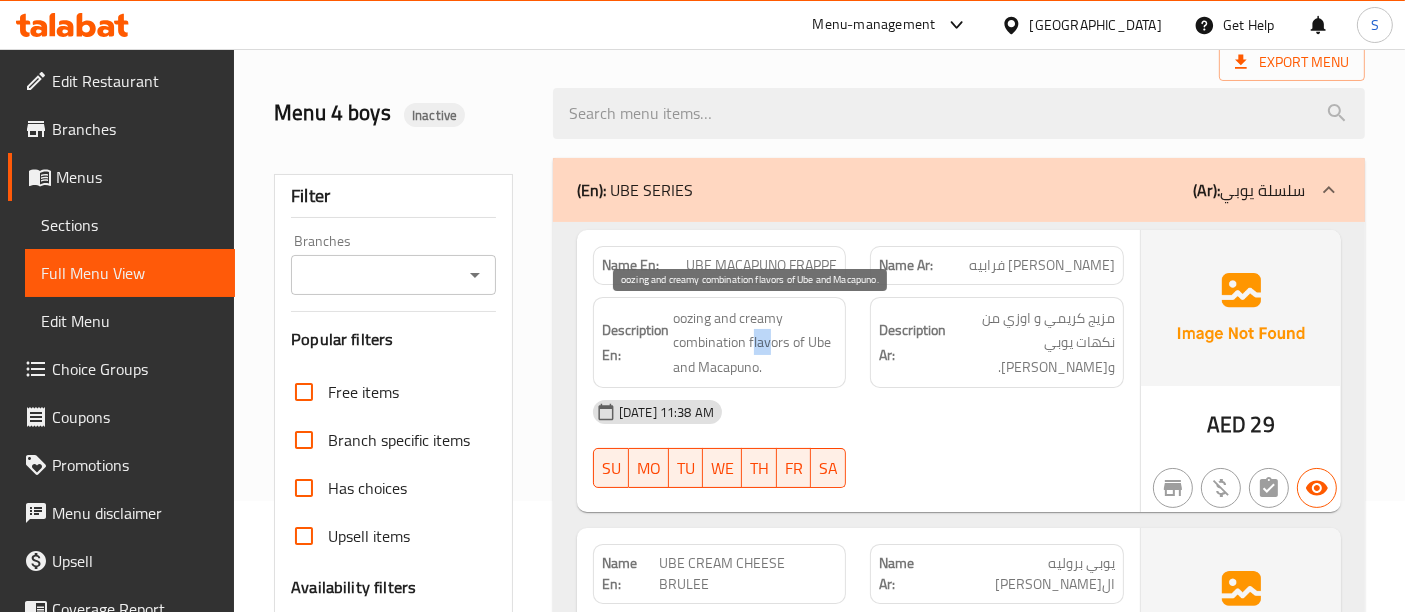 drag, startPoint x: 770, startPoint y: 350, endPoint x: 751, endPoint y: 350, distance: 19 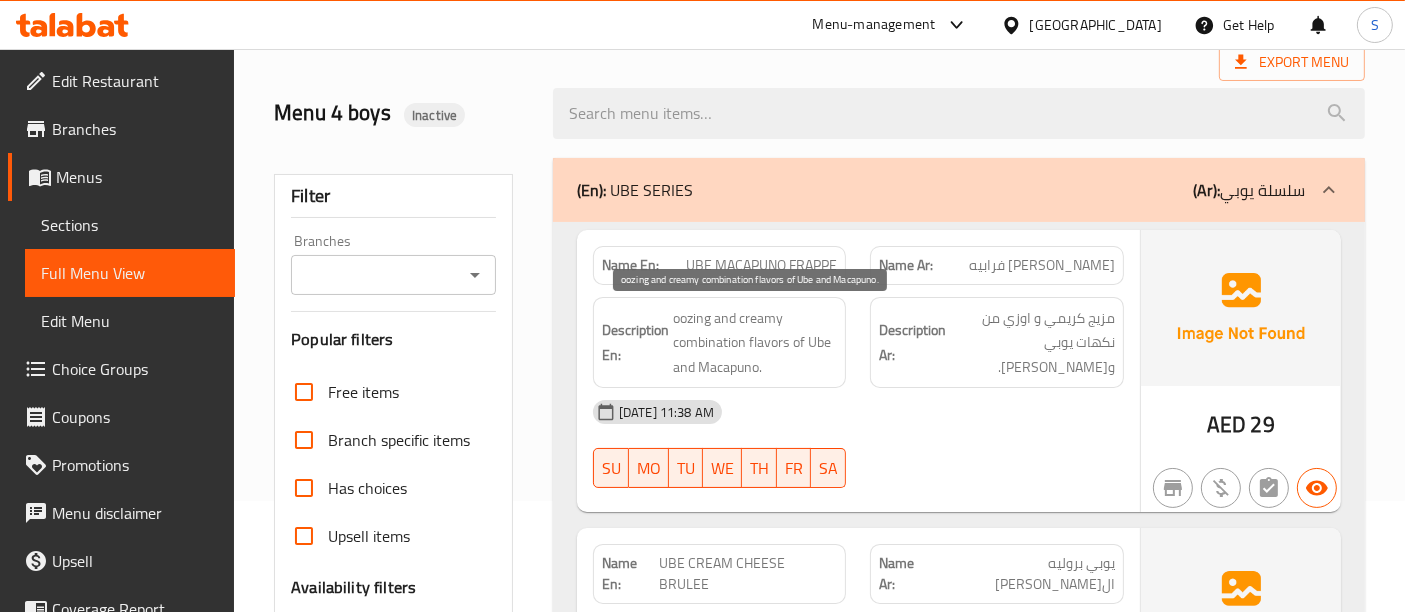 click on "oozing and creamy combination flavors of Ube and Macapuno." at bounding box center (755, 343) 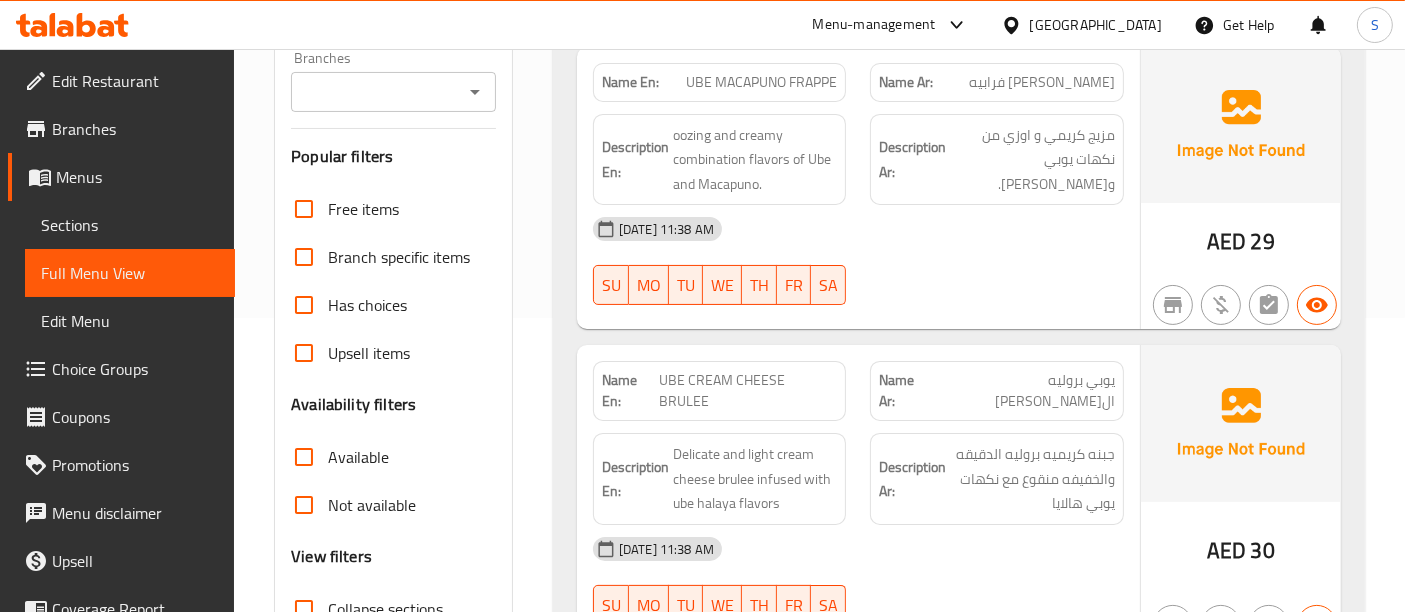 scroll, scrollTop: 333, scrollLeft: 0, axis: vertical 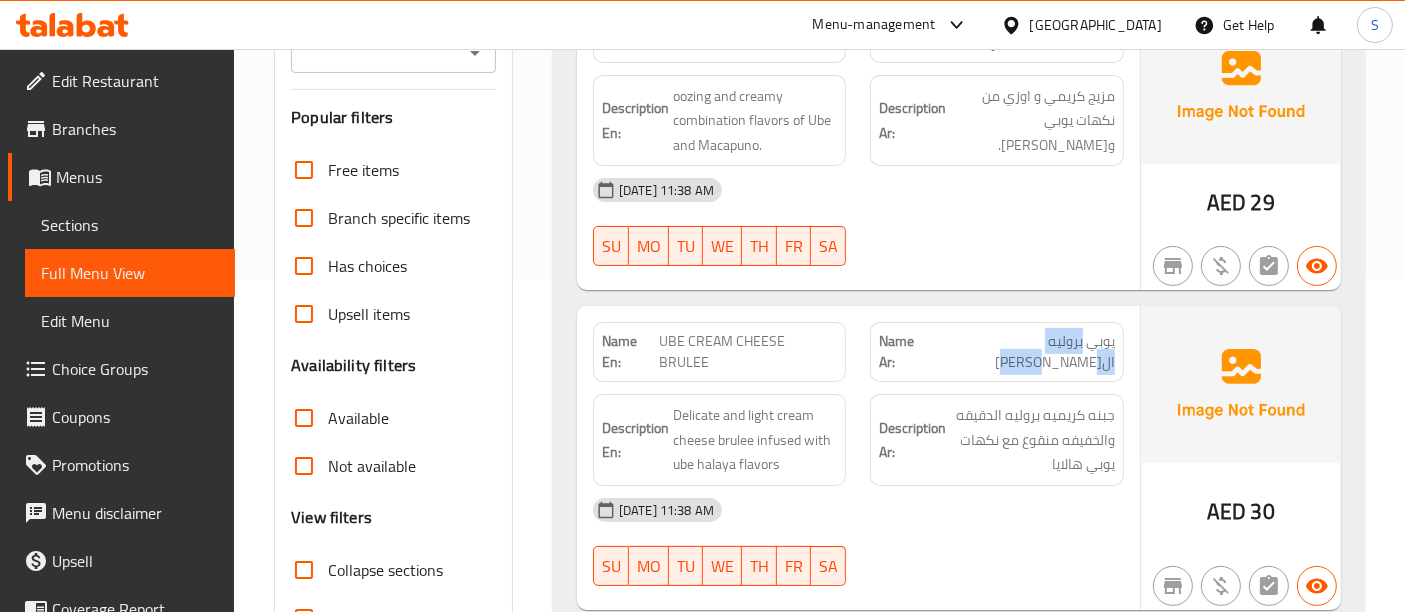 drag, startPoint x: 1084, startPoint y: 323, endPoint x: 980, endPoint y: 305, distance: 105.546196 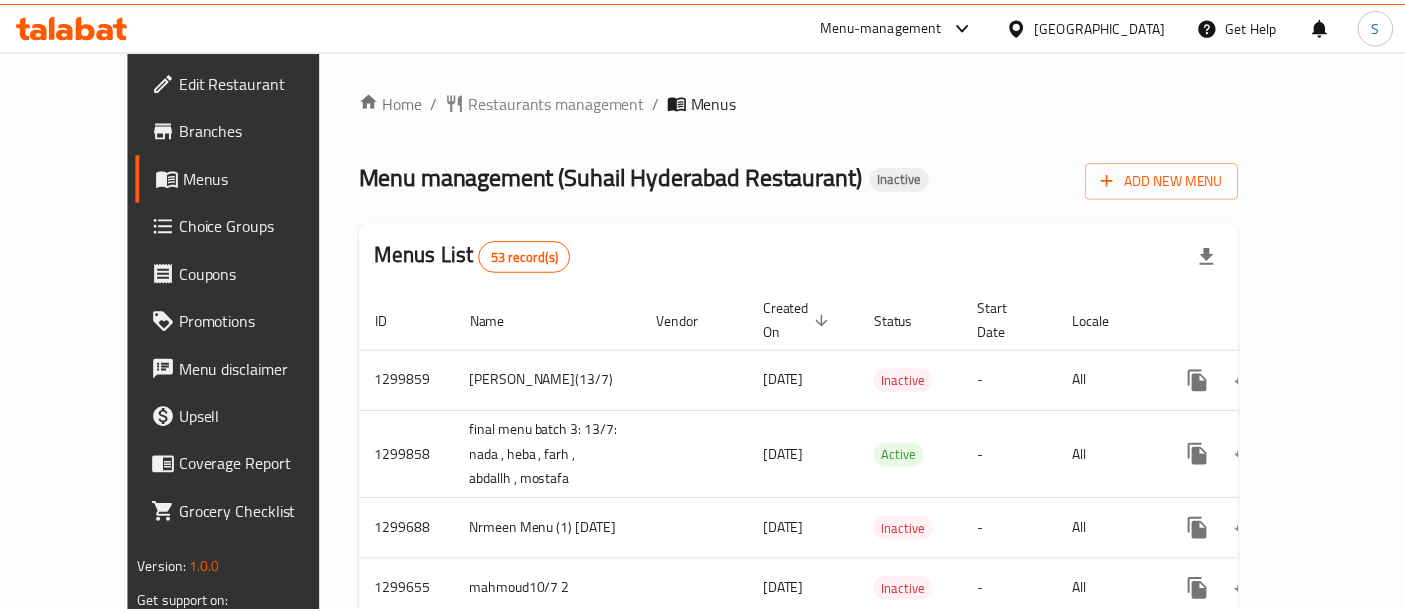 scroll, scrollTop: 0, scrollLeft: 0, axis: both 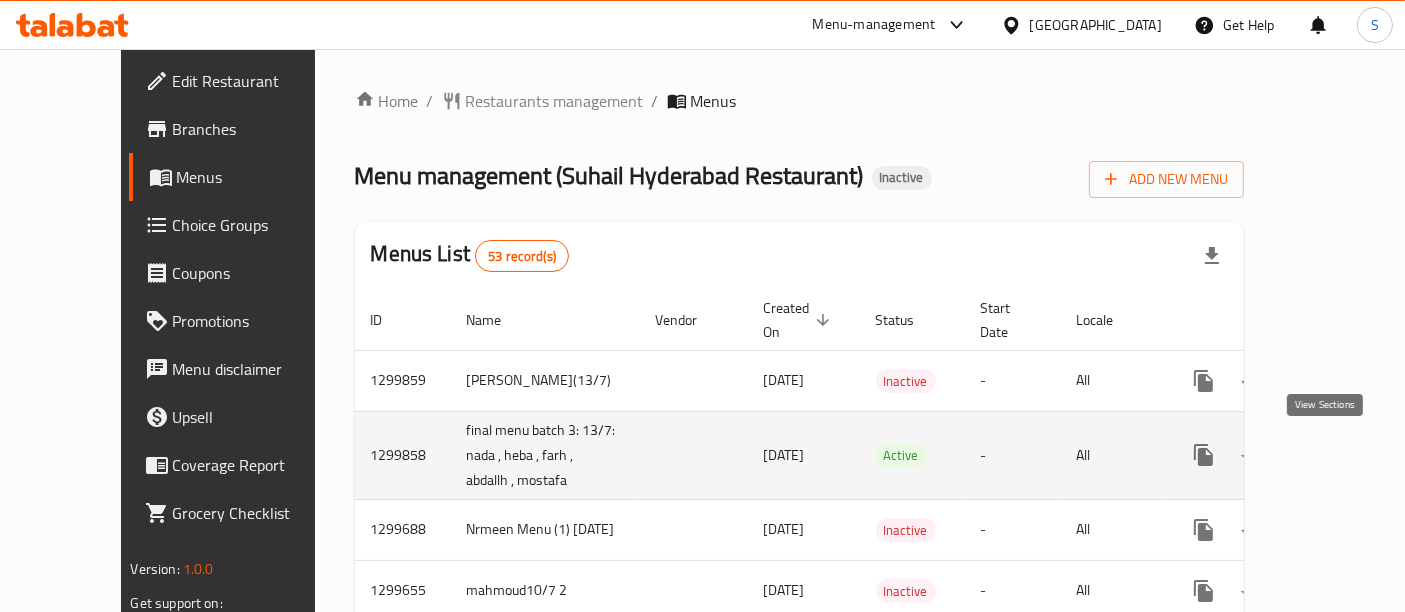 click 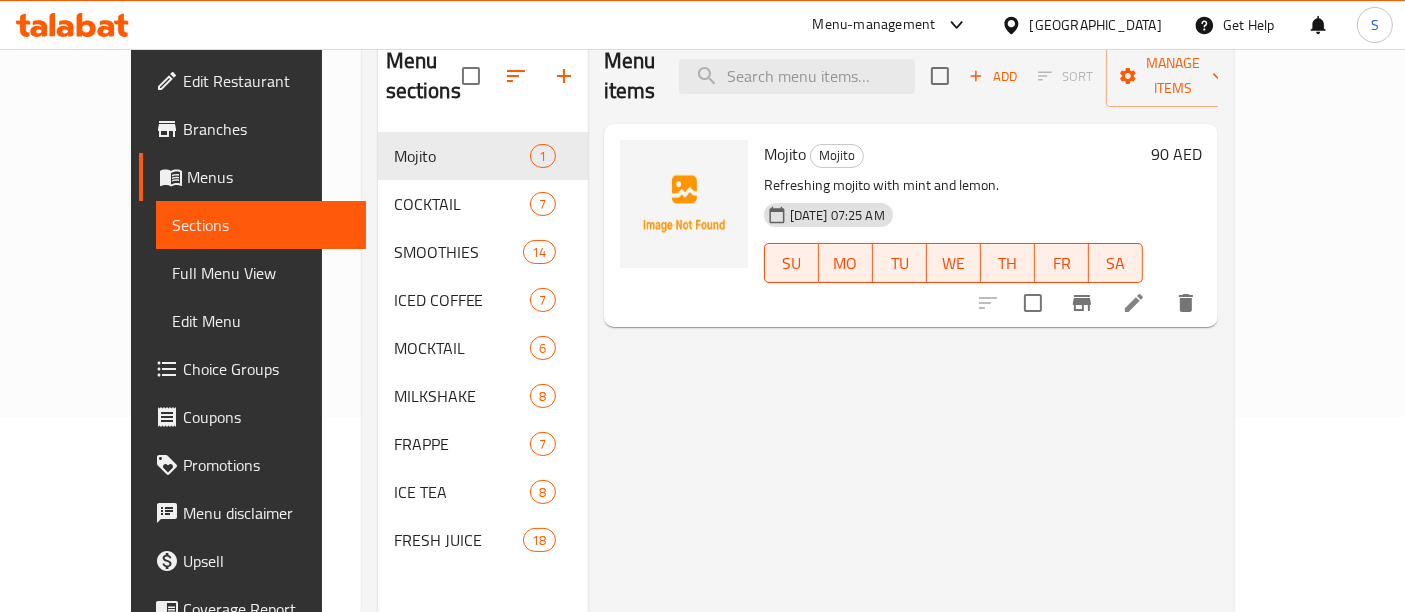 scroll, scrollTop: 279, scrollLeft: 0, axis: vertical 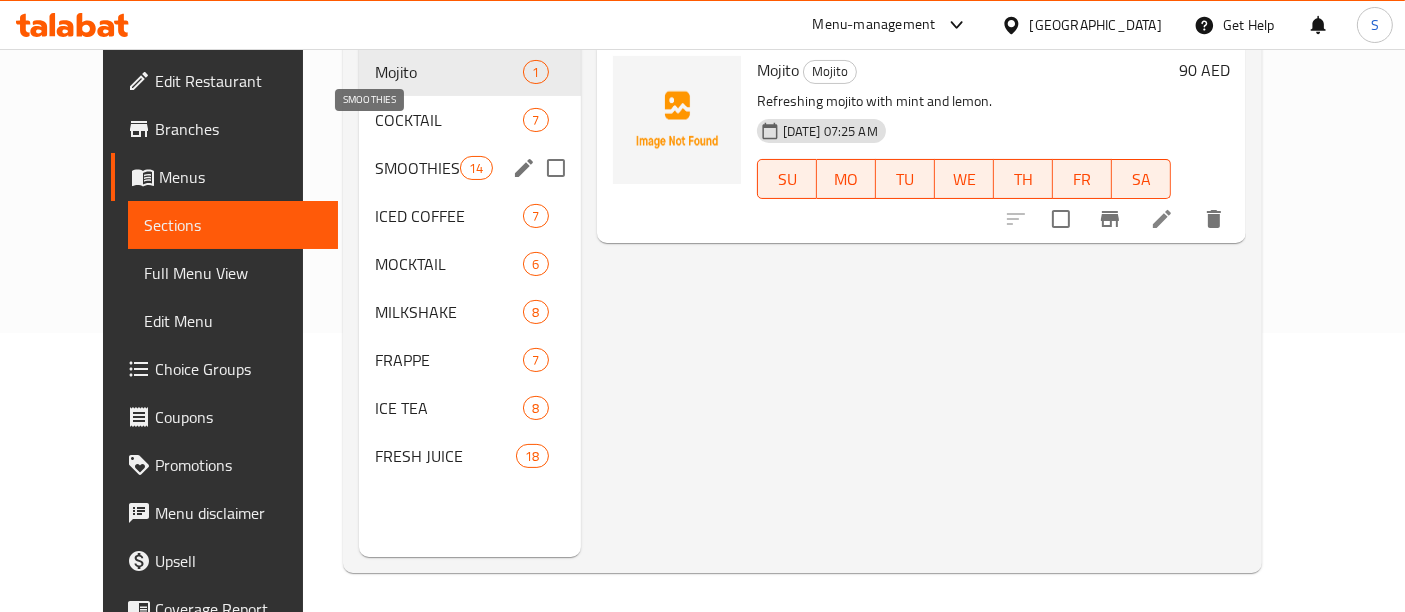 click on "SMOOTHIES" at bounding box center (417, 168) 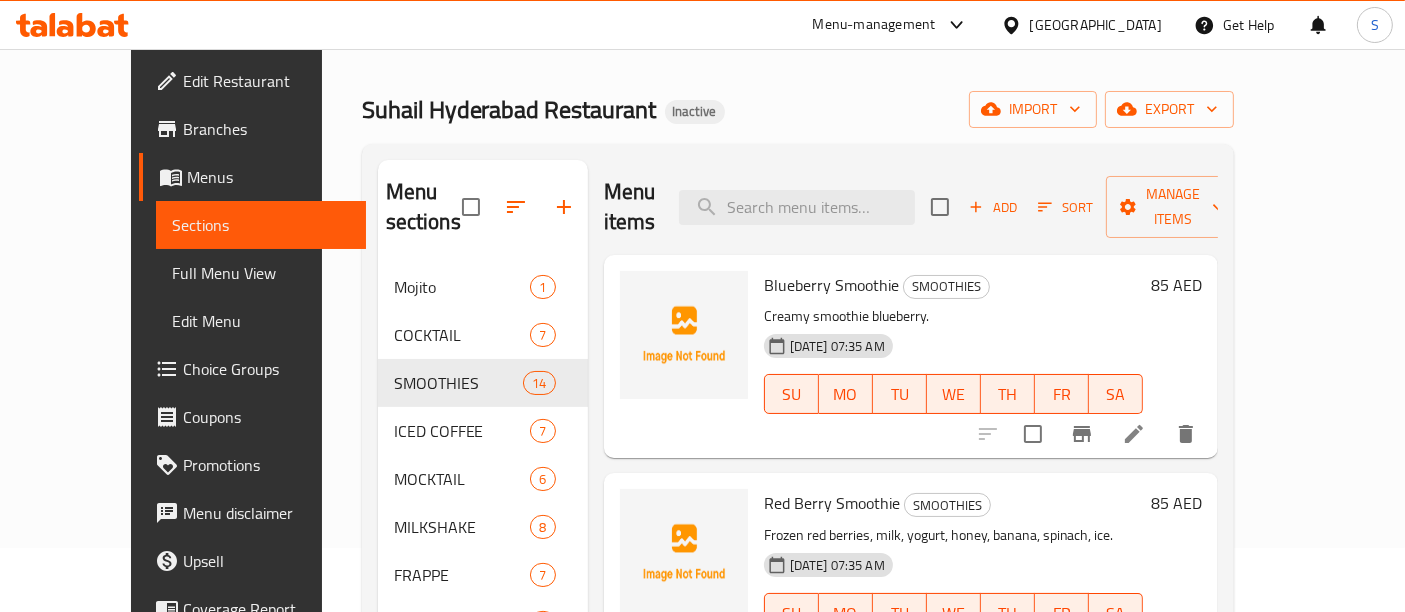 scroll, scrollTop: 0, scrollLeft: 0, axis: both 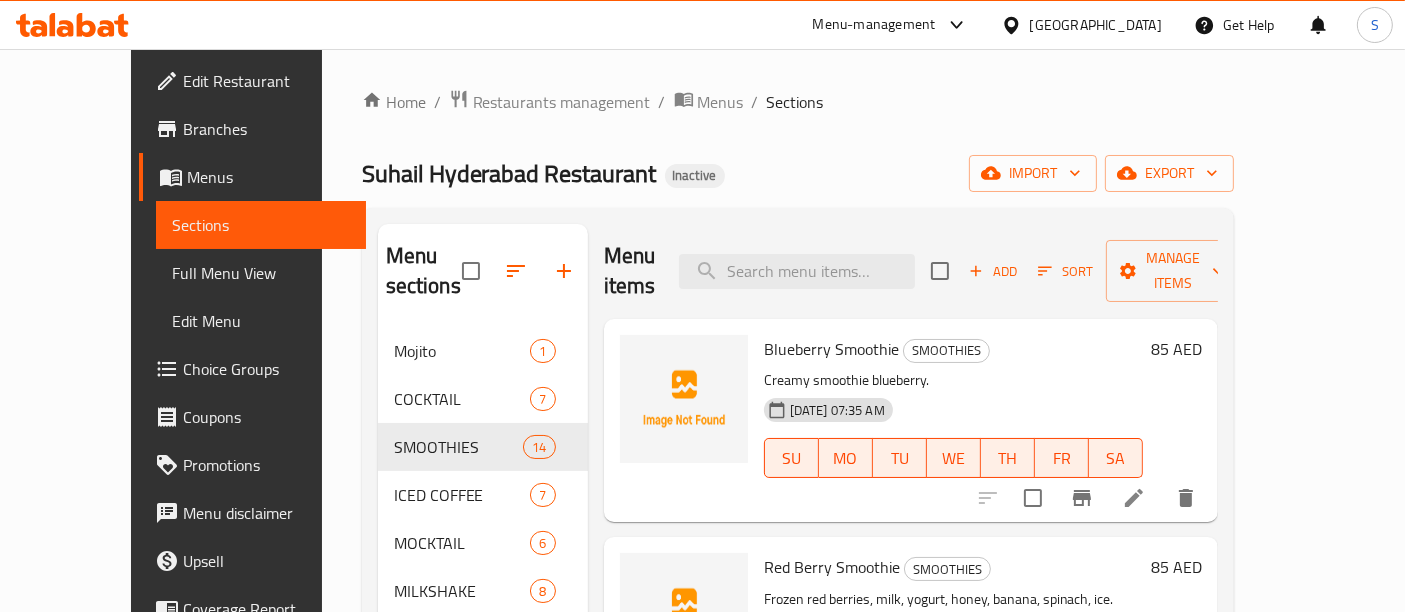click on "Full Menu View" at bounding box center [261, 273] 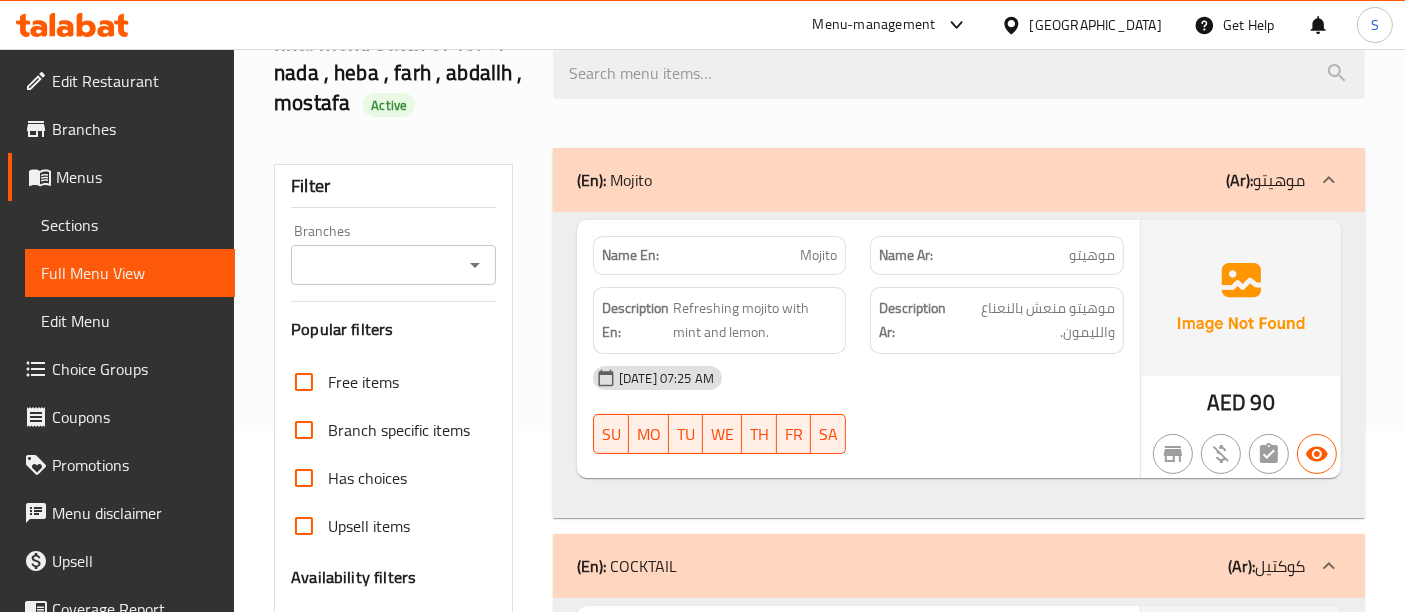 scroll, scrollTop: 444, scrollLeft: 0, axis: vertical 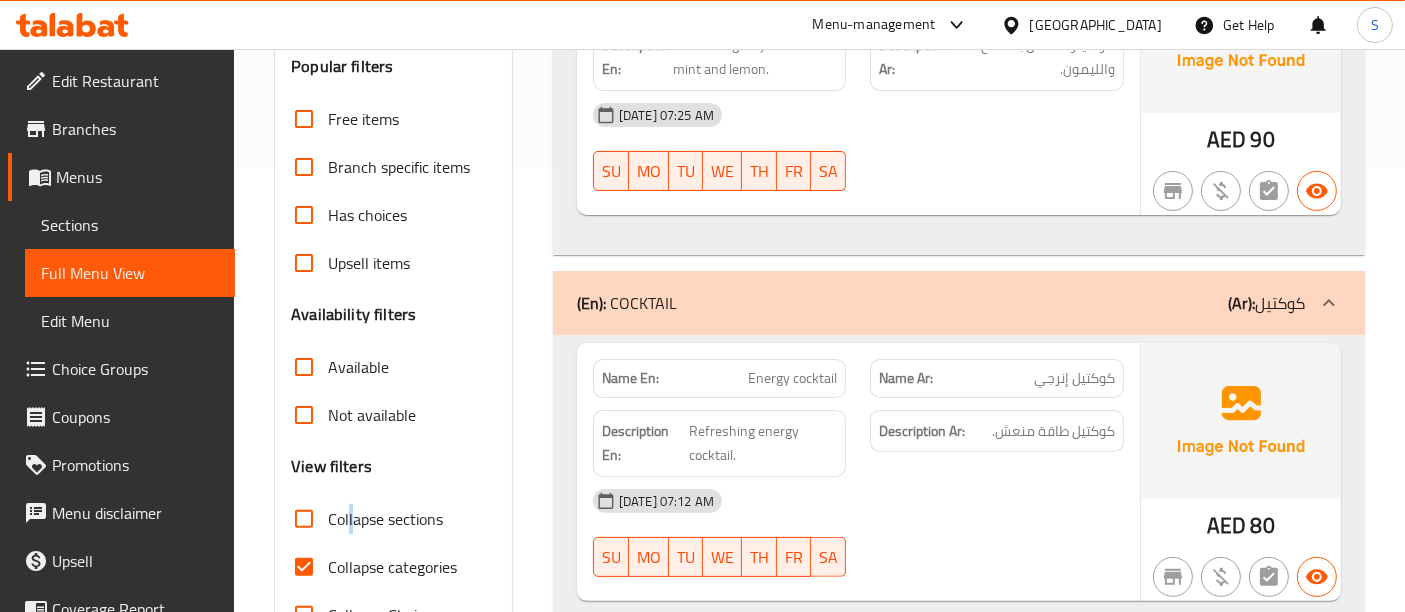click on "Collapse sections" at bounding box center (385, 519) 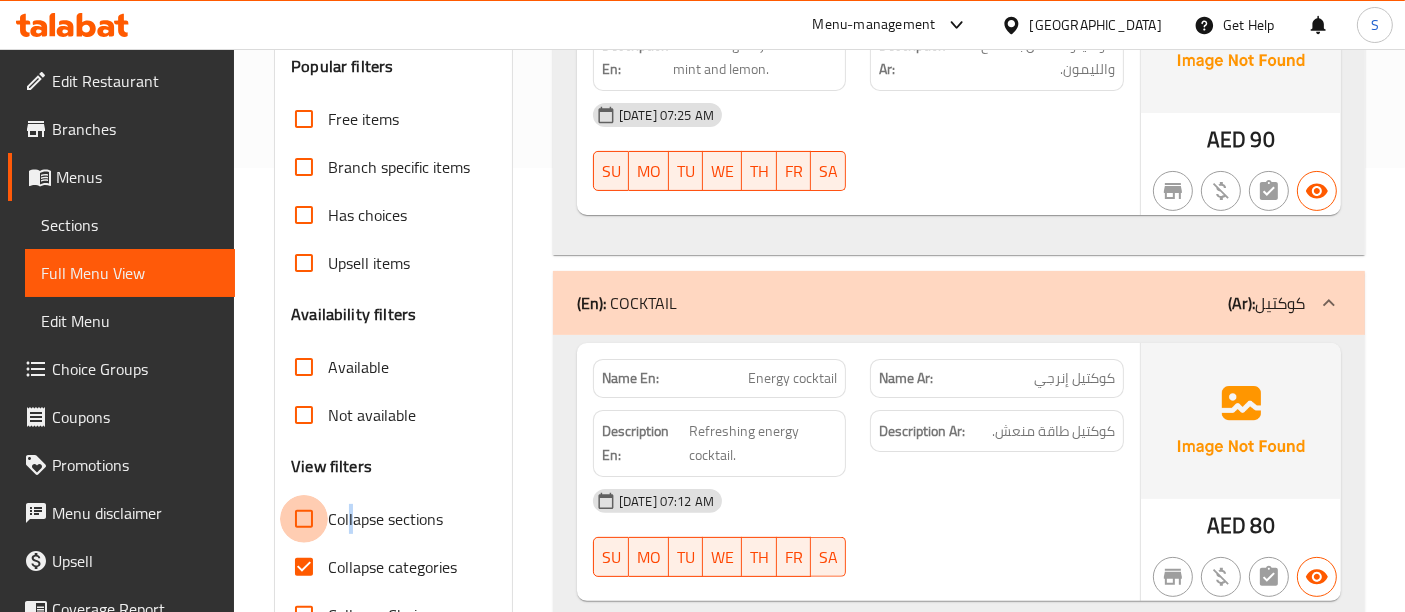 click on "Collapse sections" at bounding box center (304, 519) 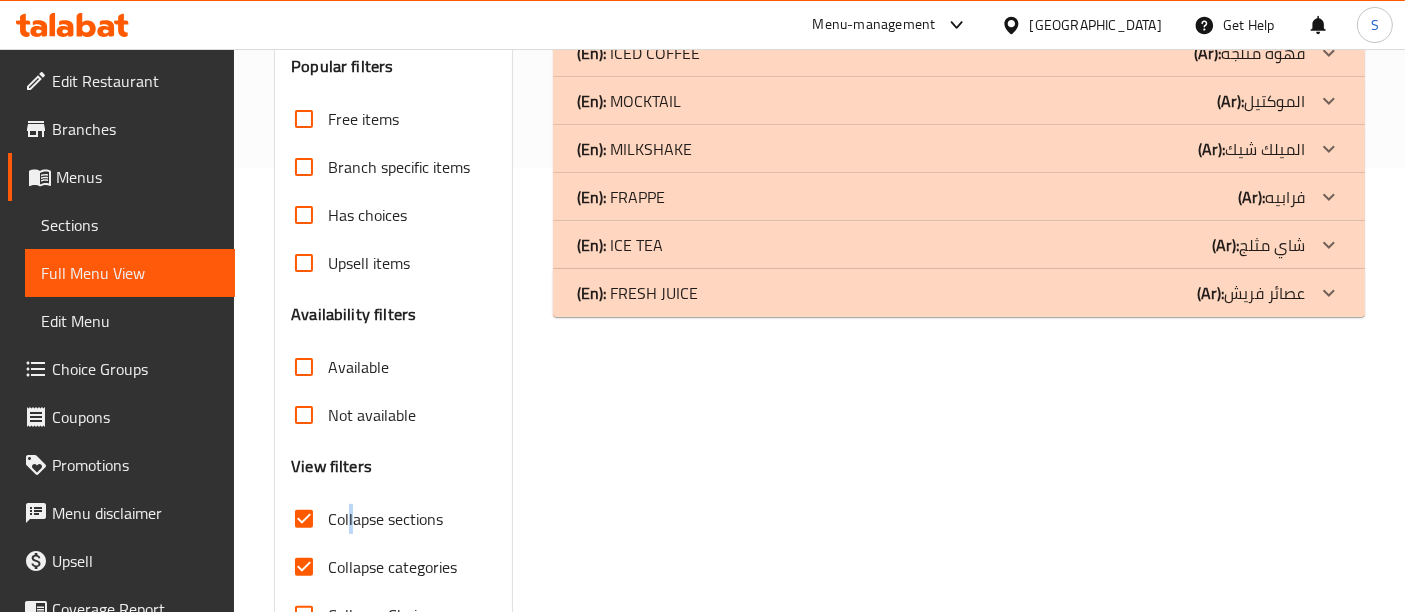 click on "Collapse categories" at bounding box center [304, 567] 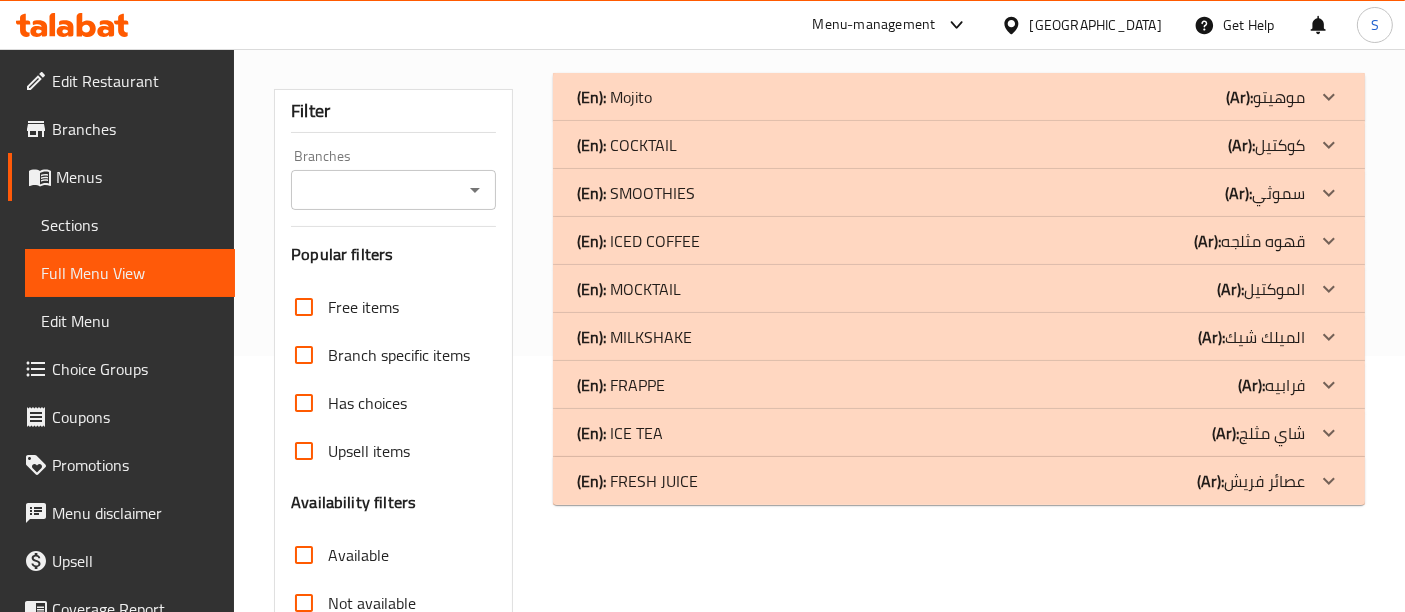 scroll, scrollTop: 222, scrollLeft: 0, axis: vertical 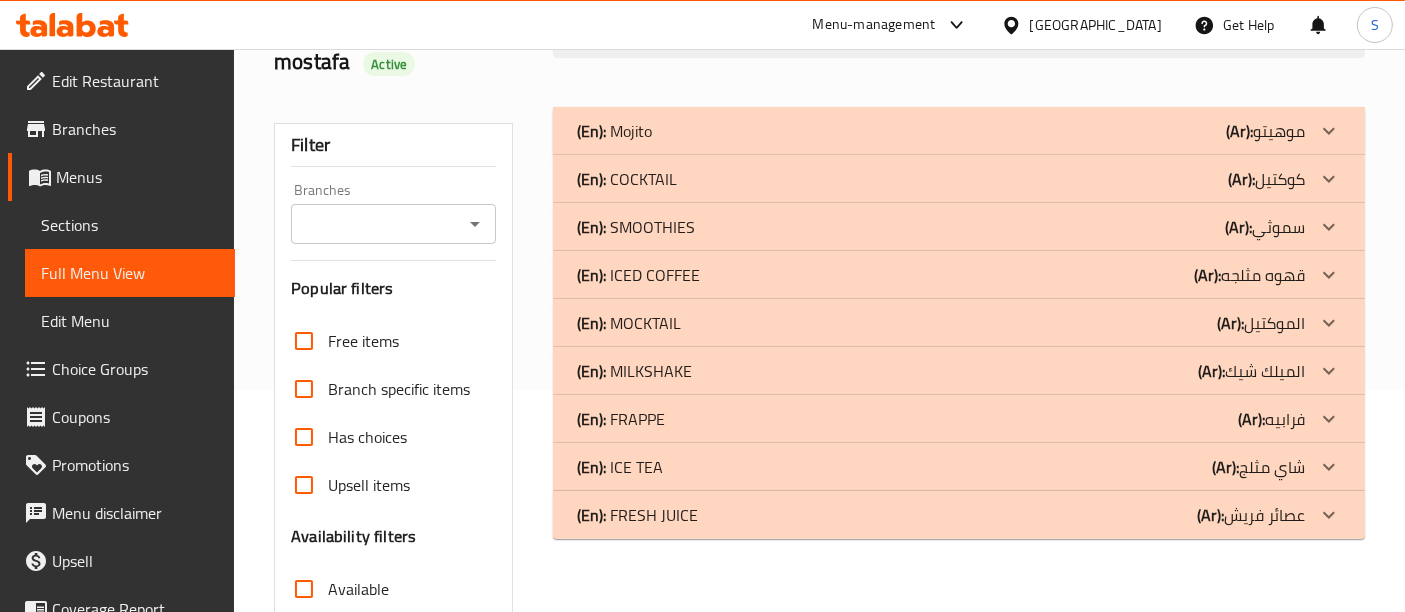 click on "(Ar): سموثي" at bounding box center [1265, 131] 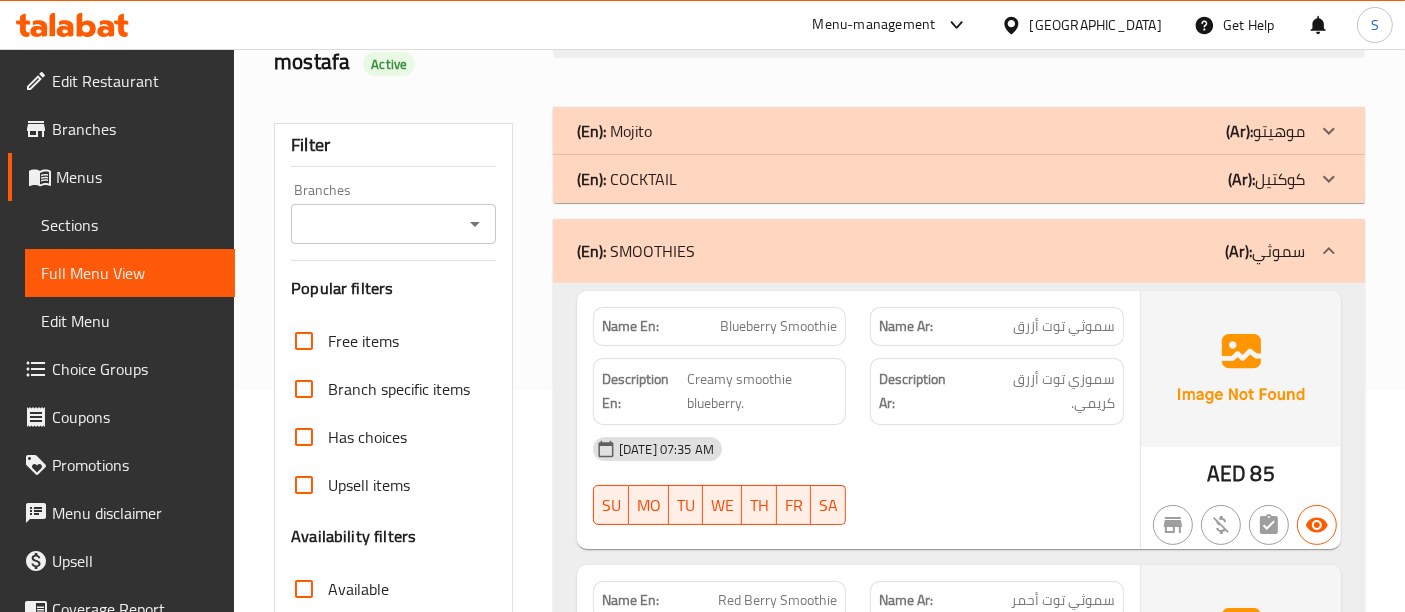 click on "(En):   SMOOTHIES" at bounding box center (636, 251) 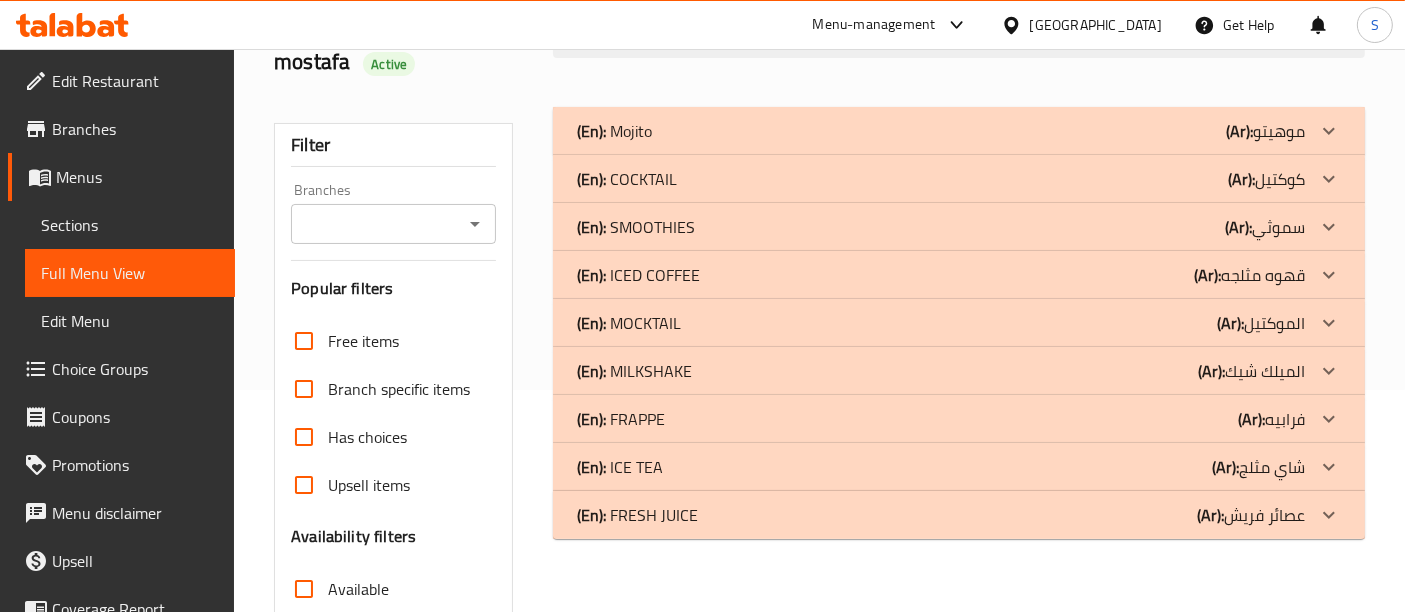 click on "(En):   SMOOTHIES (Ar): سموثي" at bounding box center (941, 131) 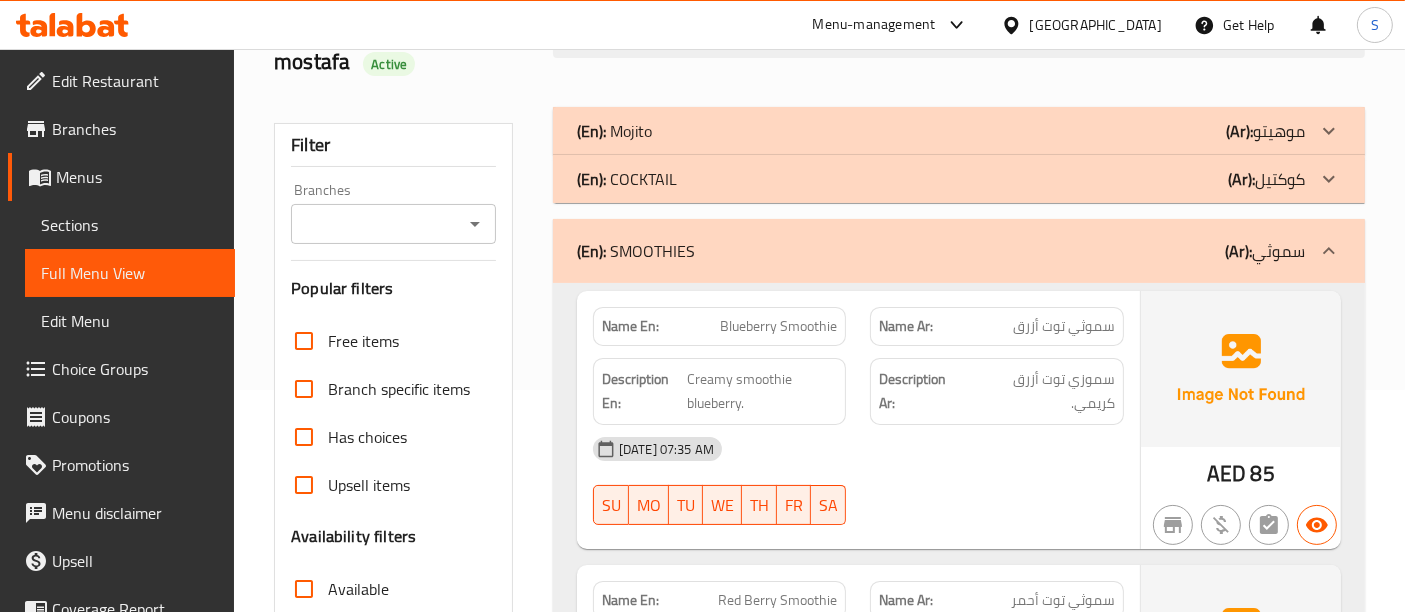 drag, startPoint x: 702, startPoint y: 248, endPoint x: 604, endPoint y: 265, distance: 99.46356 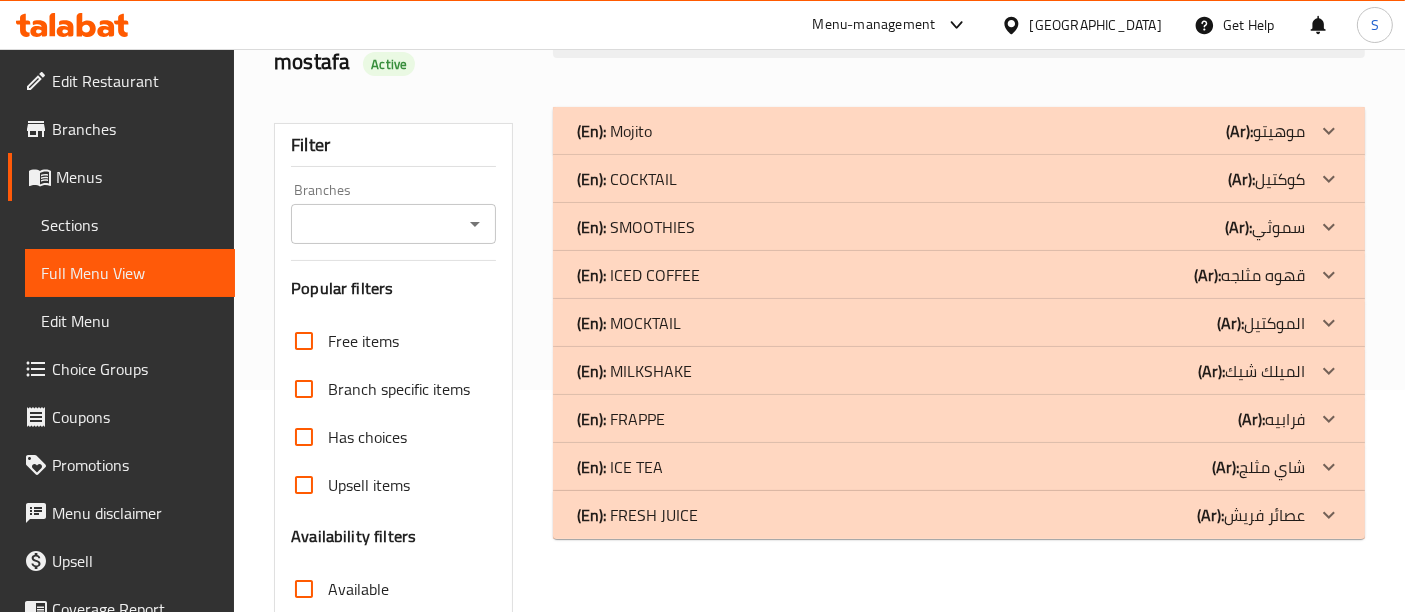 click on "(En):   SMOOTHIES" at bounding box center (614, 131) 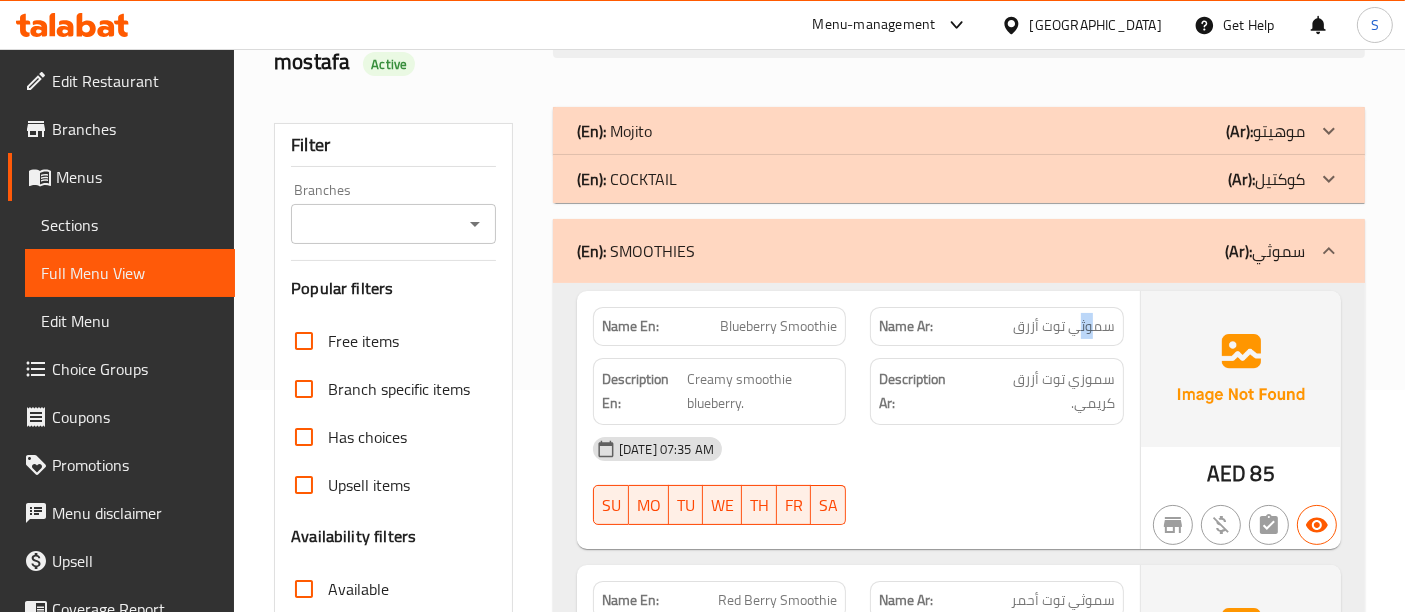 drag, startPoint x: 1095, startPoint y: 319, endPoint x: 1082, endPoint y: 318, distance: 13.038404 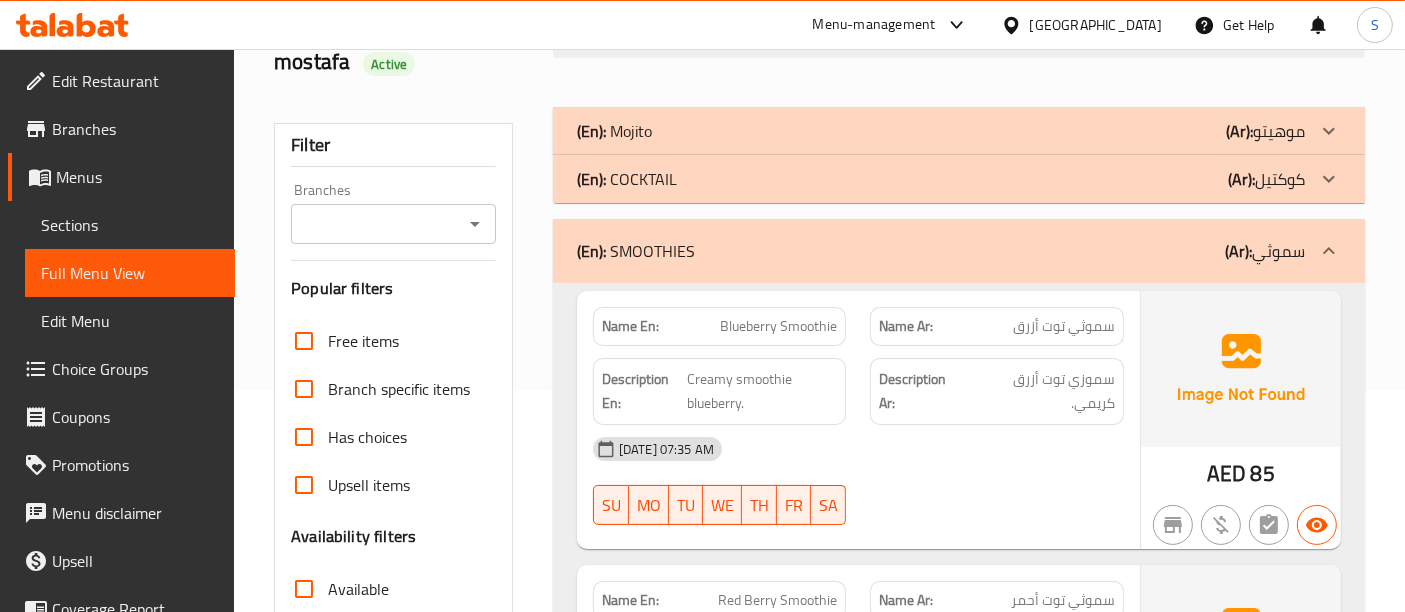 click on "Name En: Blueberry Smoothie" at bounding box center (720, 326) 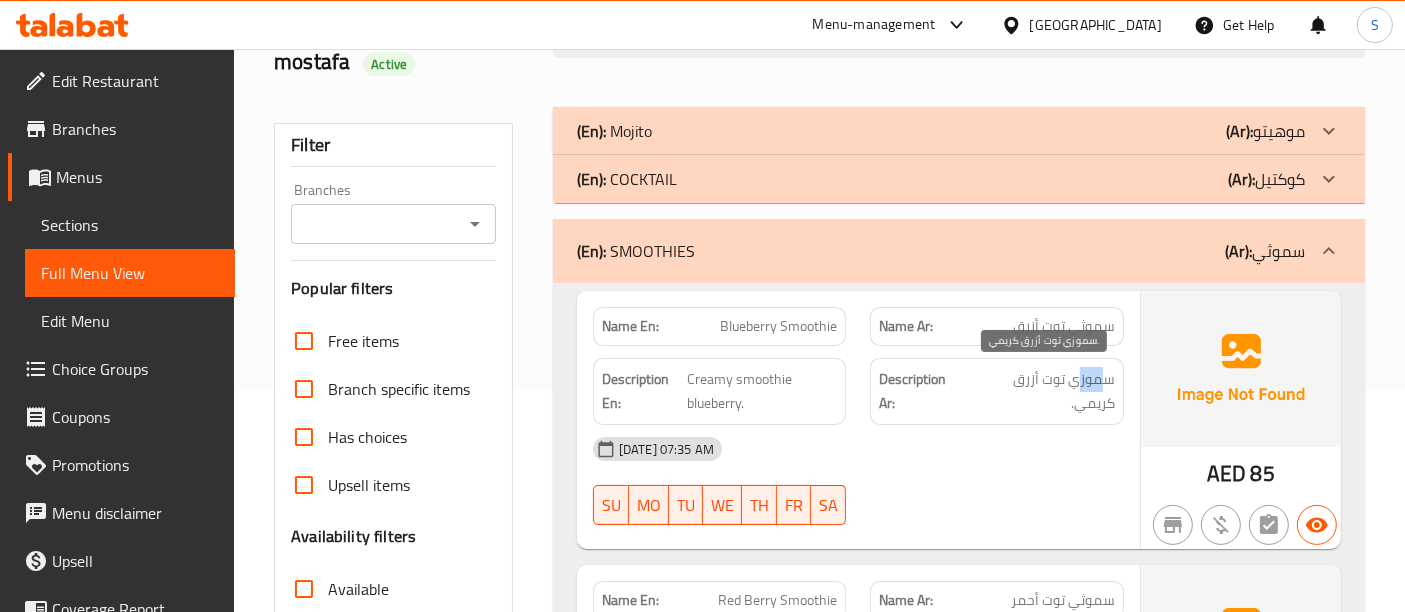 drag, startPoint x: 1100, startPoint y: 376, endPoint x: 1075, endPoint y: 377, distance: 25.019993 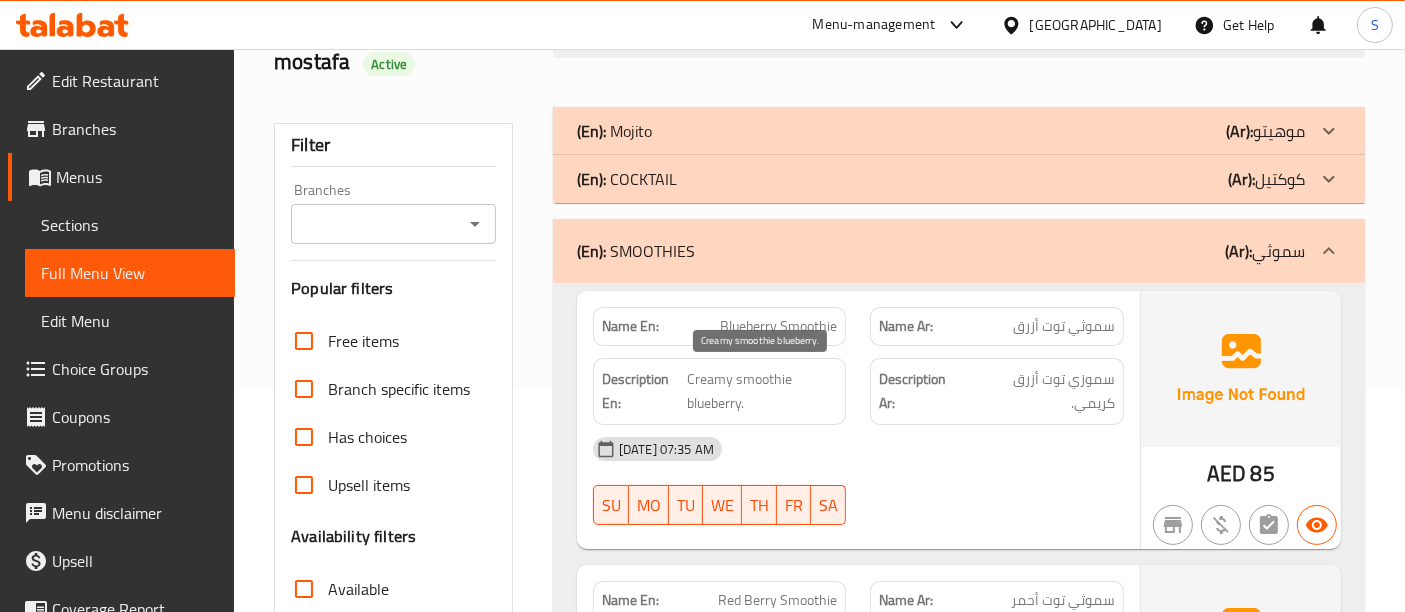 drag, startPoint x: 768, startPoint y: 406, endPoint x: 814, endPoint y: 397, distance: 46.872166 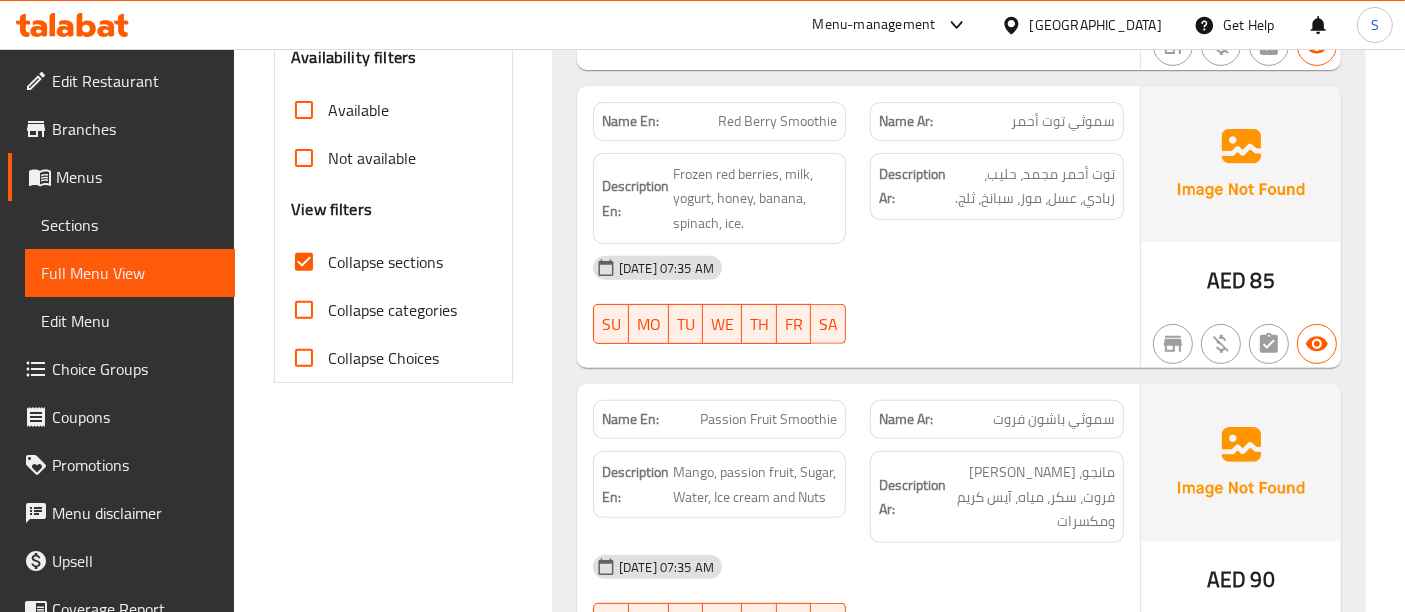 scroll, scrollTop: 666, scrollLeft: 0, axis: vertical 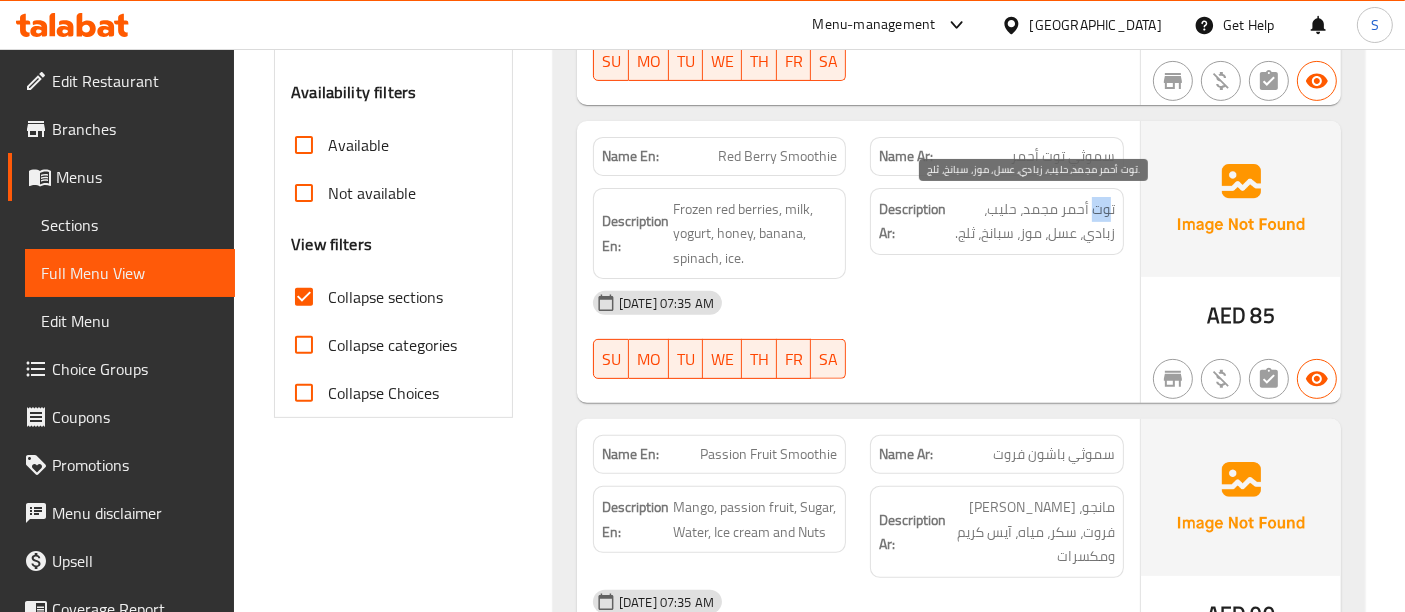 drag, startPoint x: 1108, startPoint y: 204, endPoint x: 1095, endPoint y: 203, distance: 13.038404 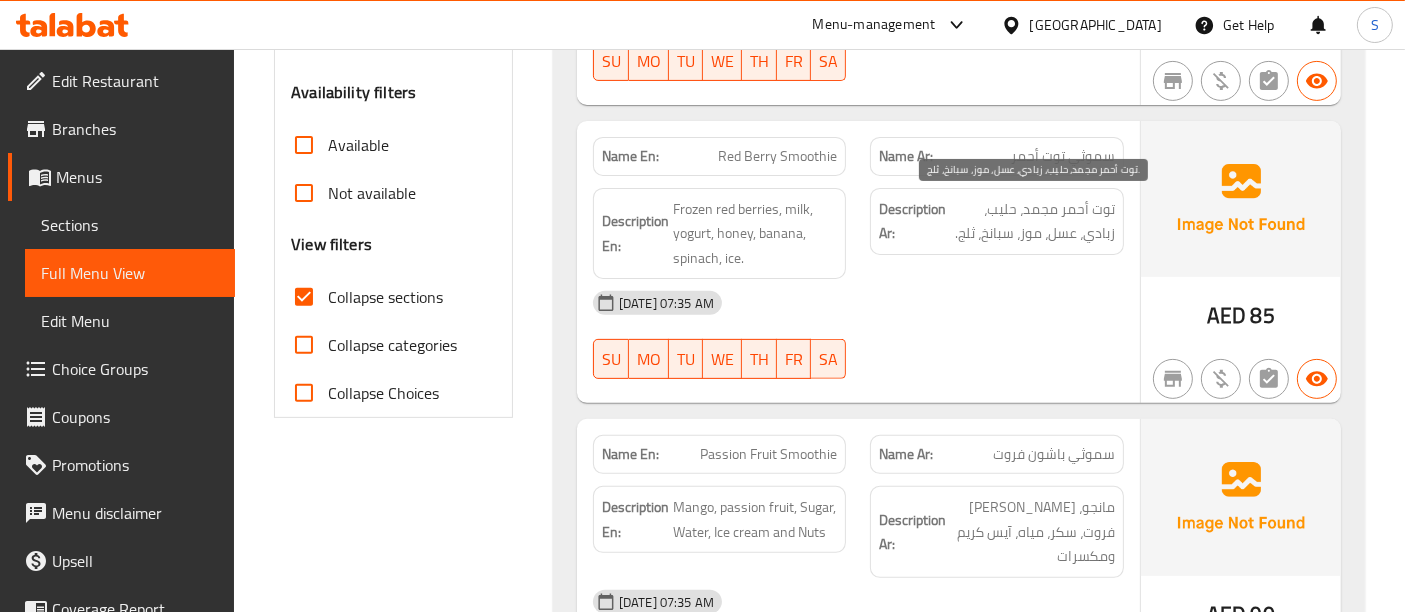 click on "توت أحمر مجمد، حليب، زبادي، عسل، موز، سبانخ، ثلج." at bounding box center [1032, 221] 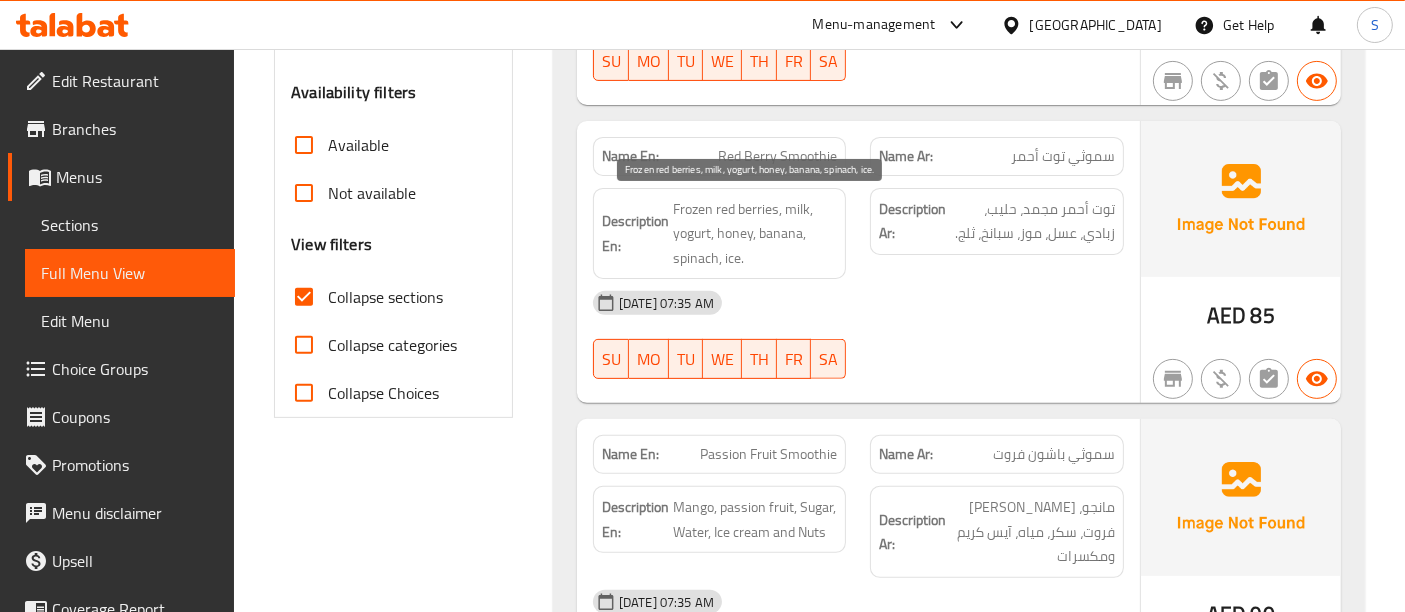 click on "Frozen red berries, milk, yogurt, honey, banana, spinach, ice." at bounding box center [755, 234] 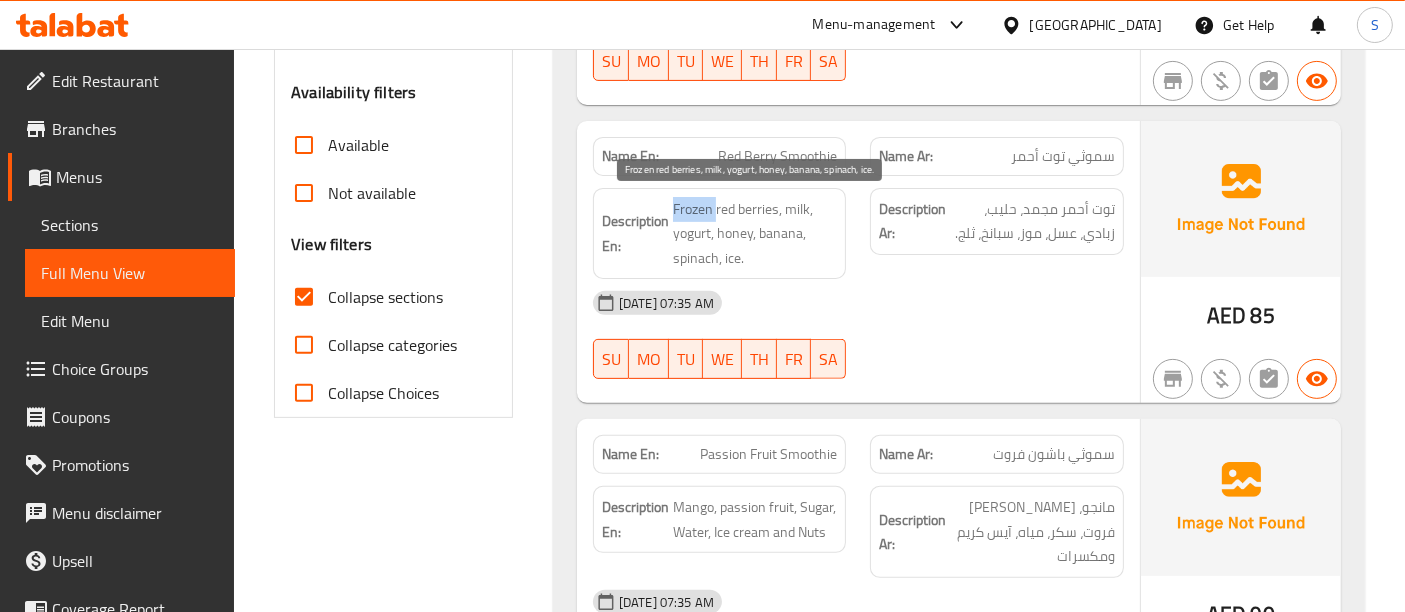 click on "Frozen red berries, milk, yogurt, honey, banana, spinach, ice." at bounding box center [755, 234] 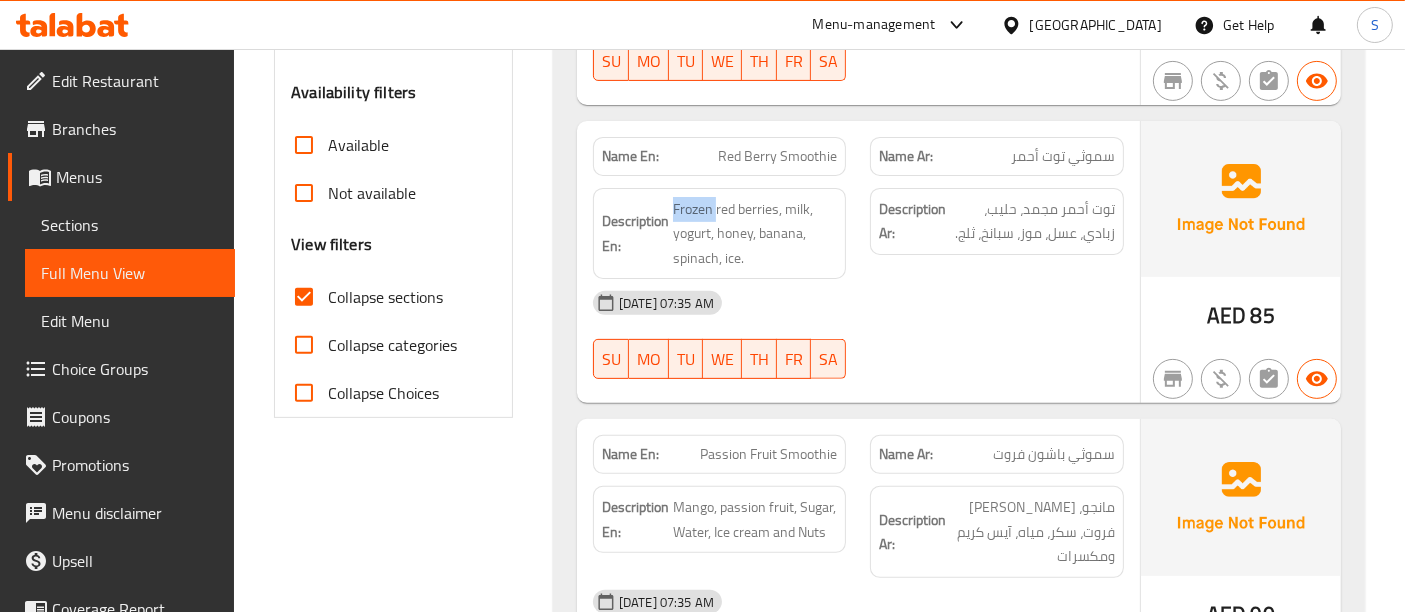 copy on "Frozen" 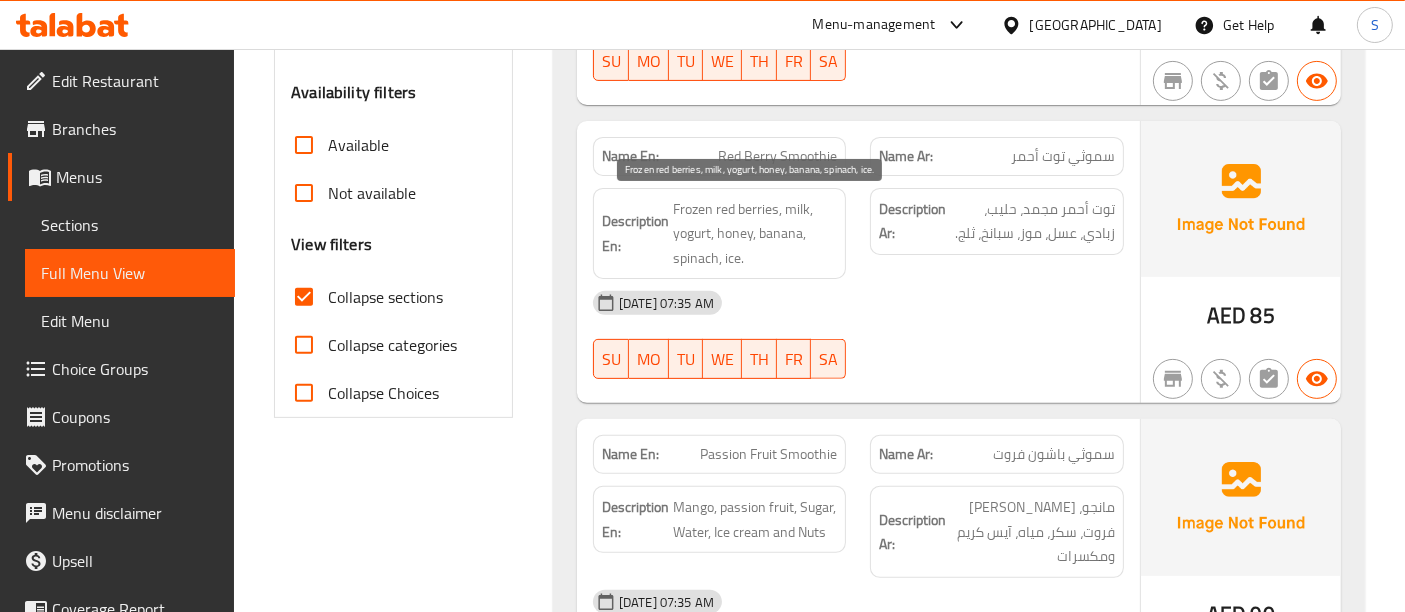click on "Frozen red berries, milk, yogurt, honey, banana, spinach, ice." at bounding box center (755, 234) 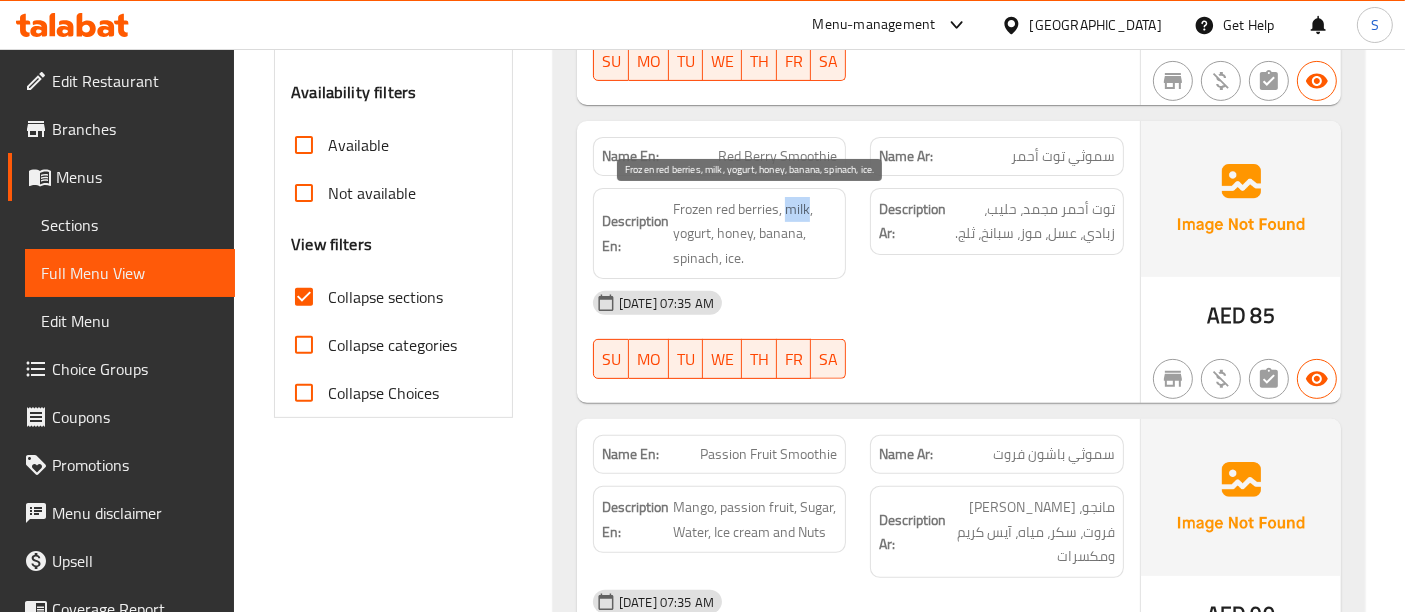 click on "Frozen red berries, milk, yogurt, honey, banana, spinach, ice." at bounding box center [755, 234] 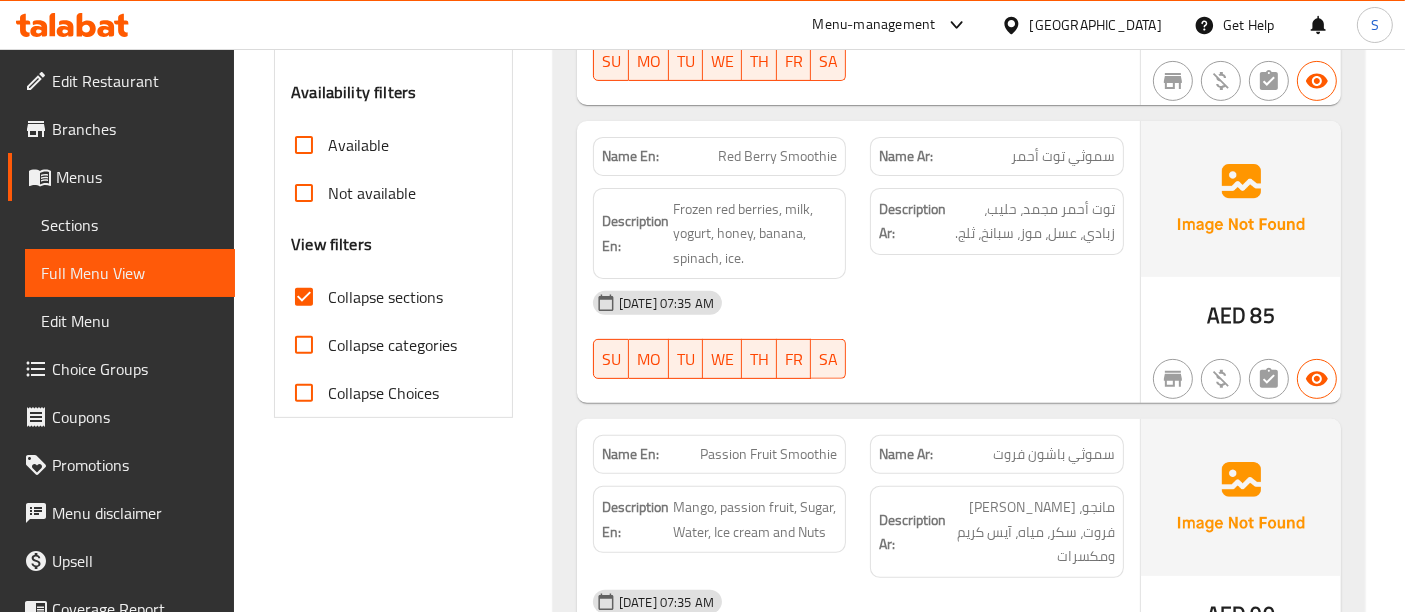 click on "Description En: Frozen red berries, milk, yogurt, honey, banana, spinach, ice." at bounding box center [720, 234] 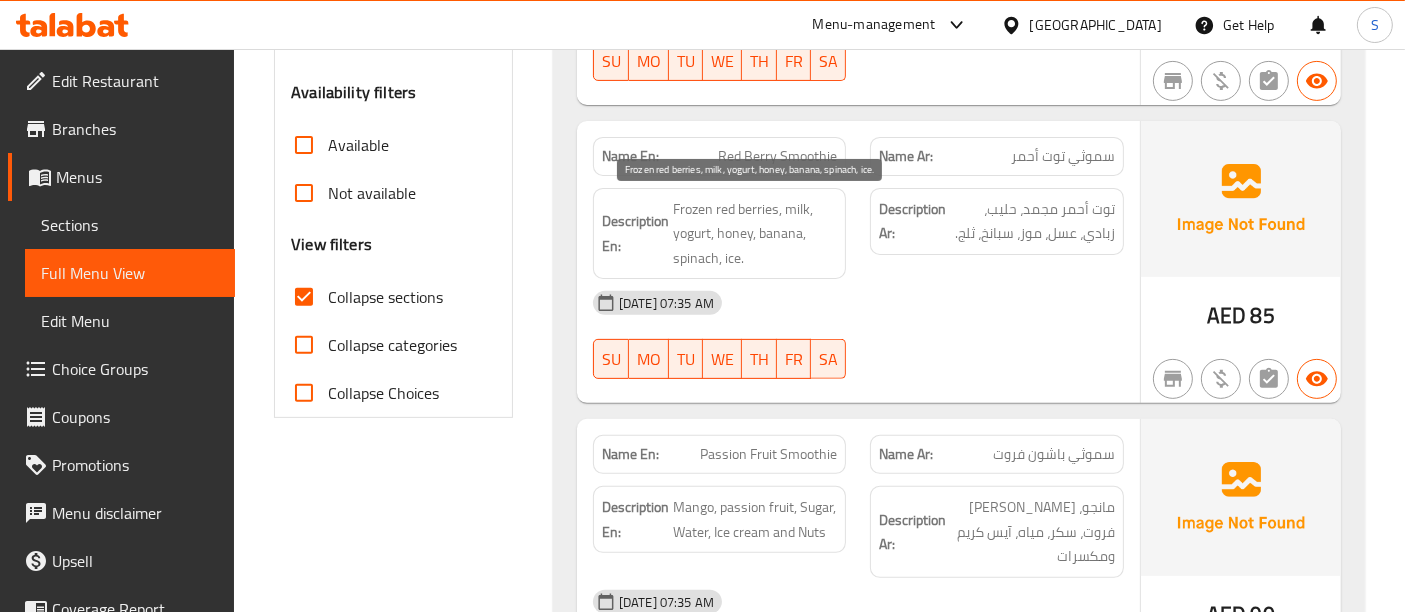 click on "Frozen red berries, milk, yogurt, honey, banana, spinach, ice." at bounding box center [755, 234] 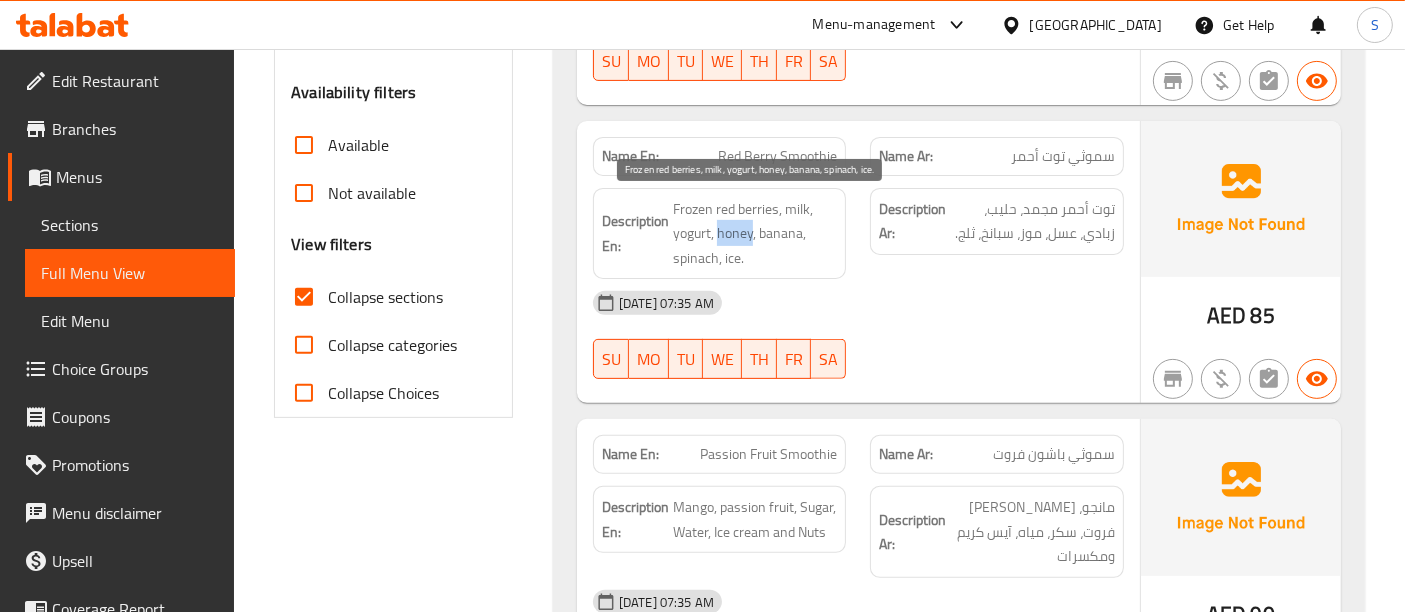 click on "Frozen red berries, milk, yogurt, honey, banana, spinach, ice." at bounding box center (755, 234) 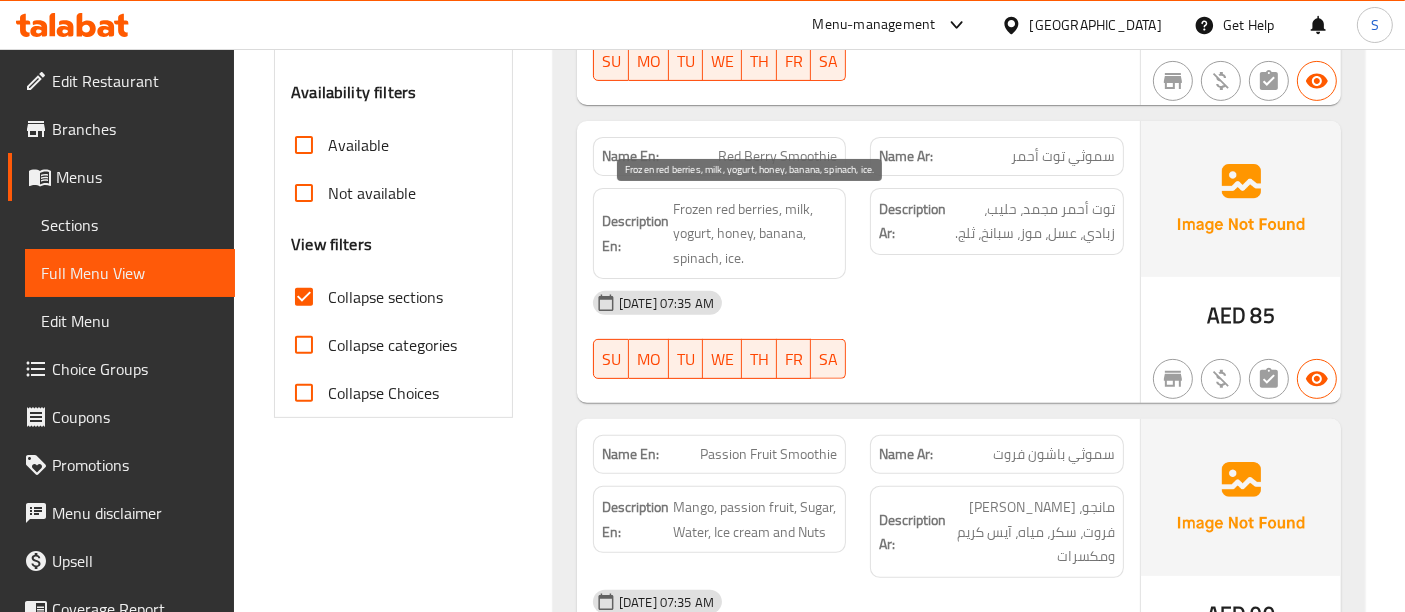 click on "Frozen red berries, milk, yogurt, honey, banana, spinach, ice." at bounding box center [755, 234] 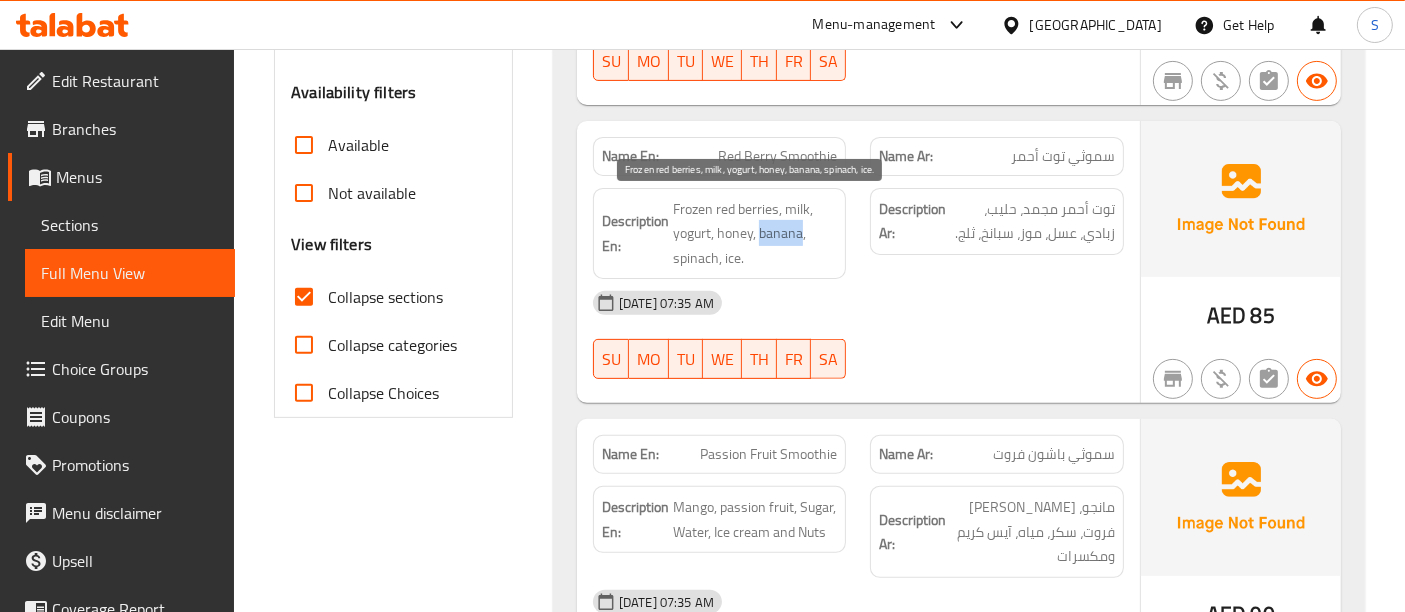 click on "Frozen red berries, milk, yogurt, honey, banana, spinach, ice." at bounding box center (755, 234) 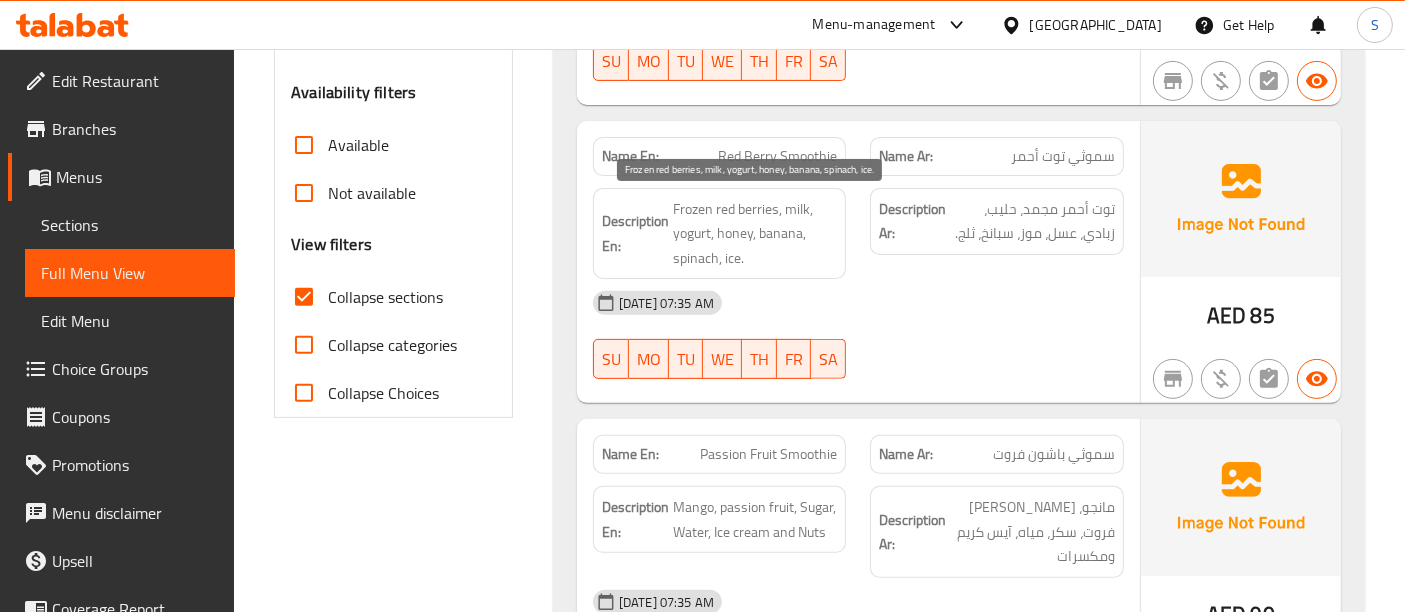 click on "Frozen red berries, milk, yogurt, honey, banana, spinach, ice." at bounding box center (755, 234) 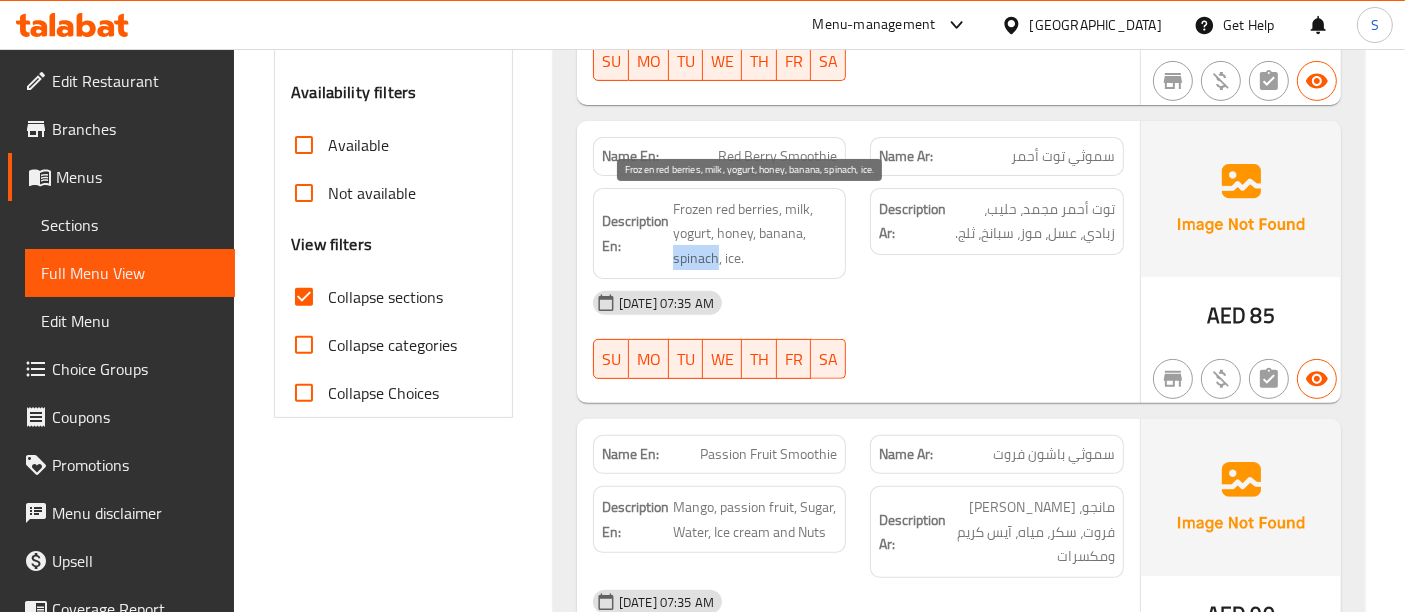 click on "Frozen red berries, milk, yogurt, honey, banana, spinach, ice." at bounding box center (755, 234) 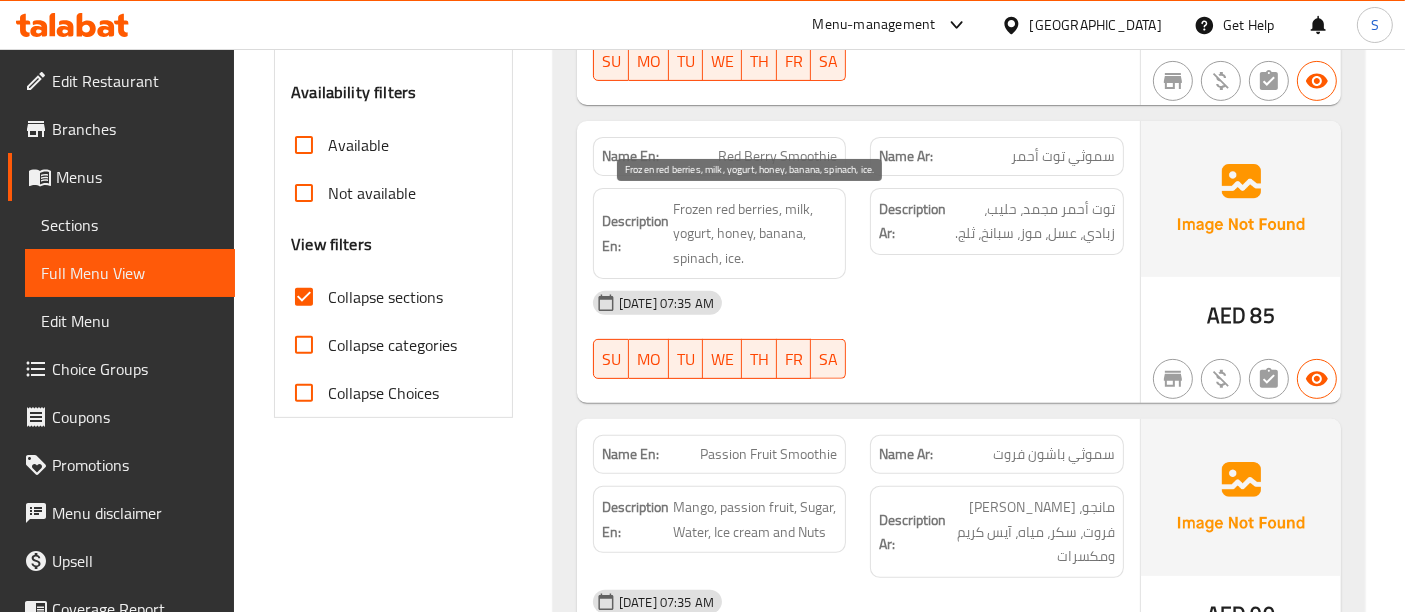 click on "Frozen red berries, milk, yogurt, honey, banana, spinach, ice." at bounding box center [755, 234] 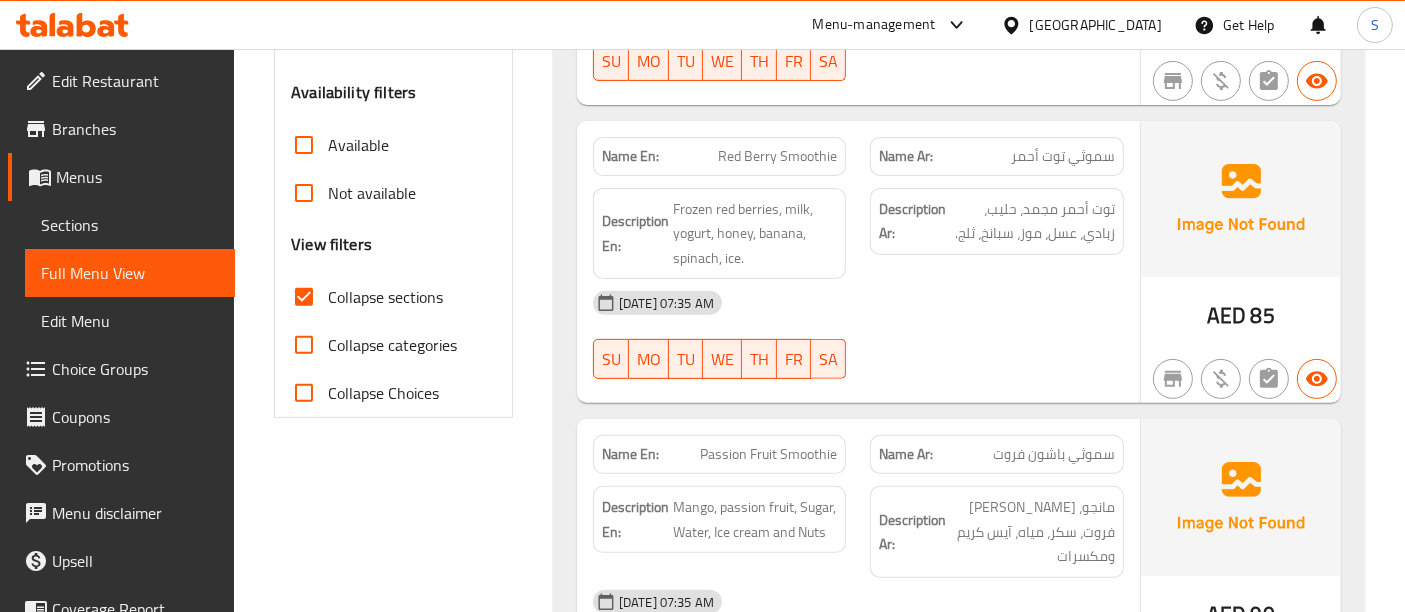 scroll, scrollTop: 777, scrollLeft: 0, axis: vertical 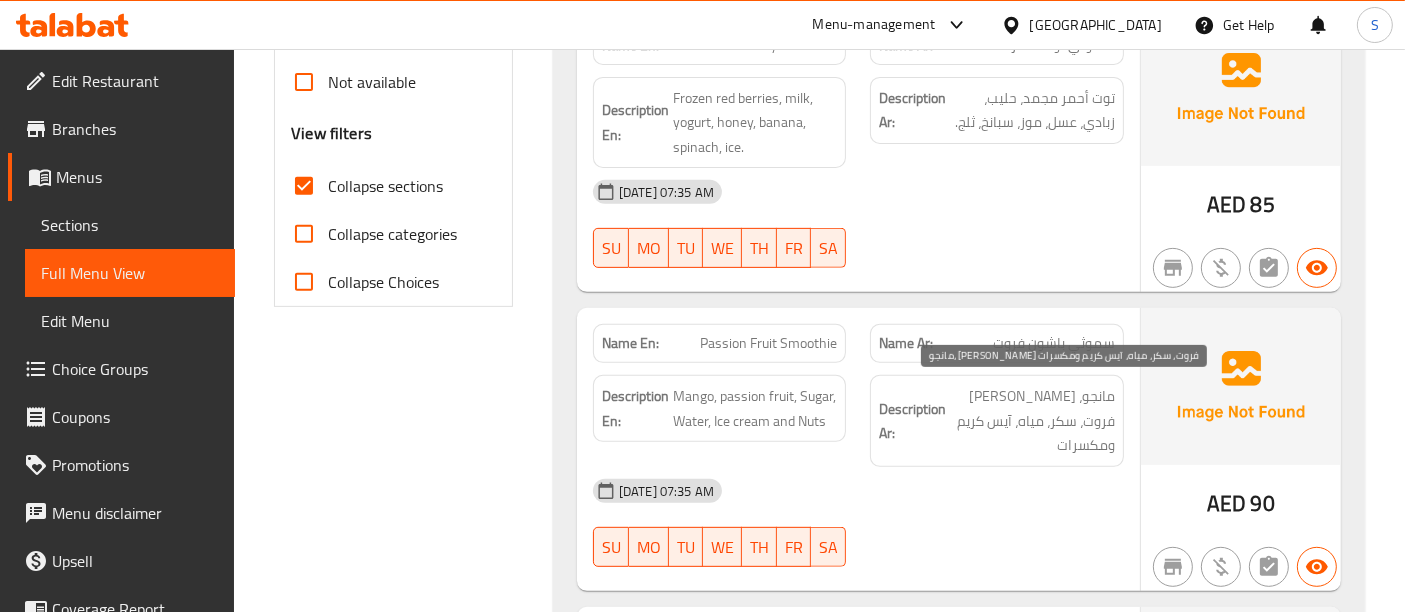 click on "مانجو، باشن فروت، سكر، مياه، آيس كريم ومكسرات" at bounding box center (1032, 421) 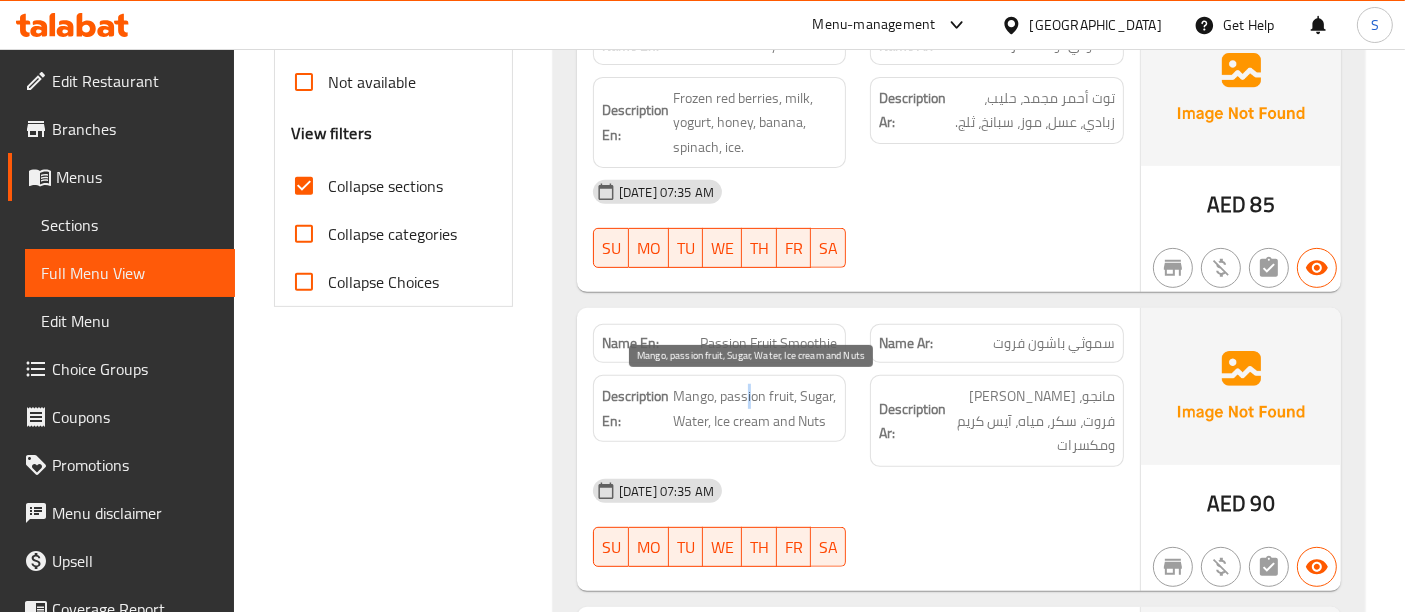 click on "Mango, passion fruit, Sugar, Water, Ice cream and Nuts" at bounding box center [755, 408] 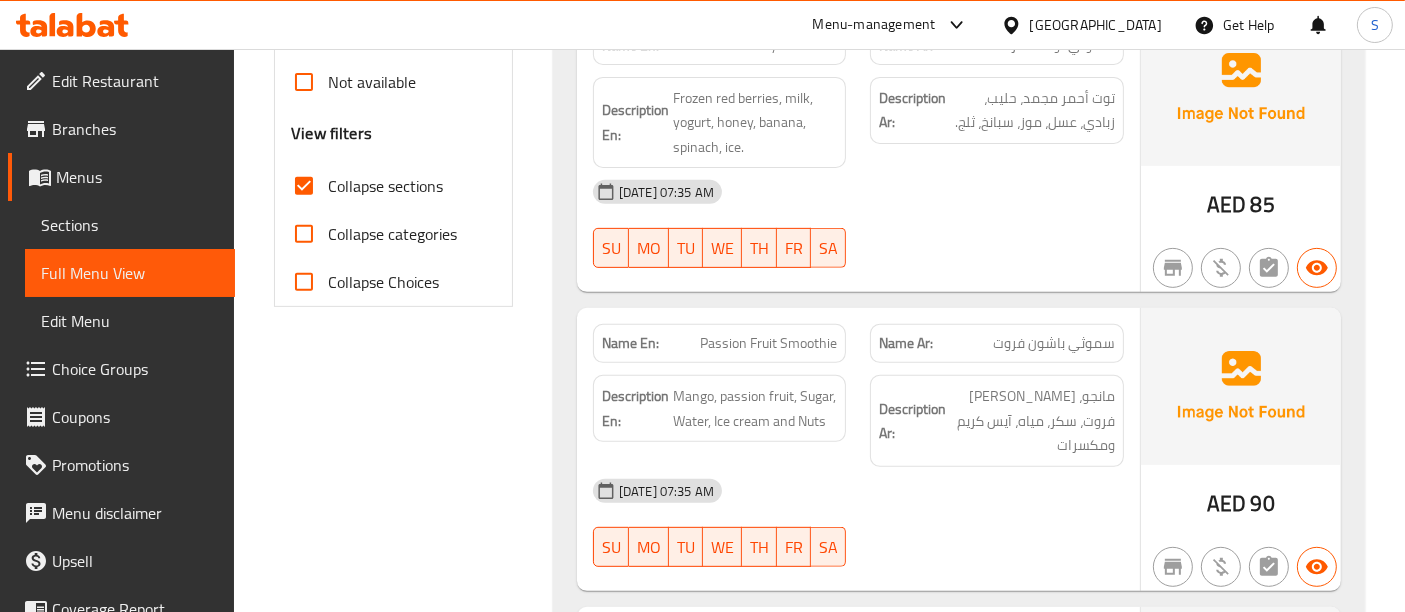 click on "مانجو، باشن فروت، سكر، مياه، آيس كريم ومكسرات" at bounding box center [1032, 421] 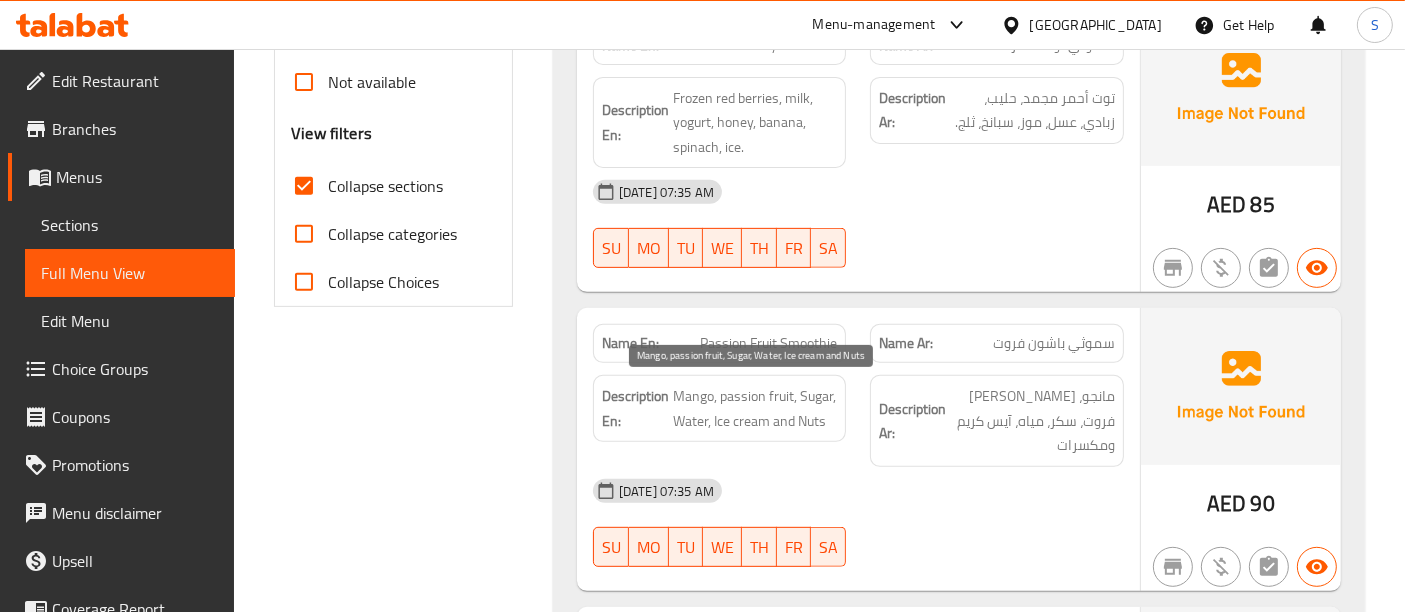 click on "Mango, passion fruit, Sugar, Water, Ice cream and Nuts" at bounding box center (755, 408) 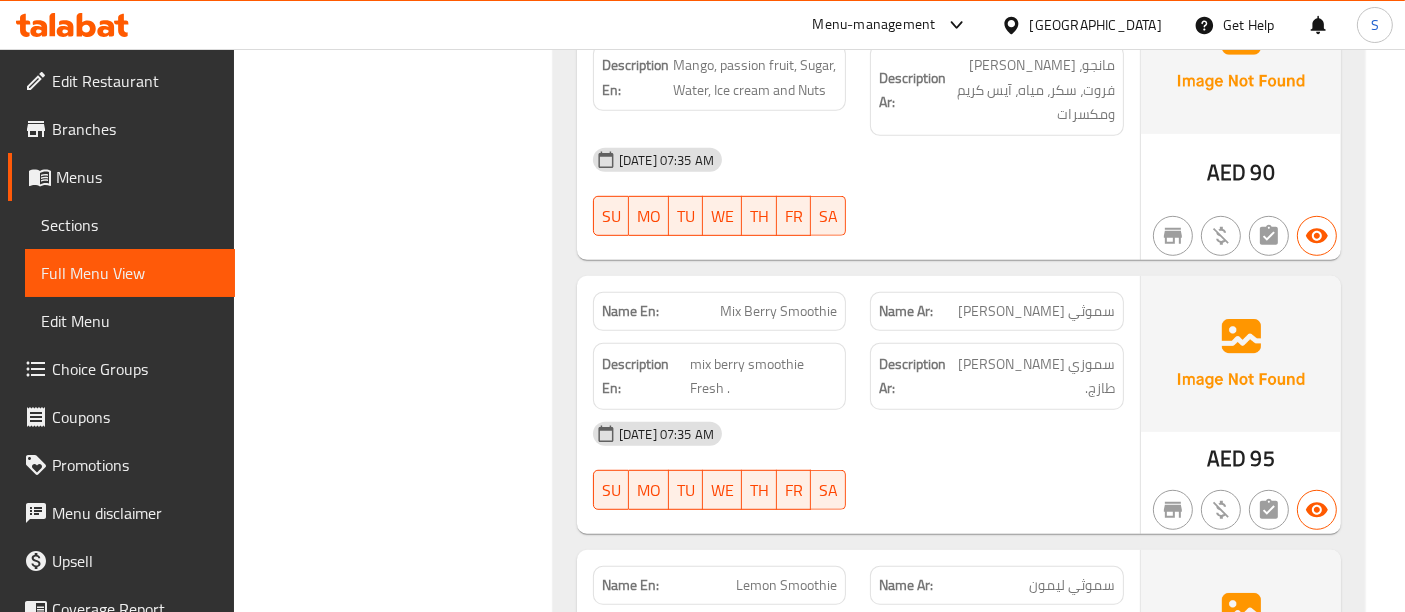 scroll, scrollTop: 1111, scrollLeft: 0, axis: vertical 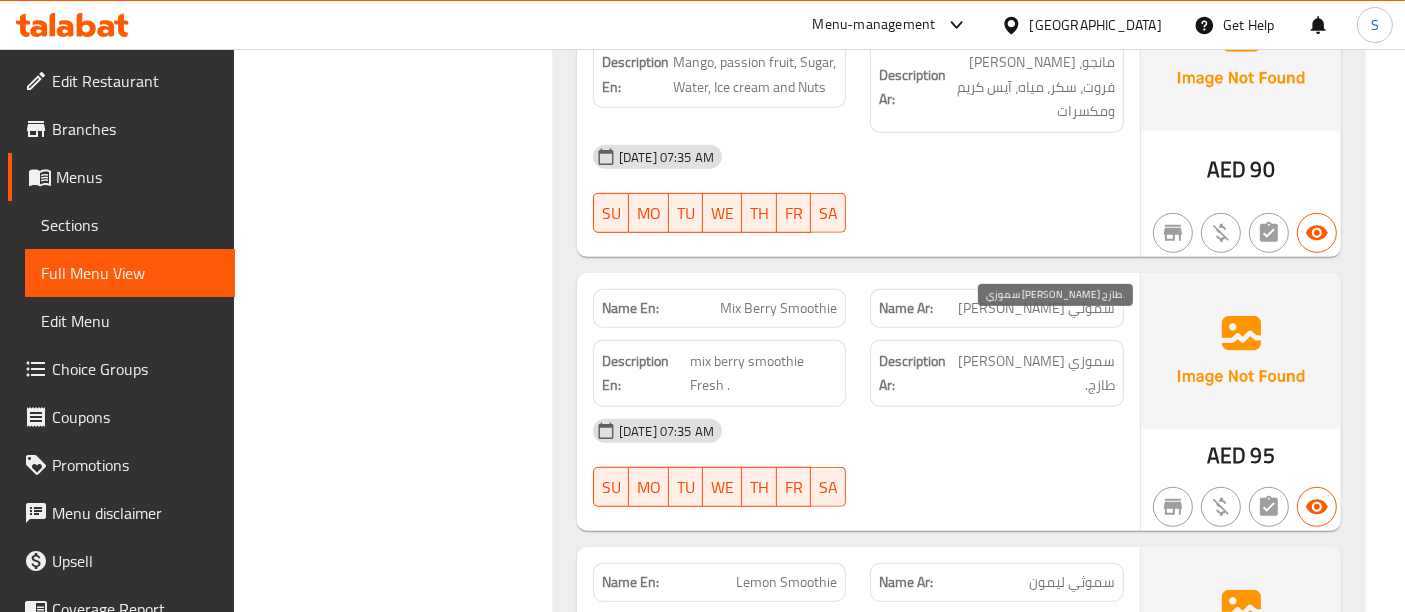 drag, startPoint x: 1107, startPoint y: 338, endPoint x: 982, endPoint y: 327, distance: 125.48307 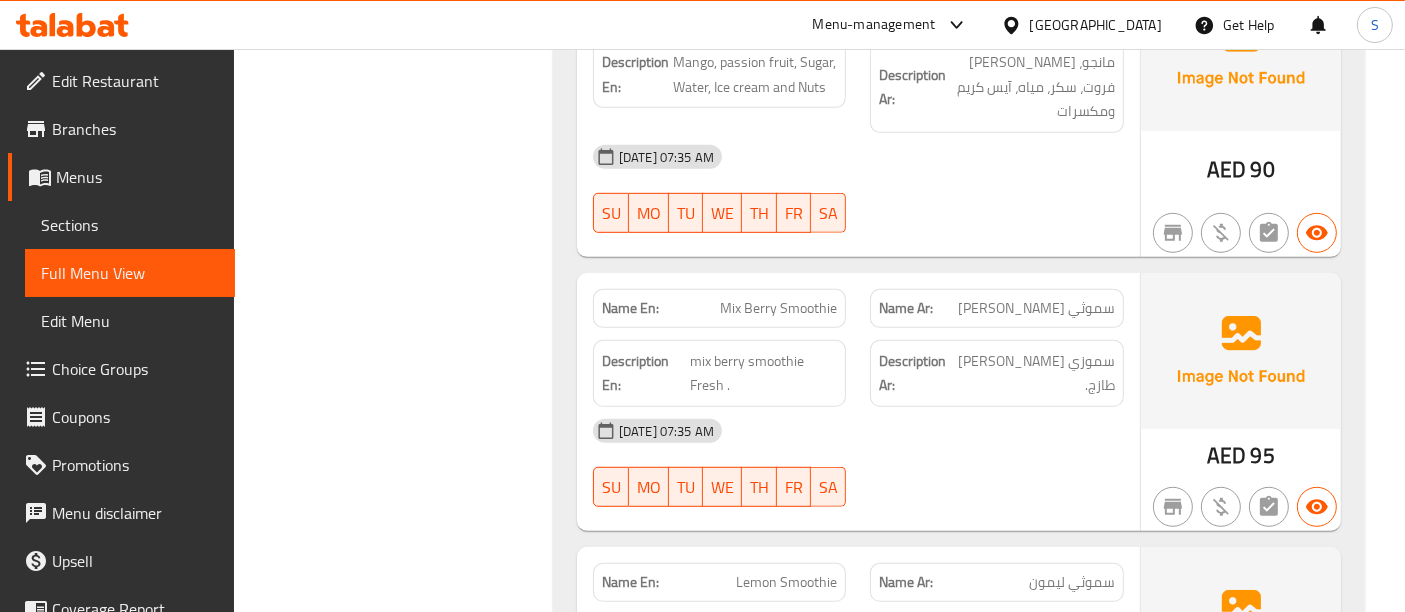 click on "mix berry smoothie Fresh ." at bounding box center (764, 373) 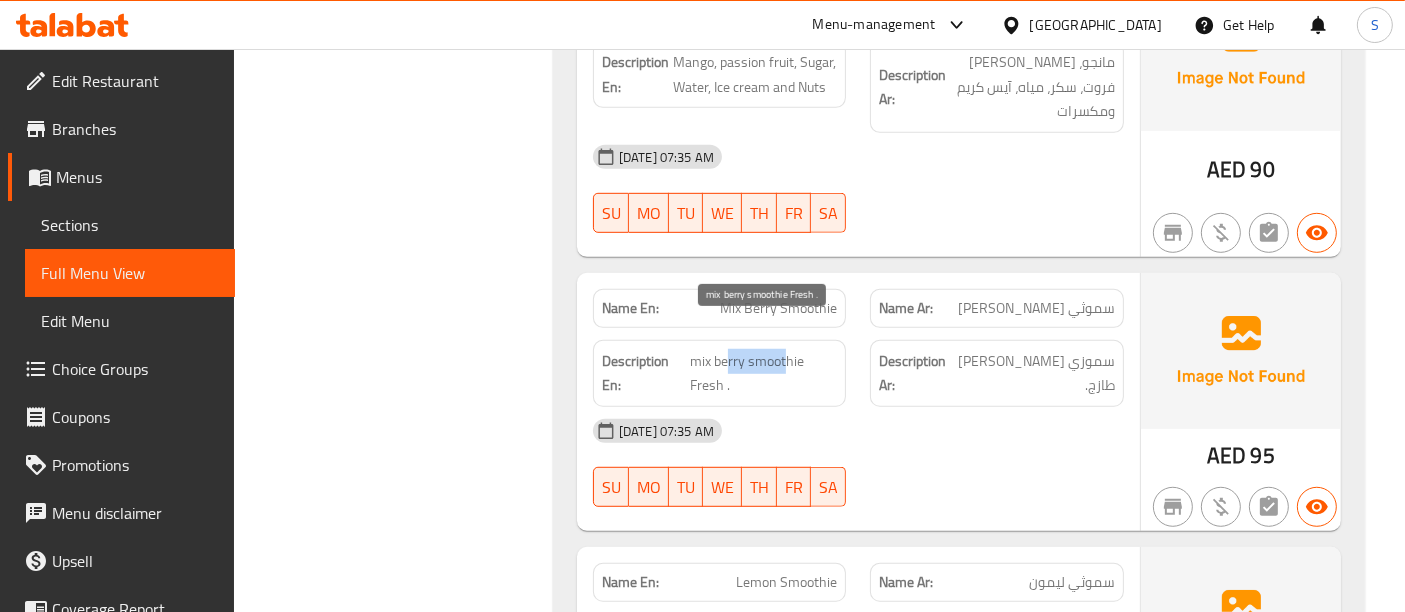 drag, startPoint x: 787, startPoint y: 332, endPoint x: 725, endPoint y: 332, distance: 62 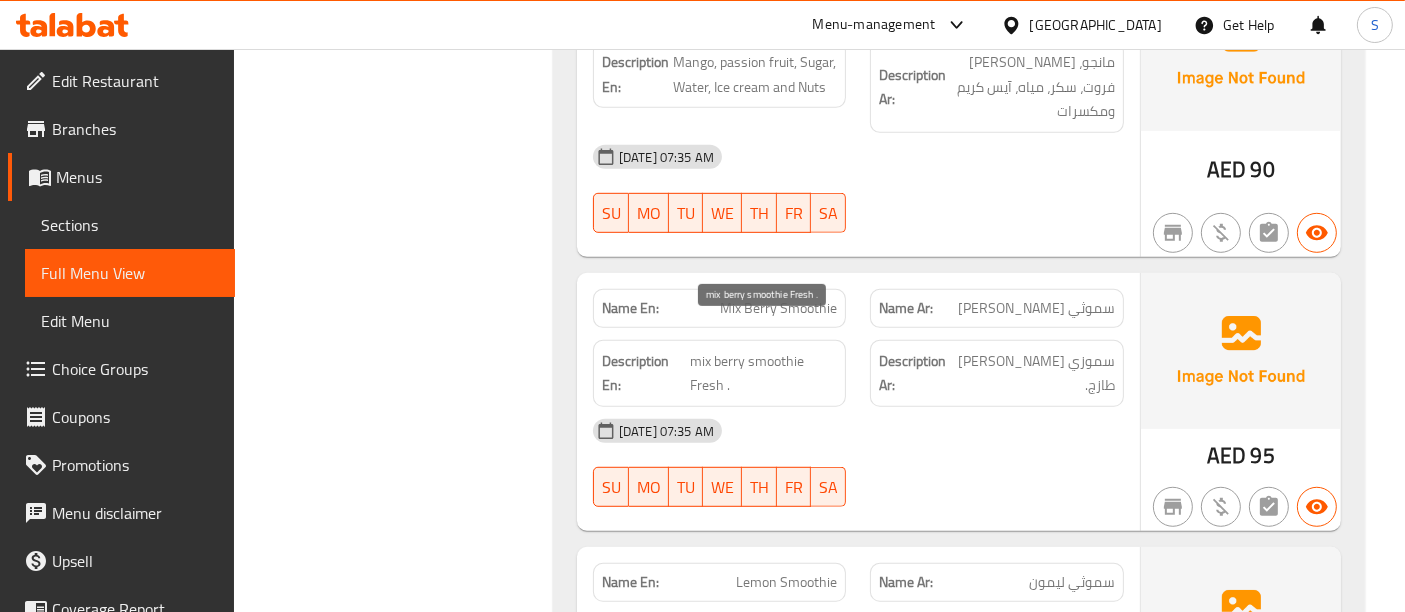 click on "mix berry smoothie Fresh ." at bounding box center [764, 373] 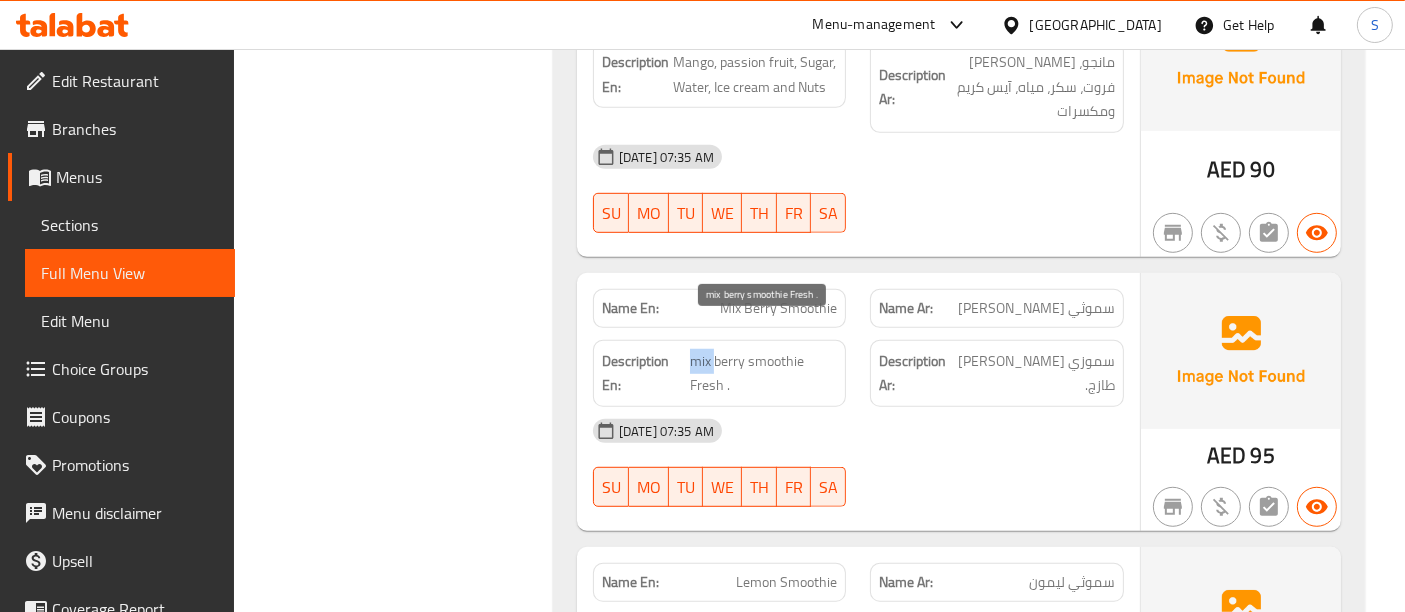click on "mix berry smoothie Fresh ." at bounding box center (764, 373) 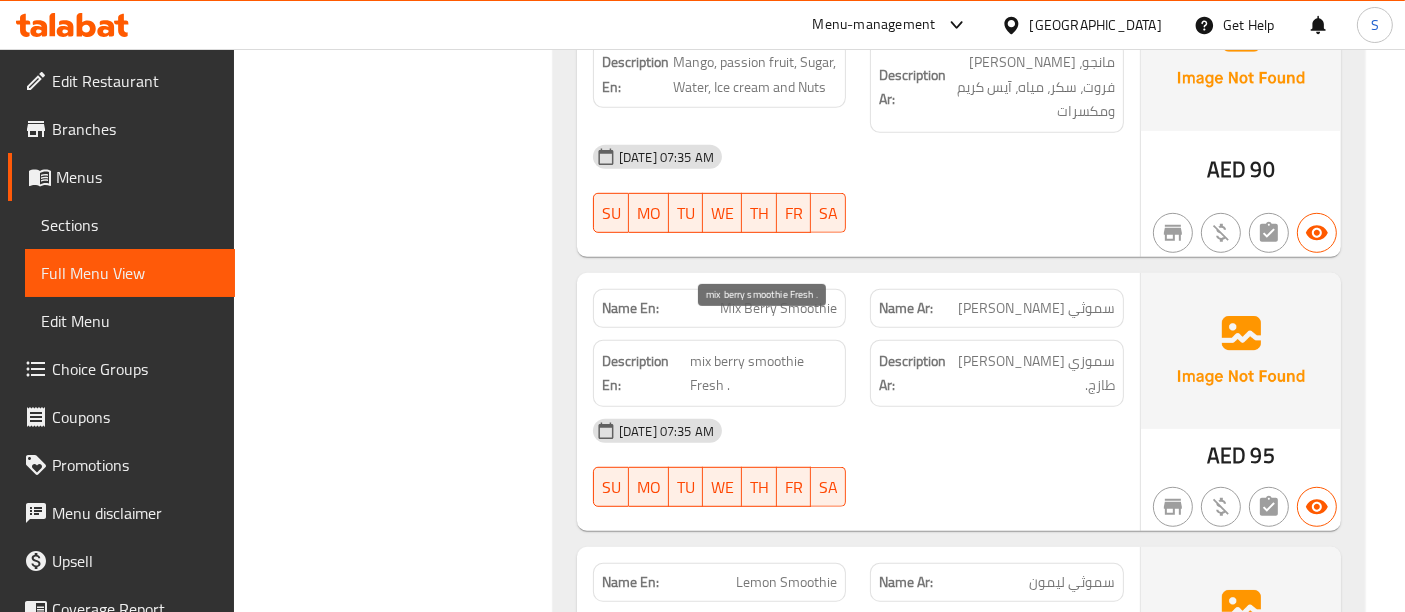 click on "mix berry smoothie Fresh ." at bounding box center [764, 373] 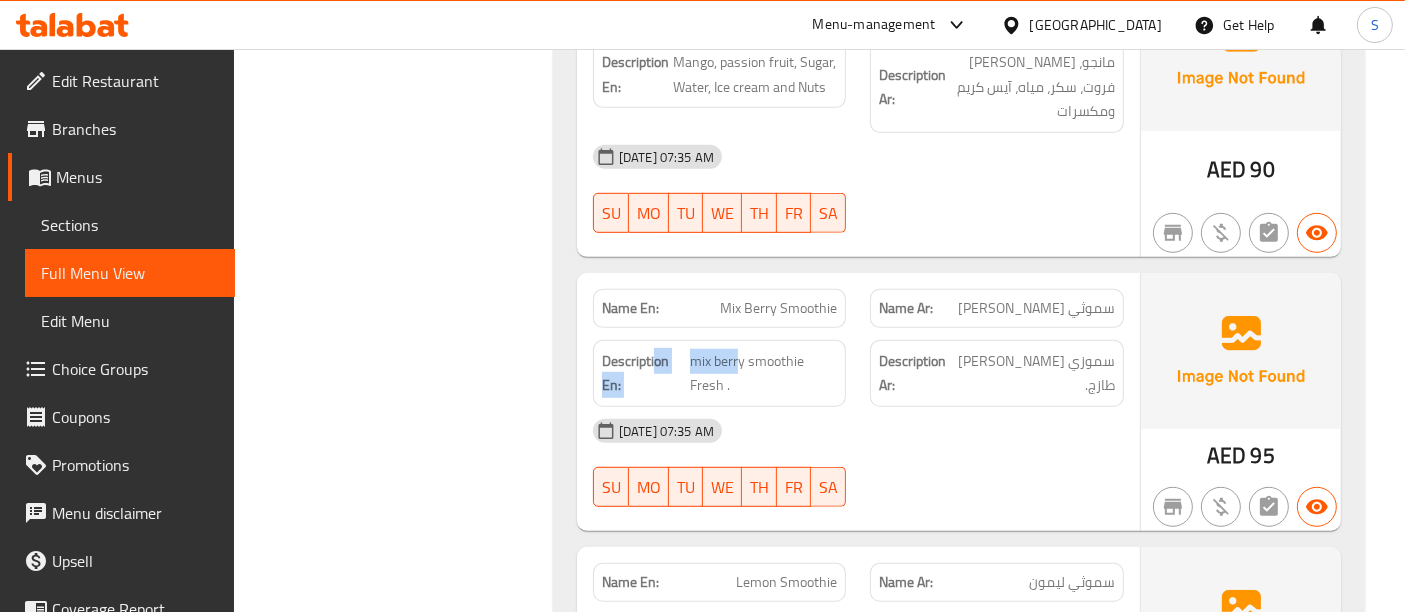 drag, startPoint x: 740, startPoint y: 330, endPoint x: 655, endPoint y: 324, distance: 85.2115 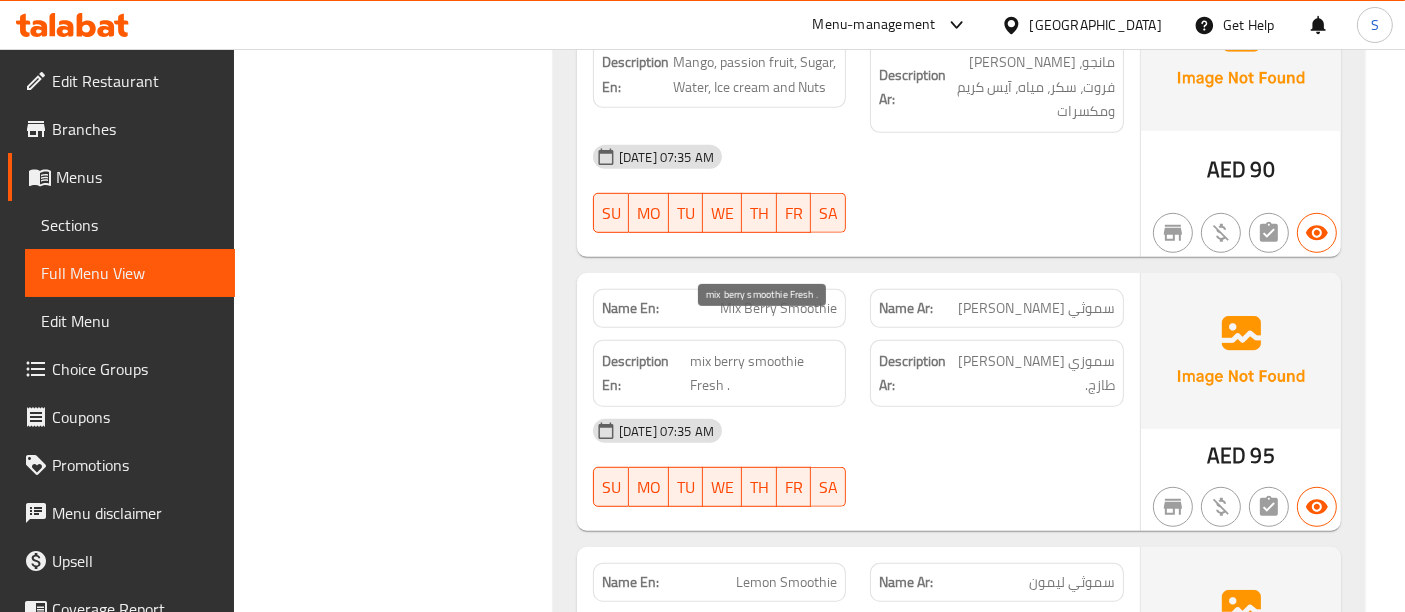 click on "mix berry smoothie Fresh ." at bounding box center (764, 373) 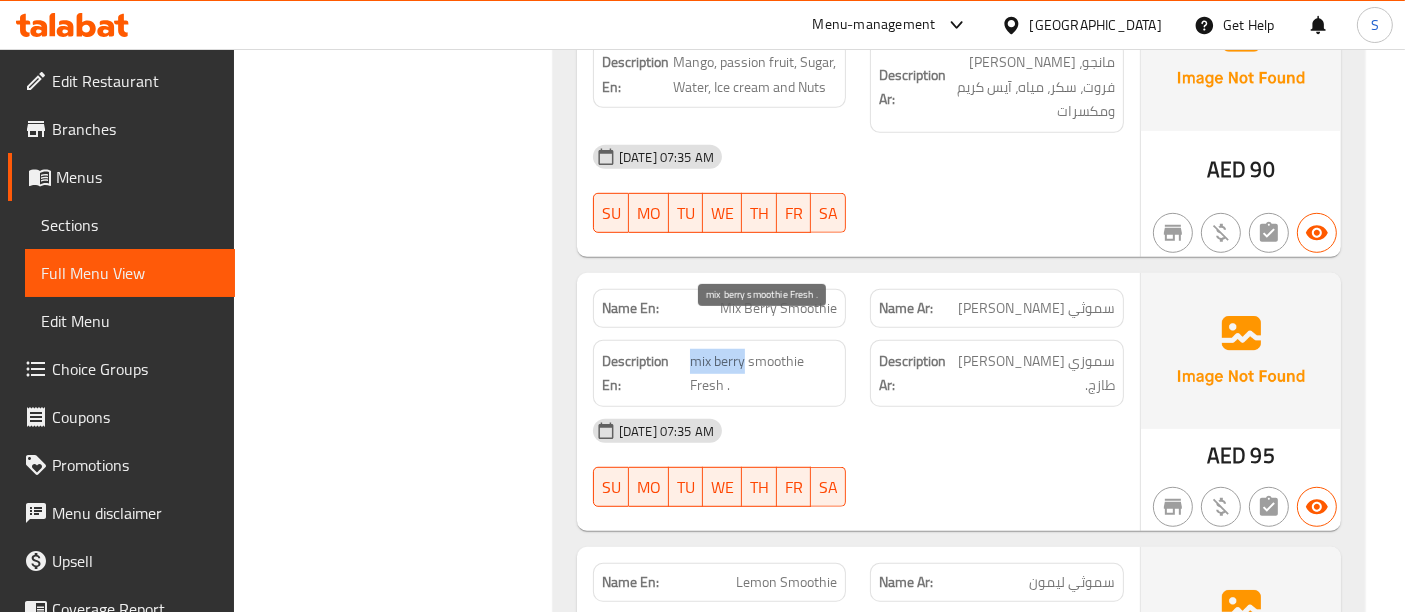 drag, startPoint x: 744, startPoint y: 330, endPoint x: 691, endPoint y: 330, distance: 53 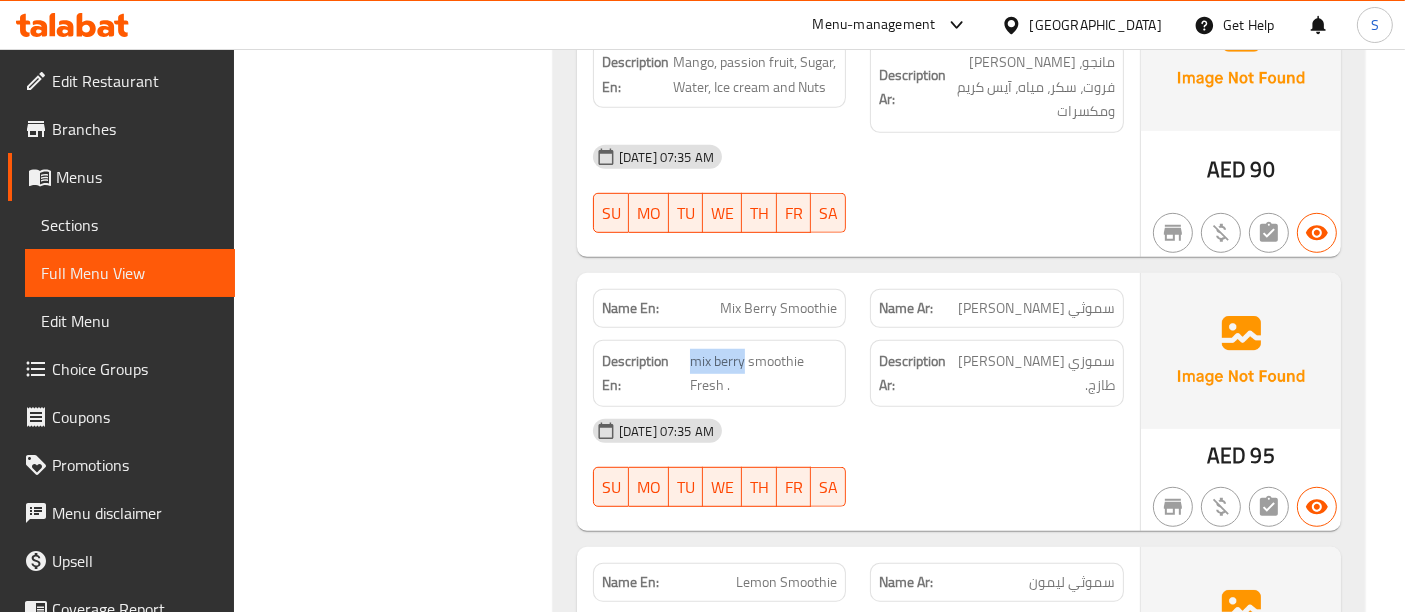 copy on "mix berry" 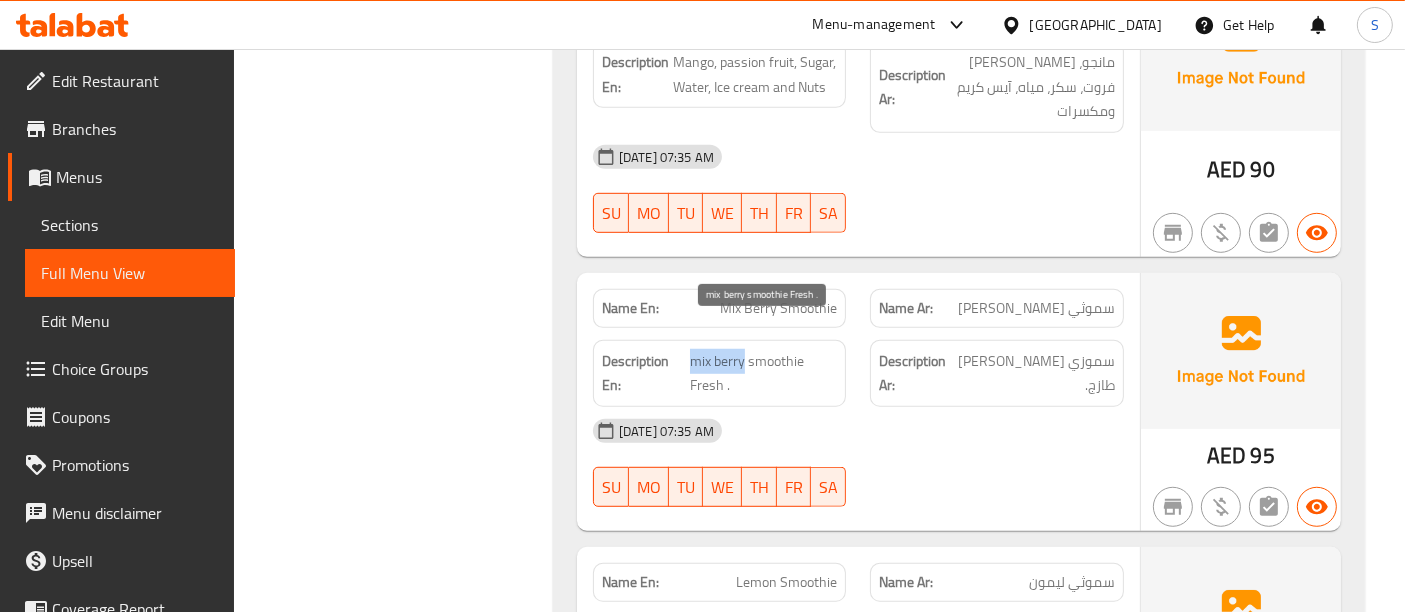 click on "mix berry smoothie Fresh ." at bounding box center [764, 373] 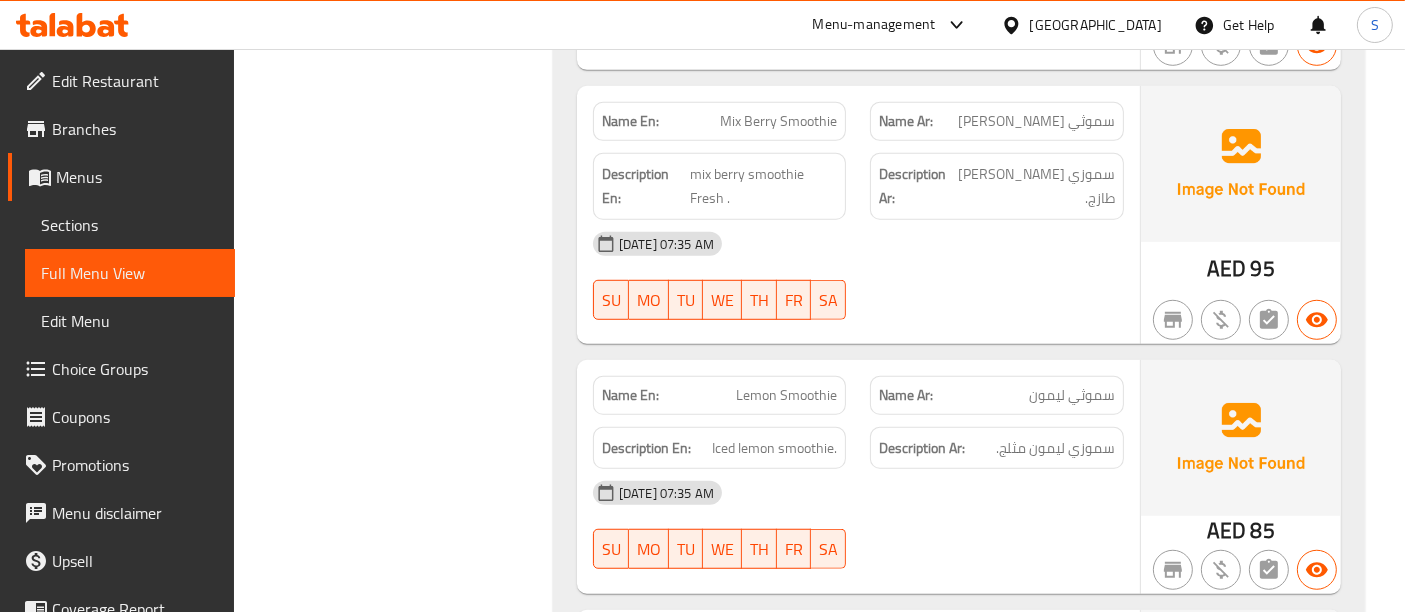scroll, scrollTop: 1333, scrollLeft: 0, axis: vertical 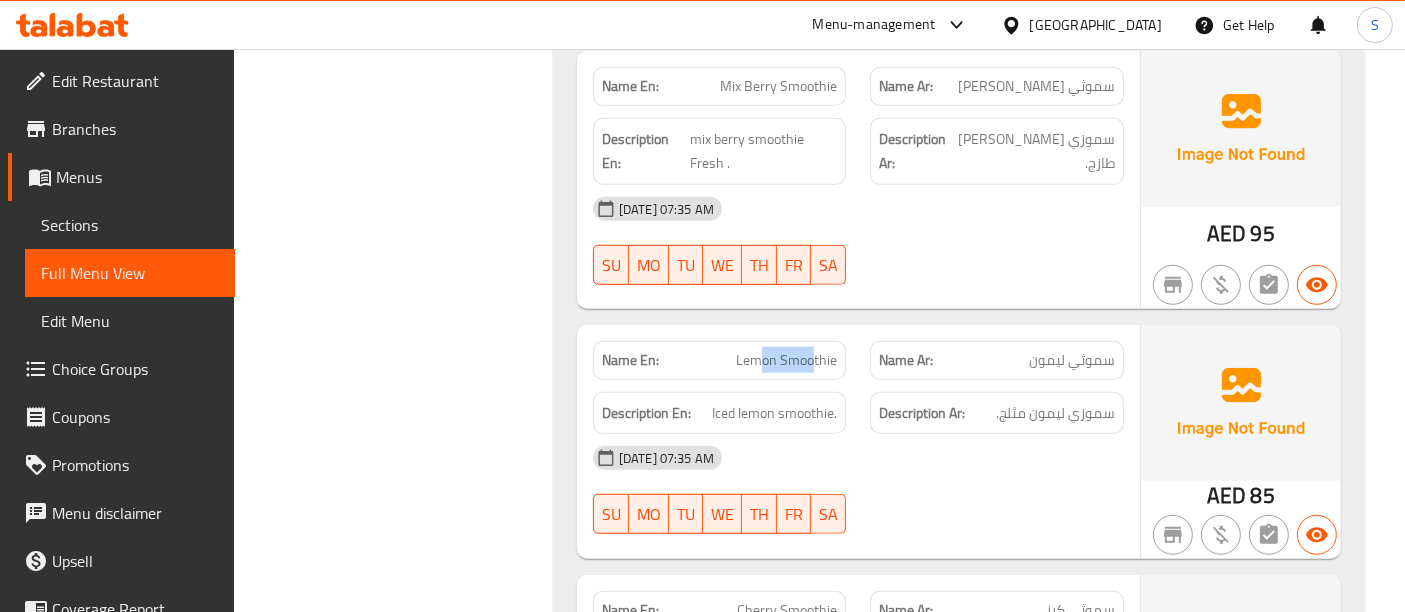 drag, startPoint x: 817, startPoint y: 322, endPoint x: 753, endPoint y: 330, distance: 64.49806 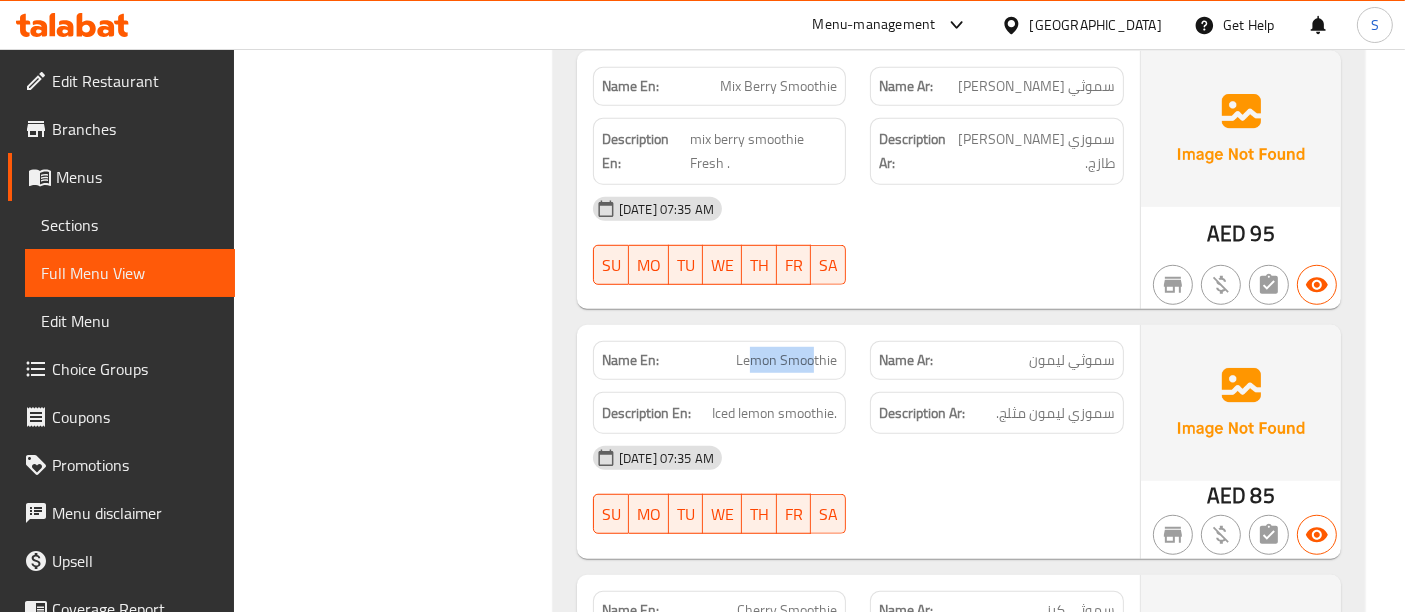 click on "Lemon Smoothie" at bounding box center (786, 360) 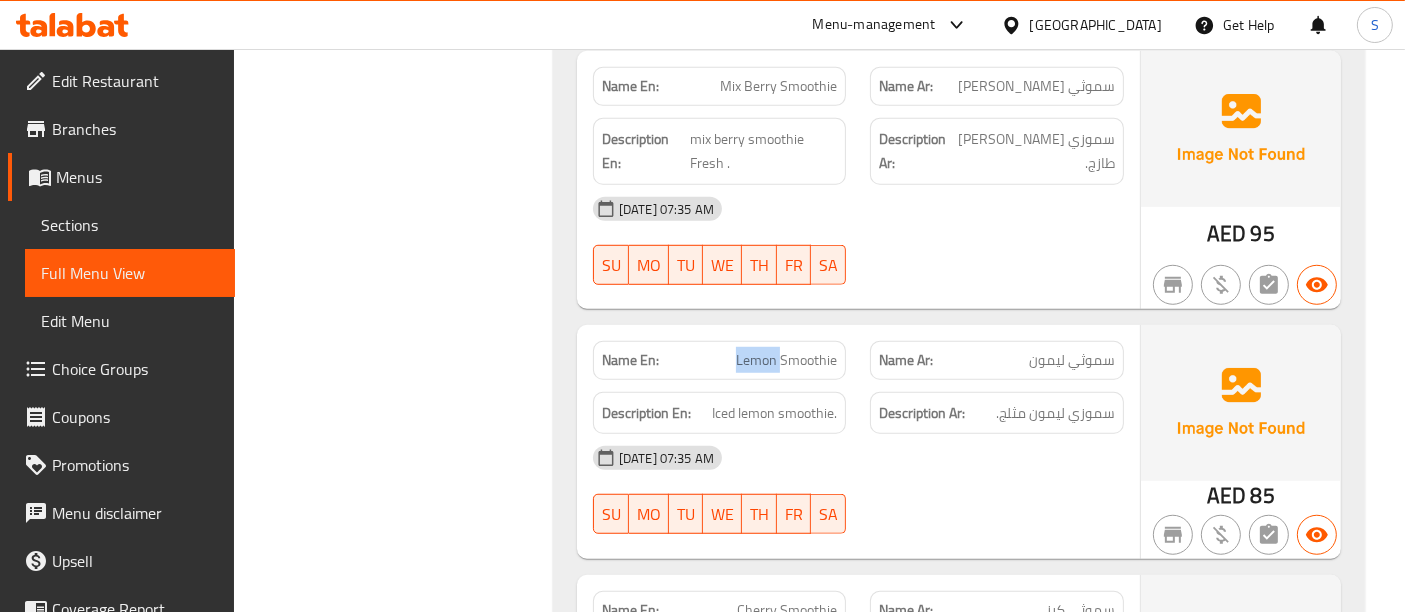 click on "Lemon Smoothie" at bounding box center (786, 360) 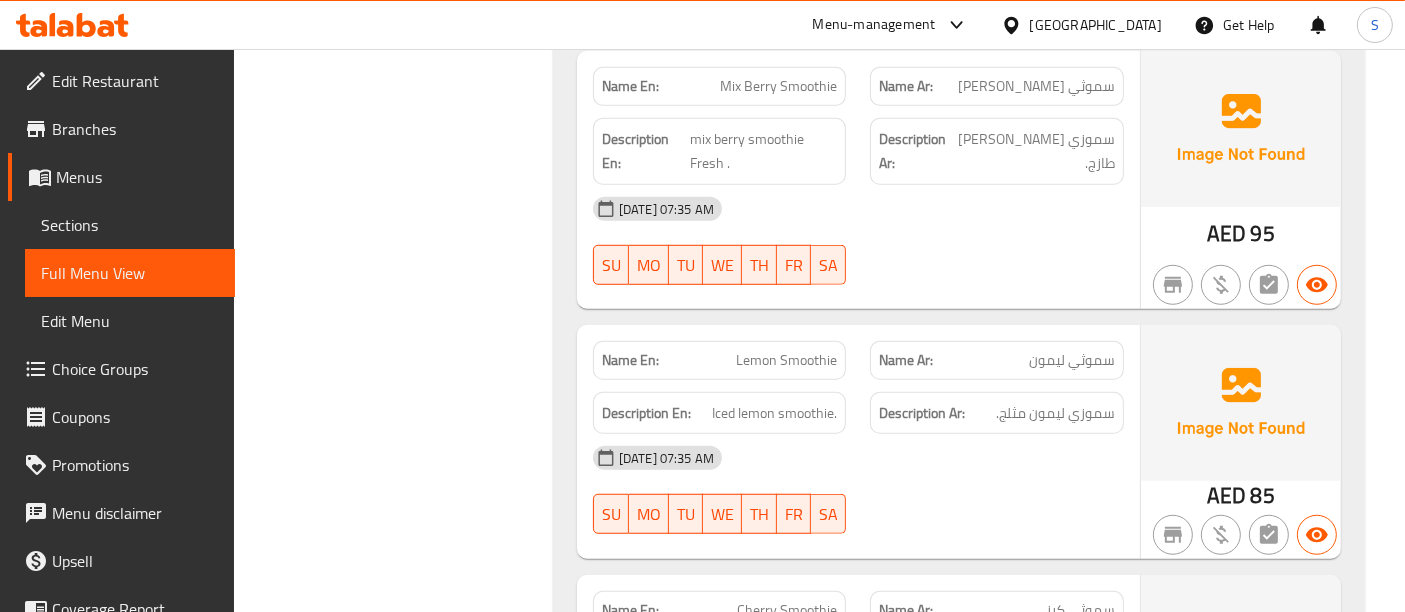 click on "Lemon Smoothie" at bounding box center [786, 360] 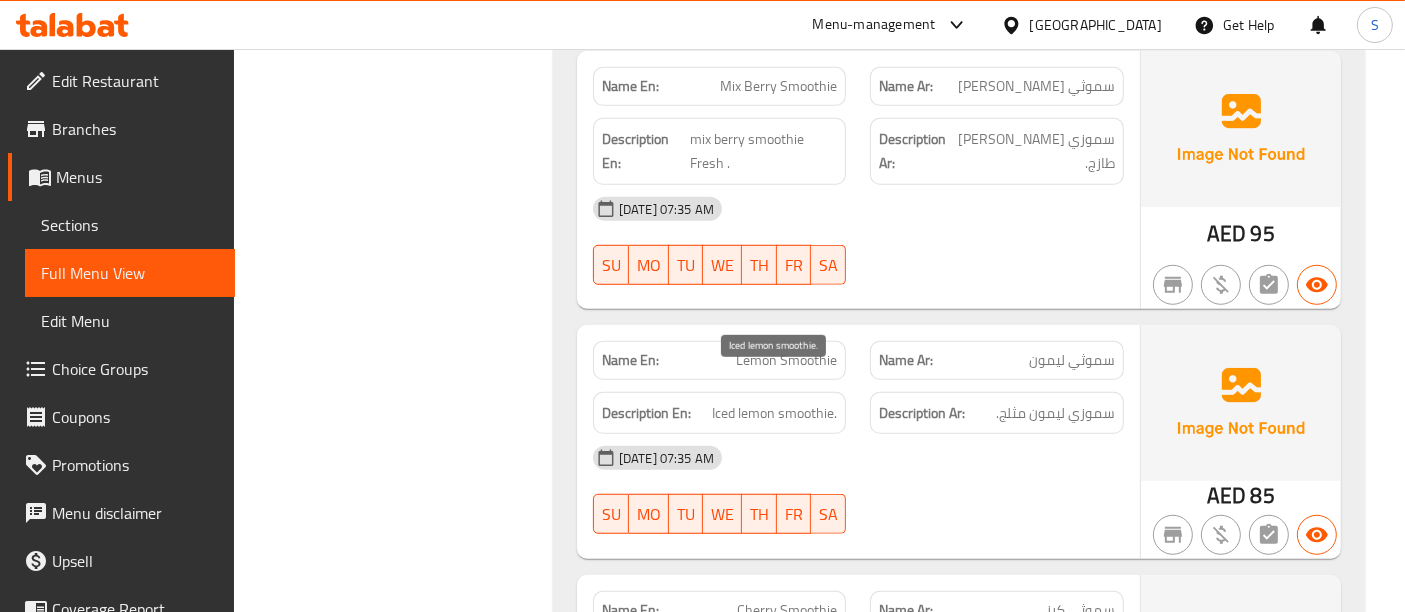 click on "Iced lemon smoothie." at bounding box center (774, 413) 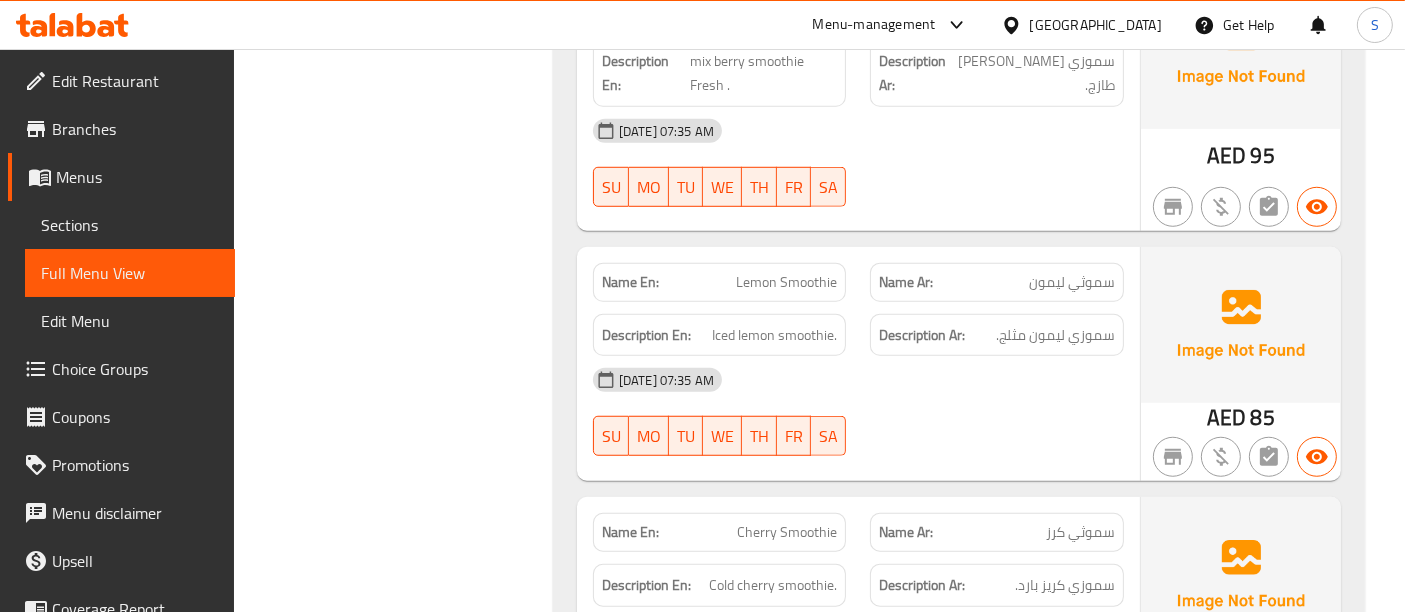 scroll, scrollTop: 1444, scrollLeft: 0, axis: vertical 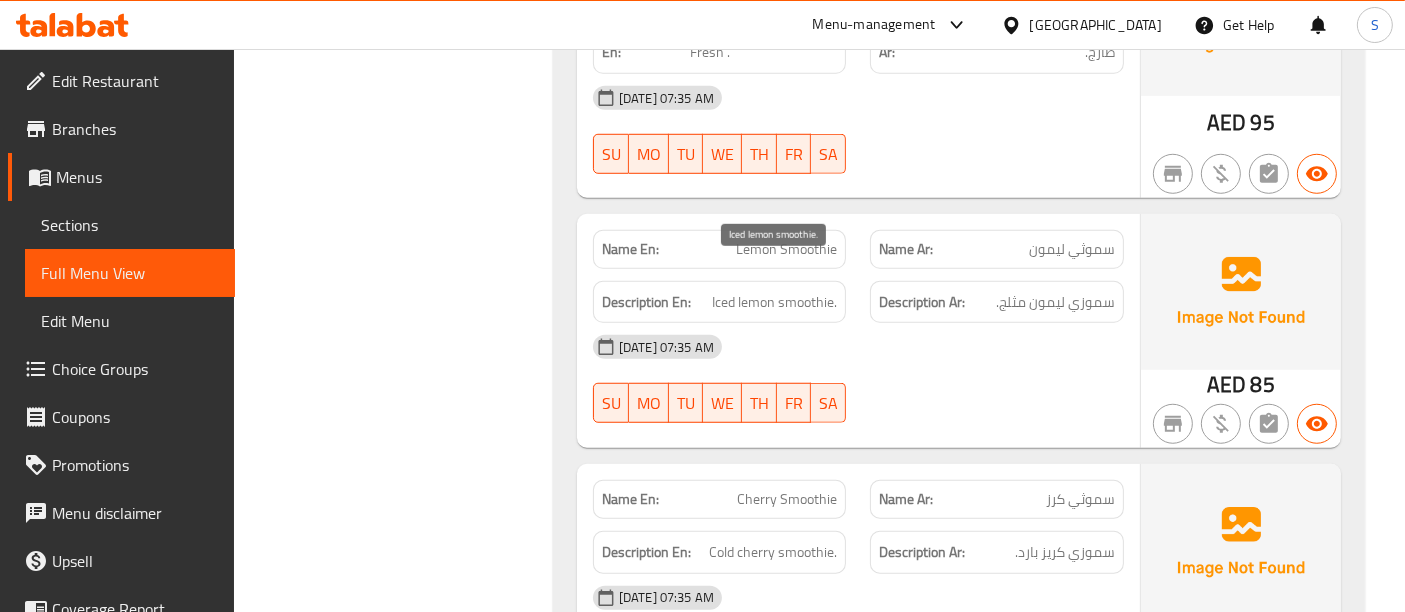 click on "Iced lemon smoothie." at bounding box center [774, 302] 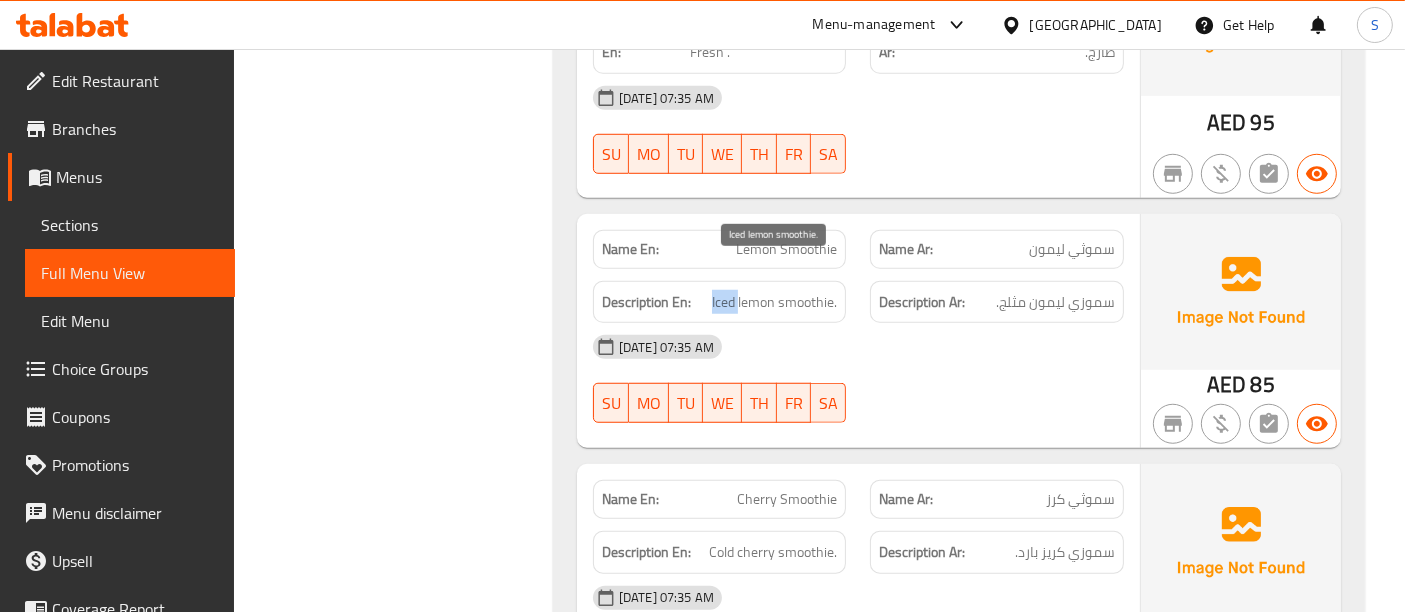 click on "Iced lemon smoothie." at bounding box center (774, 302) 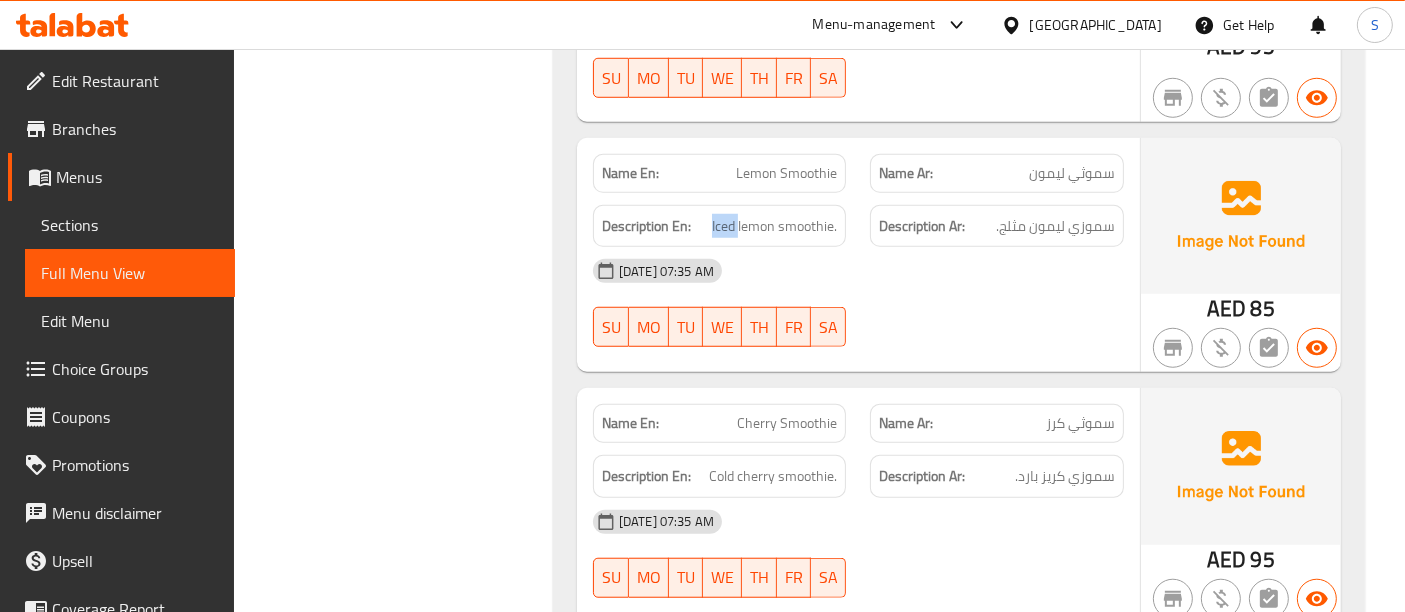 scroll, scrollTop: 1555, scrollLeft: 0, axis: vertical 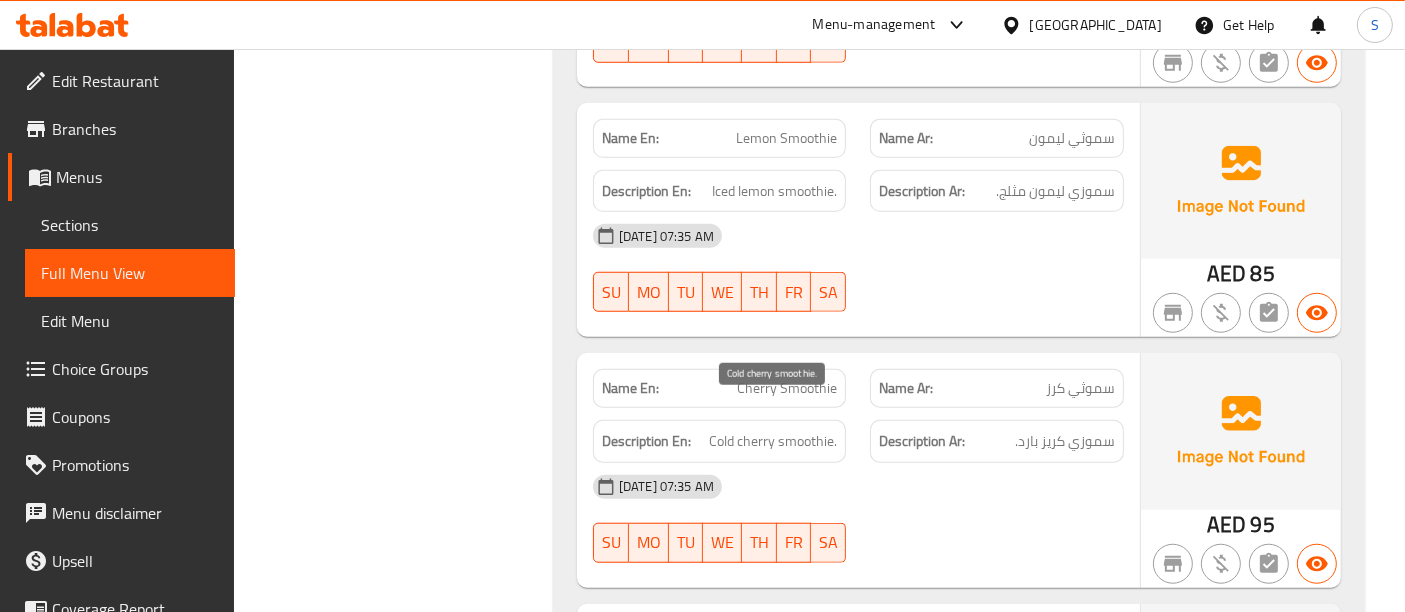 click on "Cold cherry smoothie." at bounding box center [773, 441] 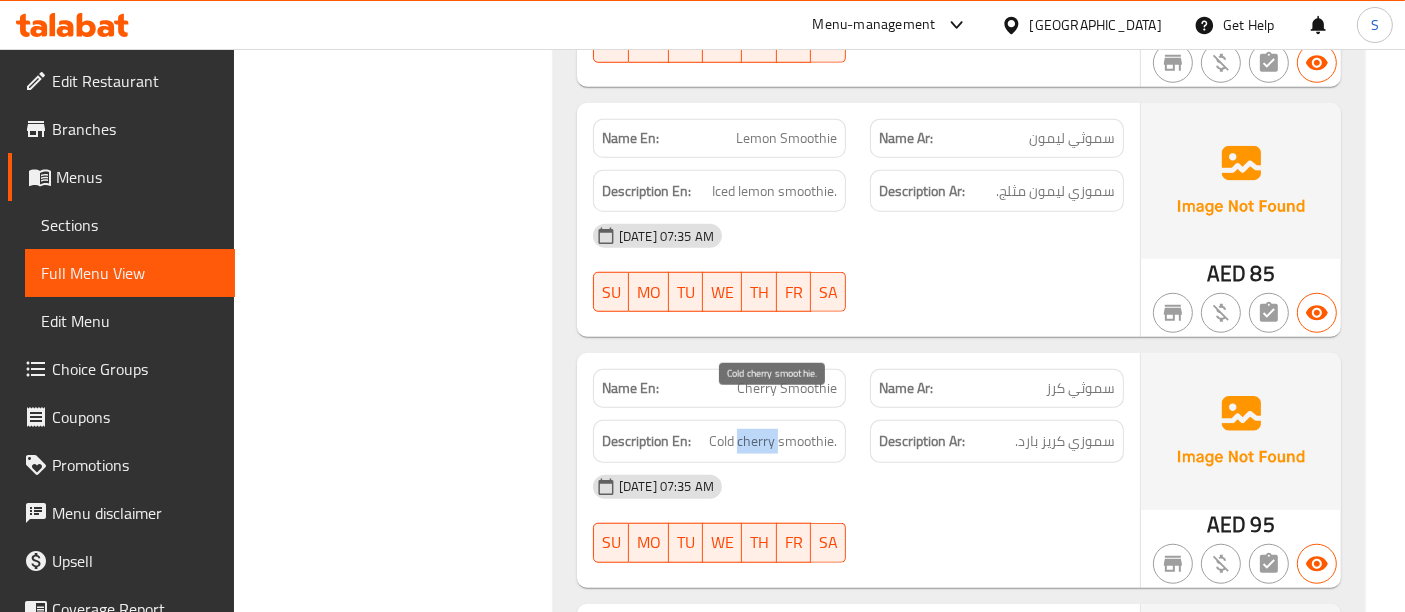 click on "Cold cherry smoothie." at bounding box center [773, 441] 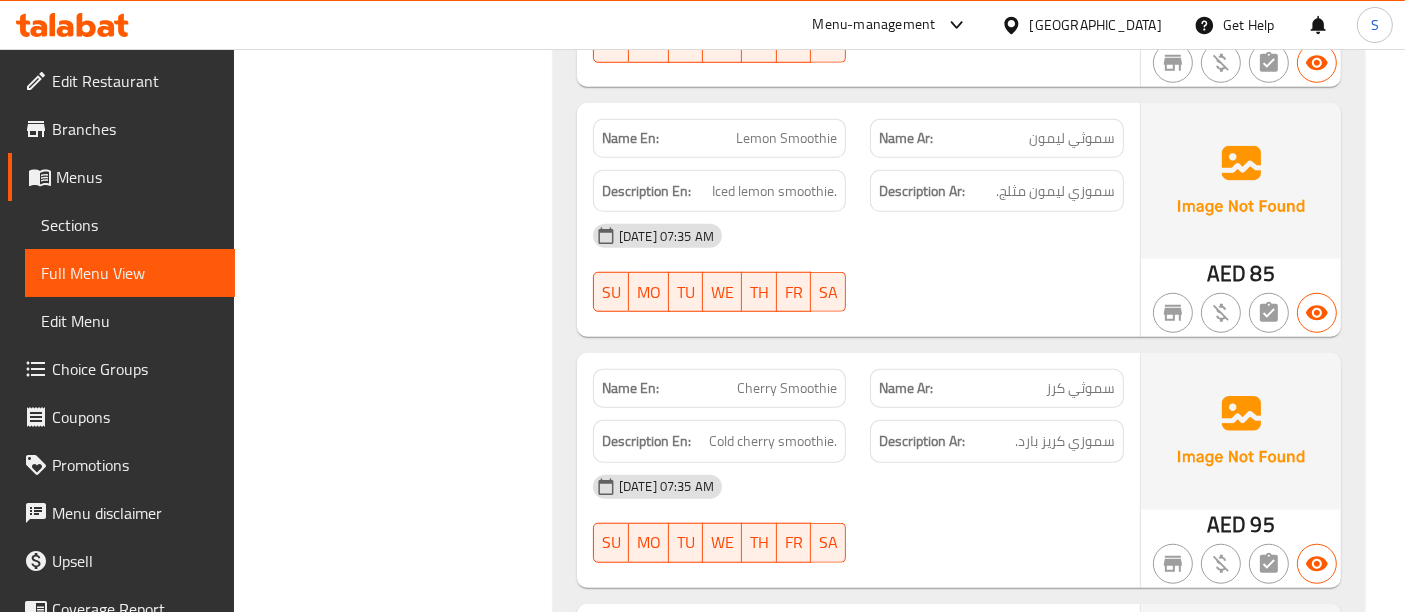 click on "Name En: Cherry Smoothie Name Ar: سموثي كرز  Description En: Cold cherry smoothie. Description Ar: سموزي كريز بارد. 13-07-2025 07:35 AM SU MO TU WE TH FR SA" at bounding box center [858, 470] 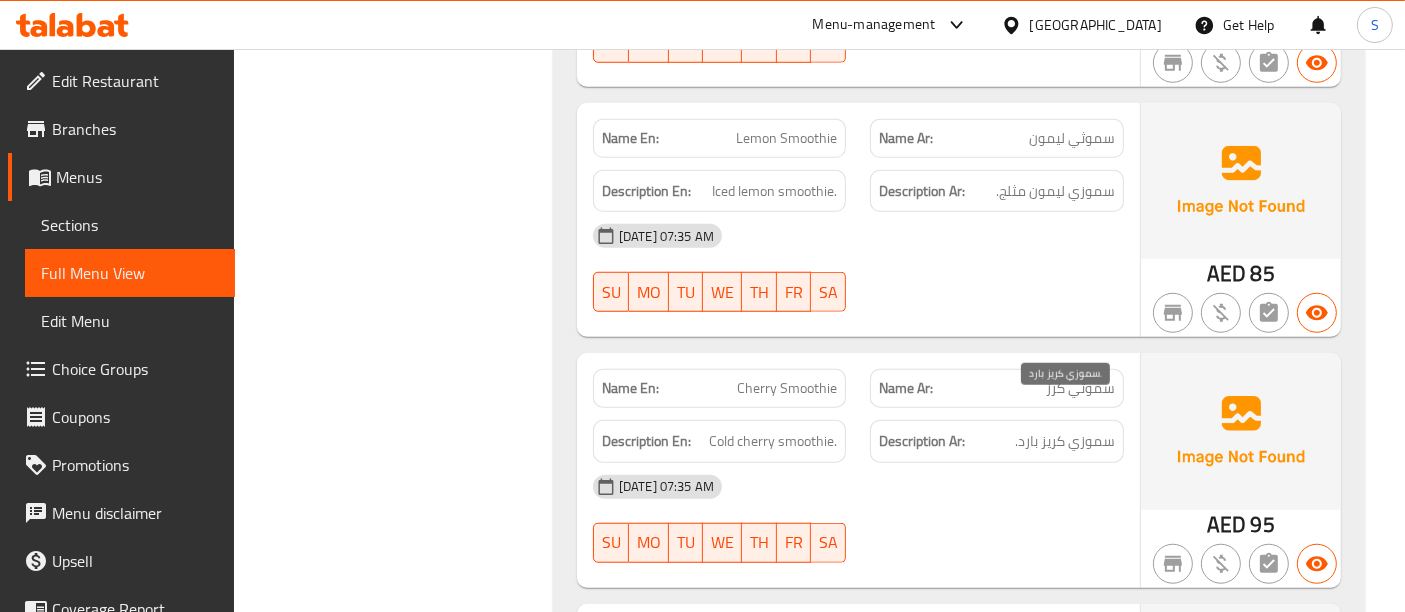click on "سموزي كريز بارد." at bounding box center [1065, 441] 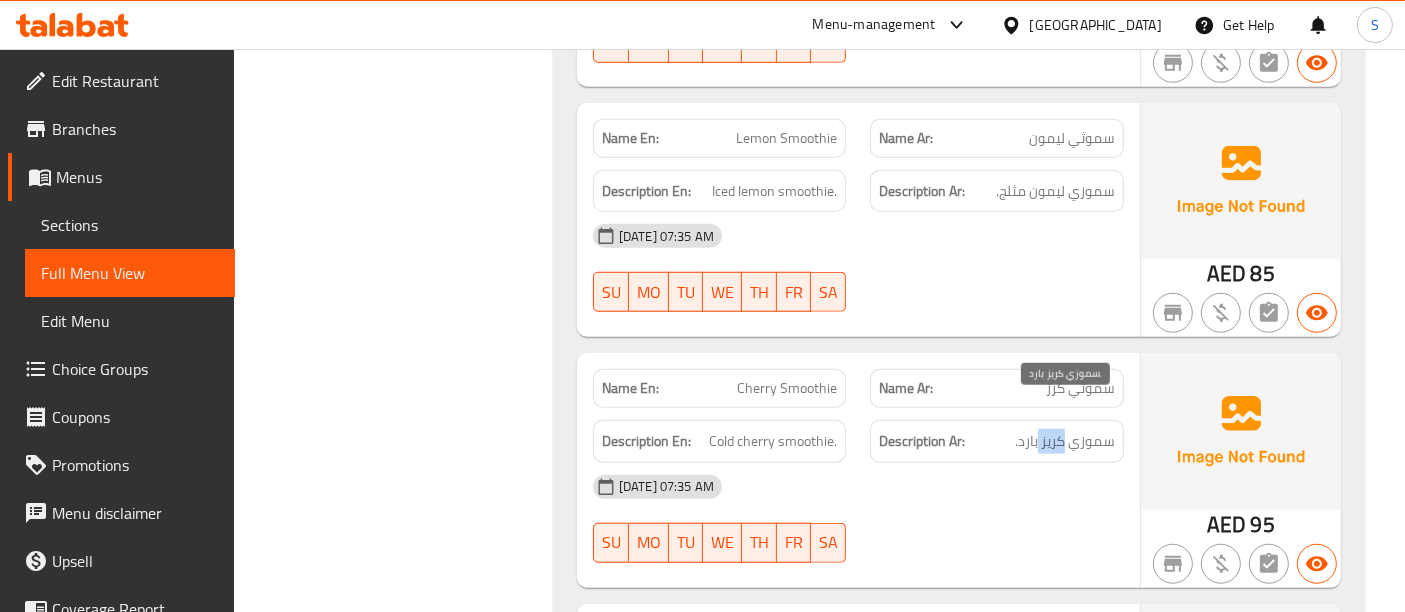 click on "سموزي كريز بارد." at bounding box center [1065, 441] 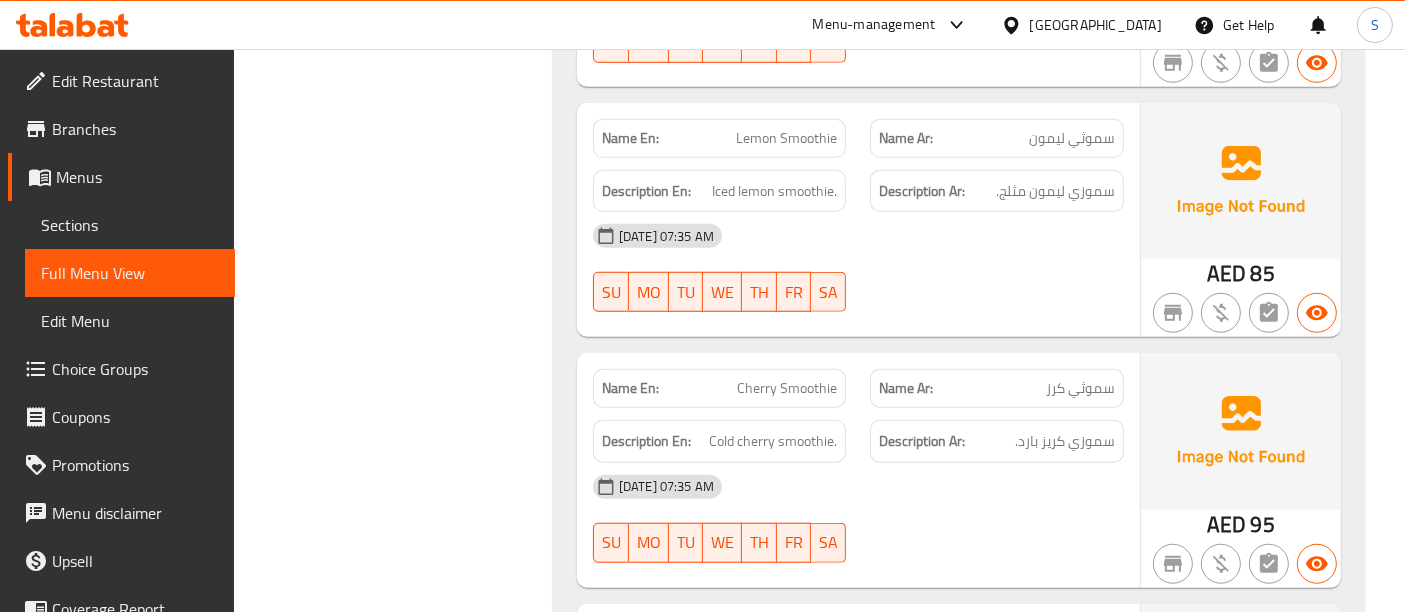 click on "Description En: Cold cherry smoothie." at bounding box center (720, 441) 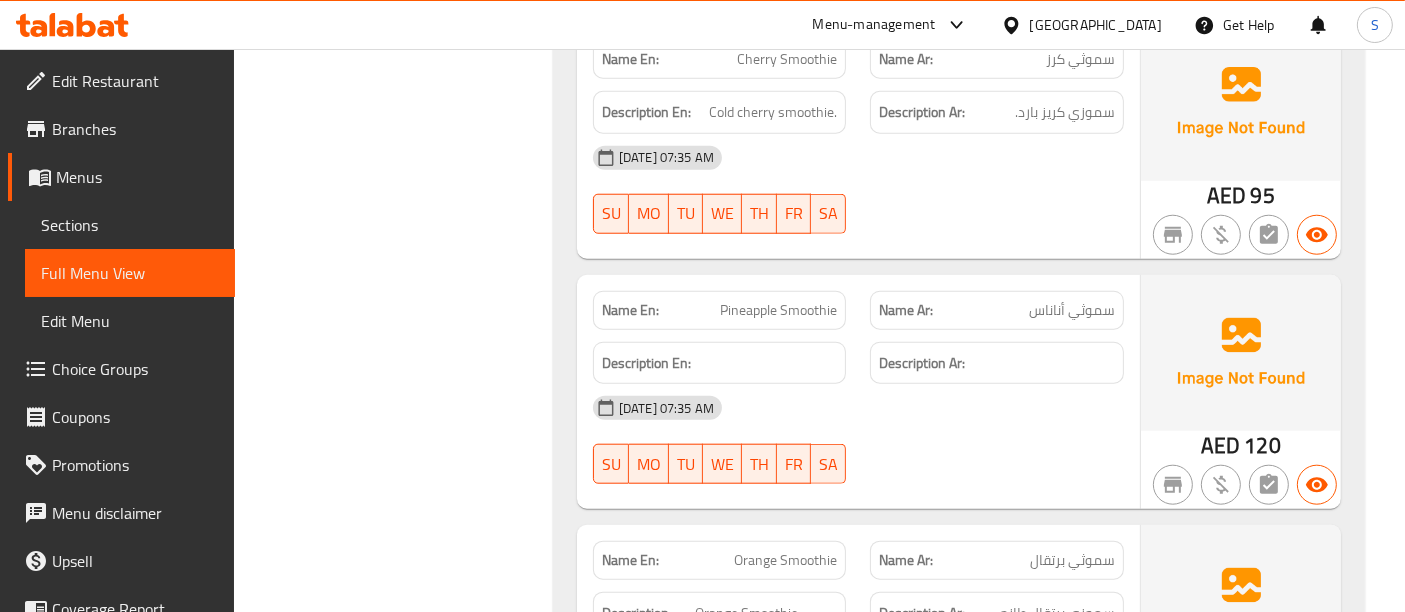 scroll, scrollTop: 1888, scrollLeft: 0, axis: vertical 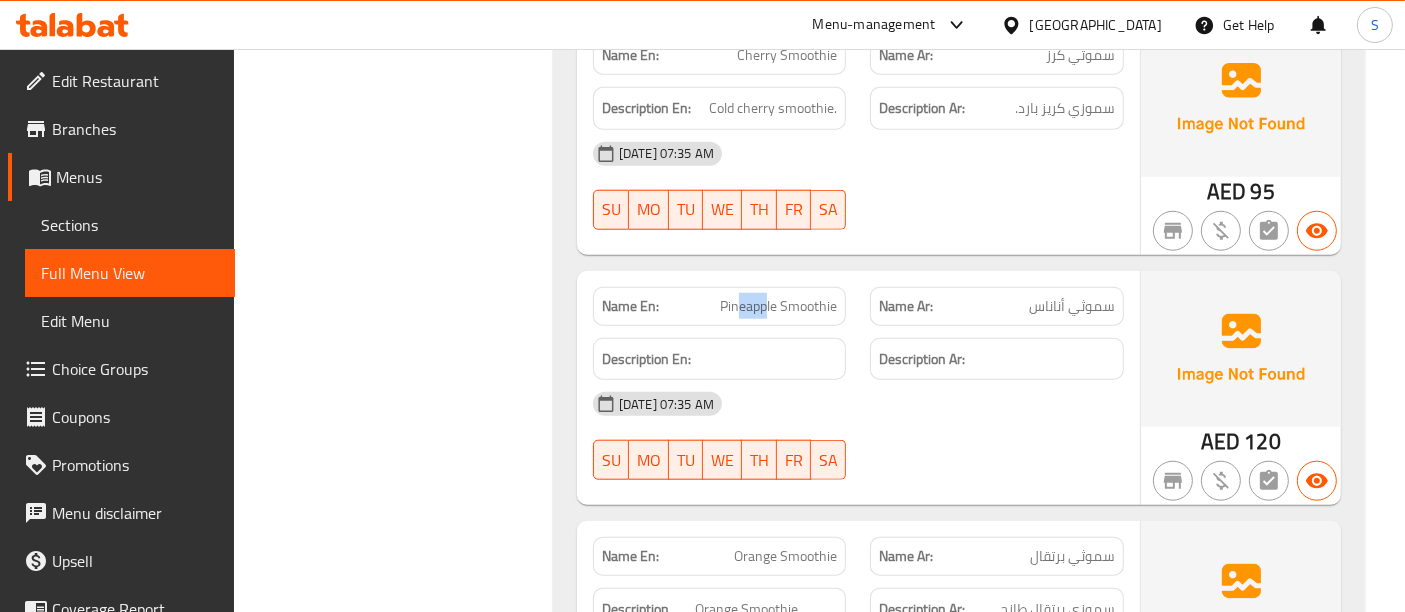 drag, startPoint x: 767, startPoint y: 287, endPoint x: 714, endPoint y: 287, distance: 53 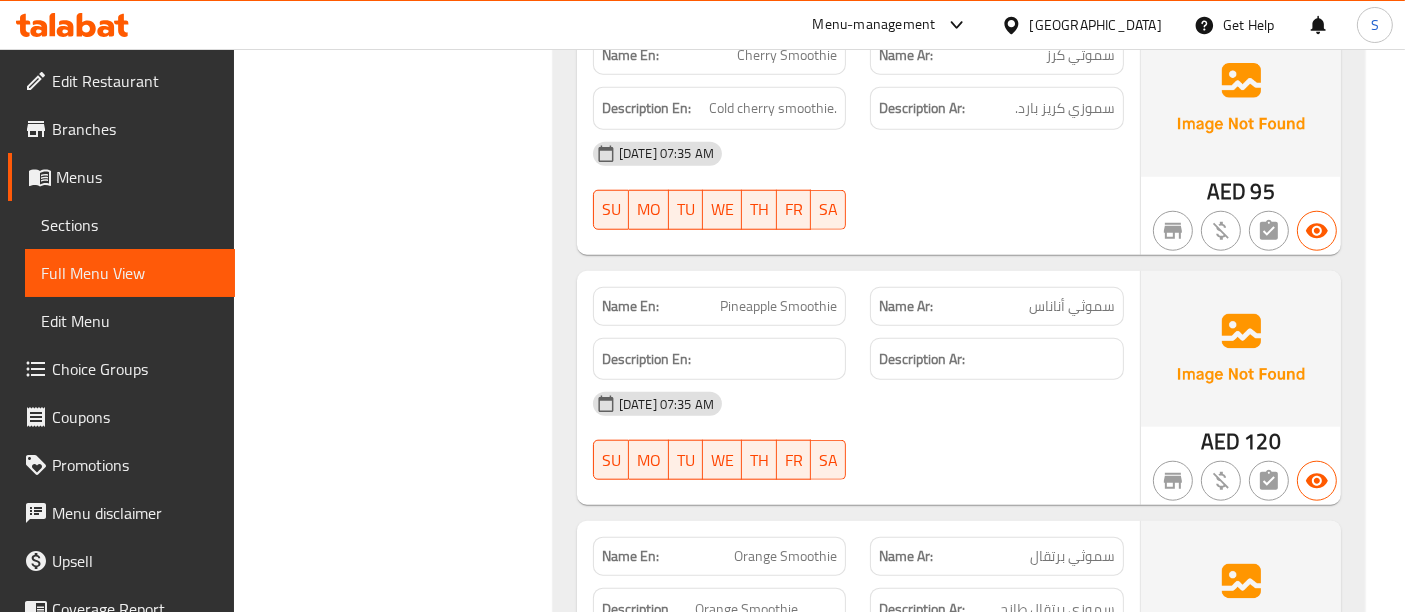 click on "Name En: Pineapple Smoothie" at bounding box center (720, 306) 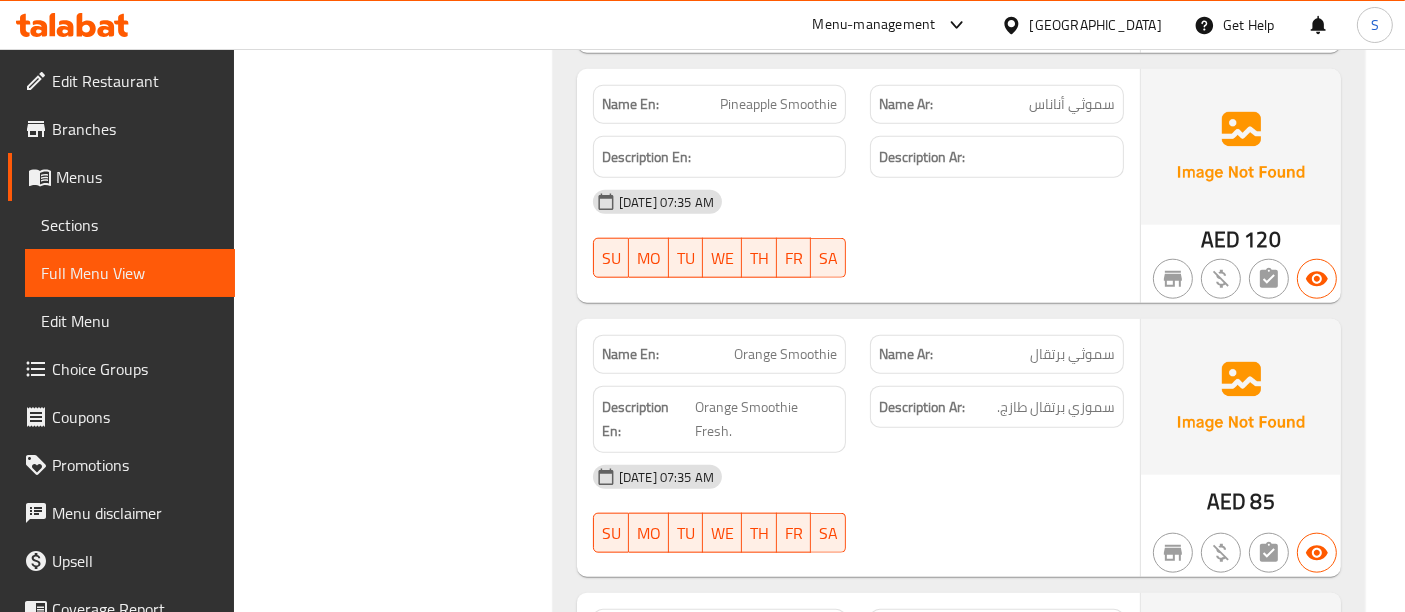scroll, scrollTop: 2111, scrollLeft: 0, axis: vertical 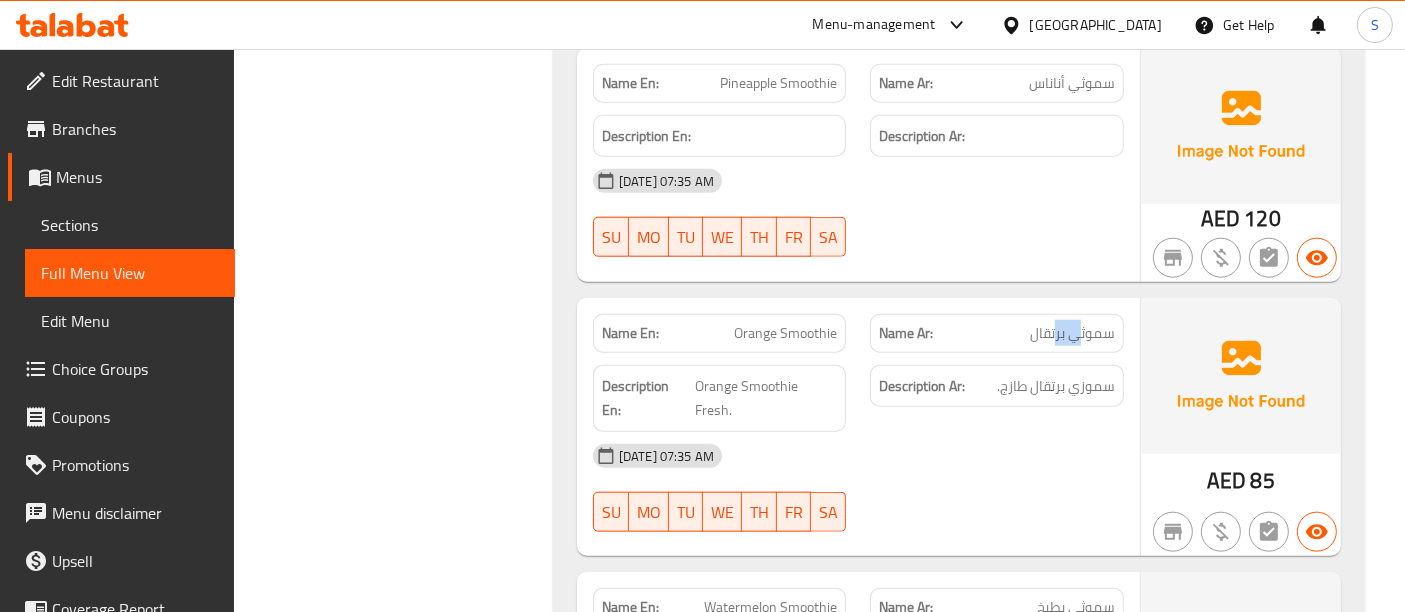 drag, startPoint x: 1076, startPoint y: 307, endPoint x: 1035, endPoint y: 312, distance: 41.303753 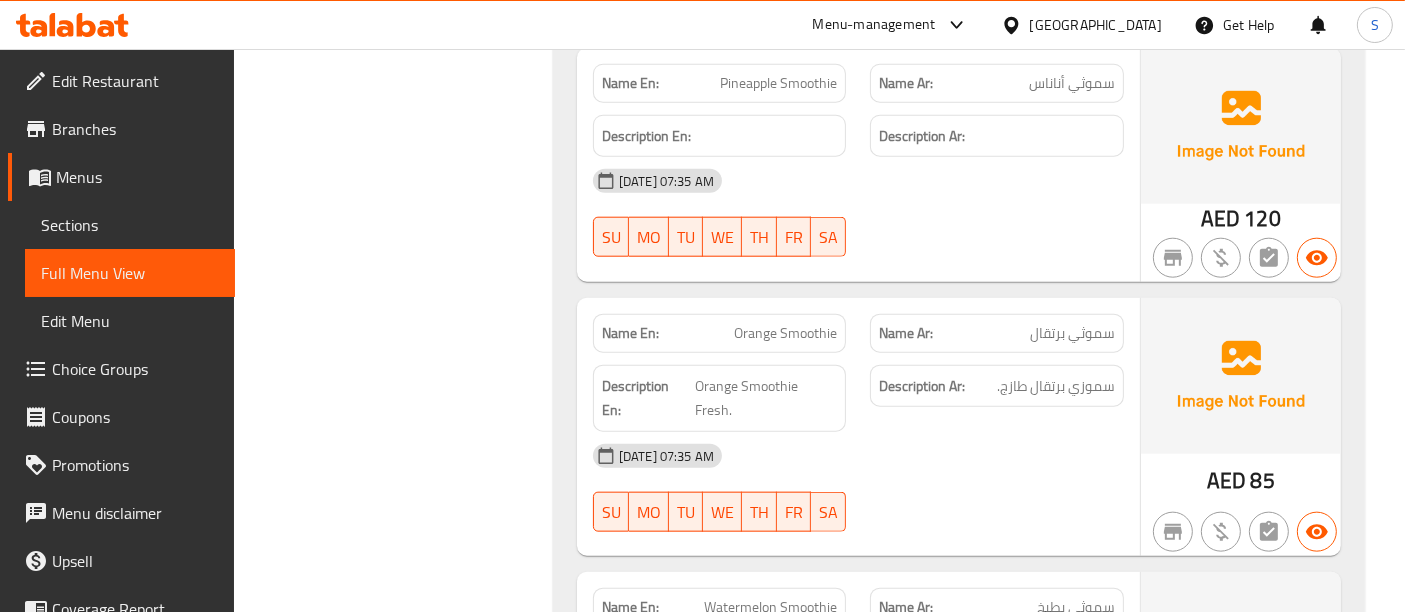 click on "Name En: Orange Smoothie" at bounding box center [720, 333] 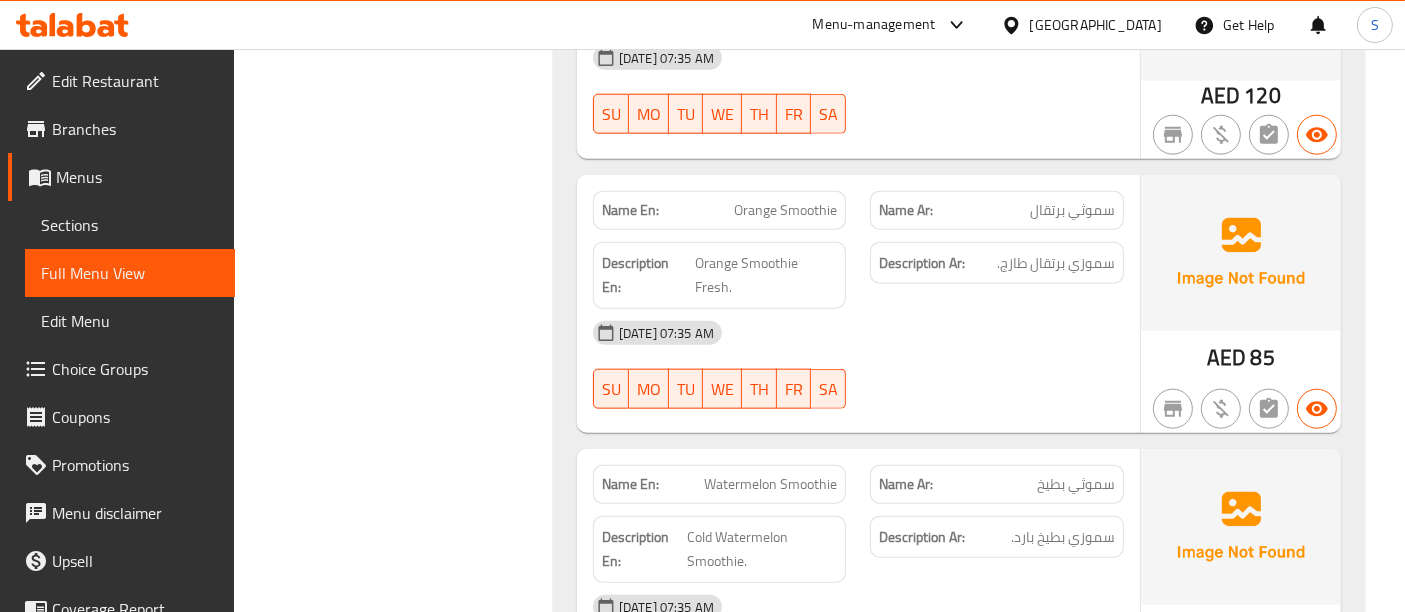 scroll, scrollTop: 2333, scrollLeft: 0, axis: vertical 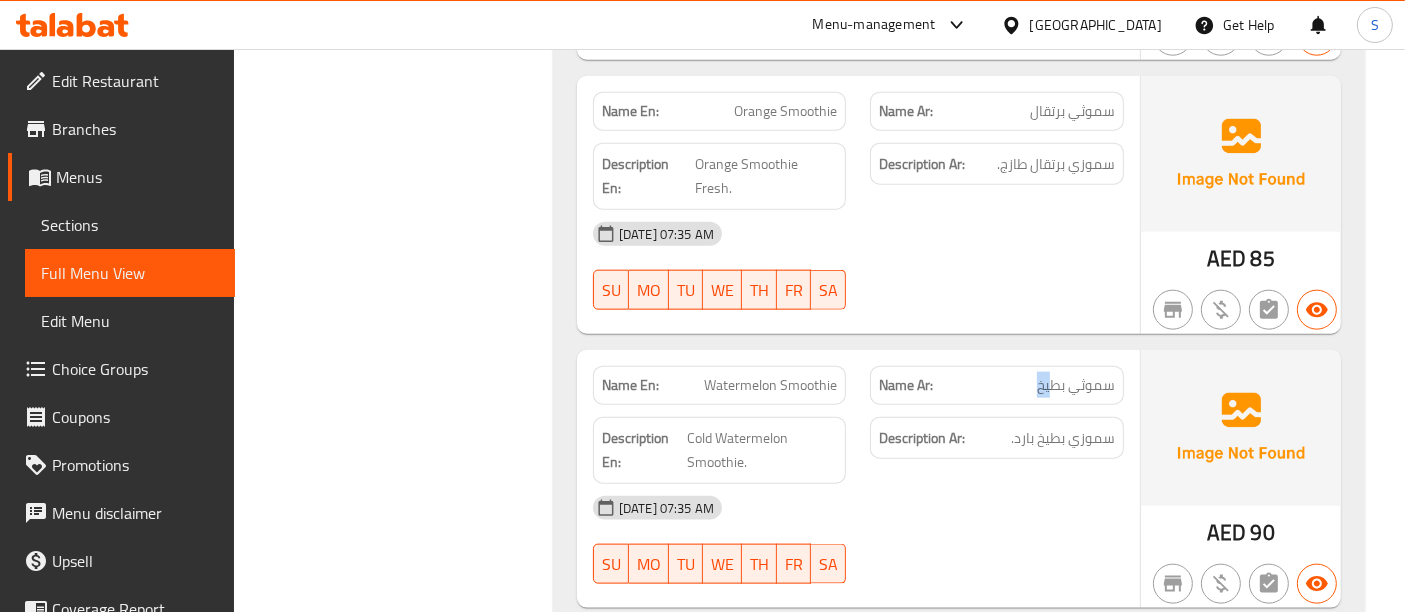 drag, startPoint x: 1046, startPoint y: 336, endPoint x: 997, endPoint y: 333, distance: 49.09175 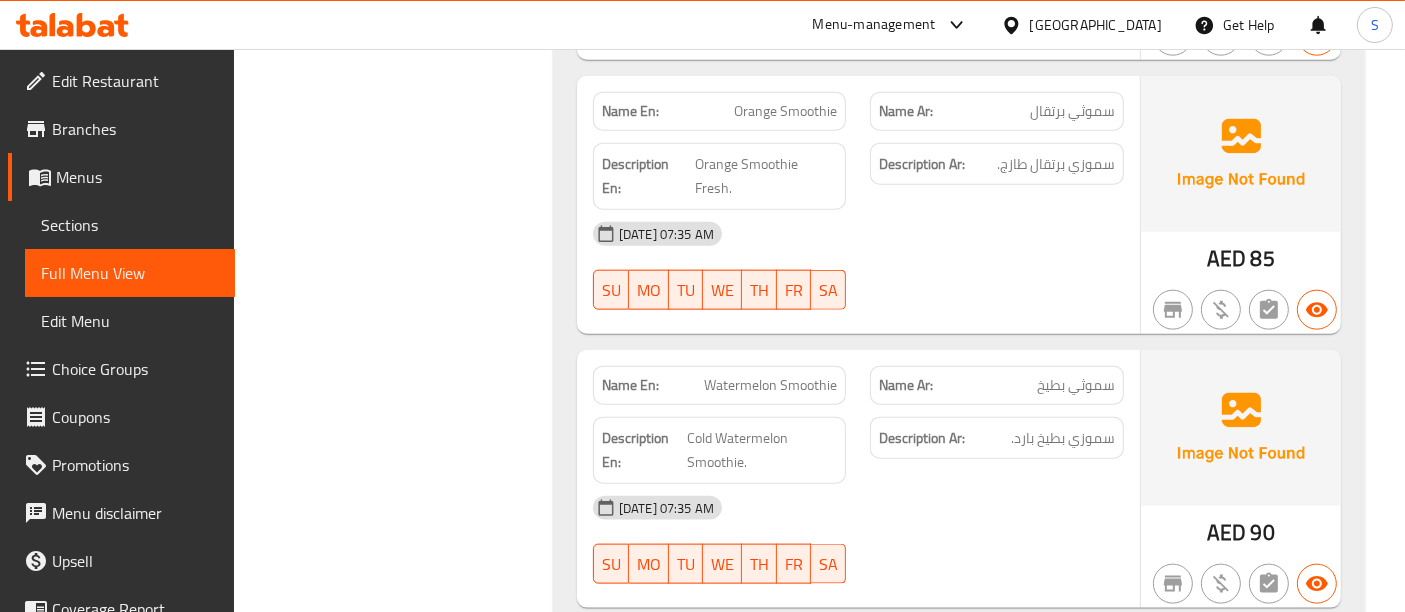 click on "Name En: Watermelon Smoothie" at bounding box center [720, 385] 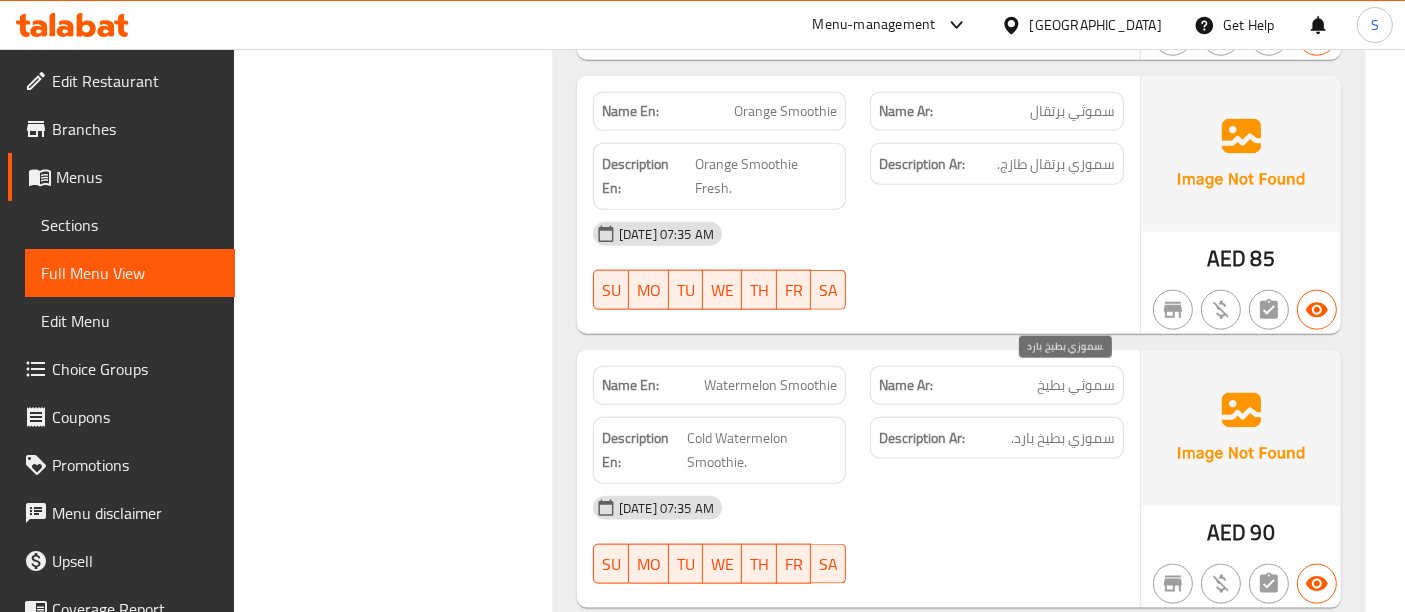 click on "سموزي بطيخ بارد." at bounding box center [1063, 438] 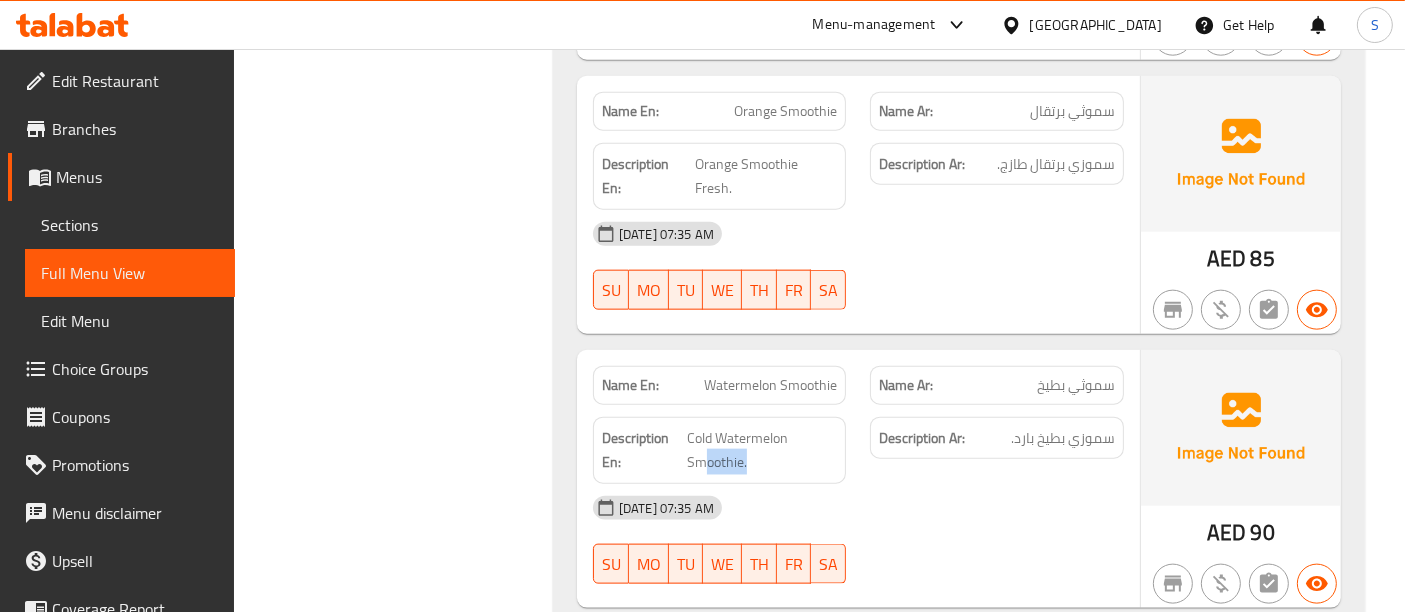 drag, startPoint x: 770, startPoint y: 416, endPoint x: 688, endPoint y: 416, distance: 82 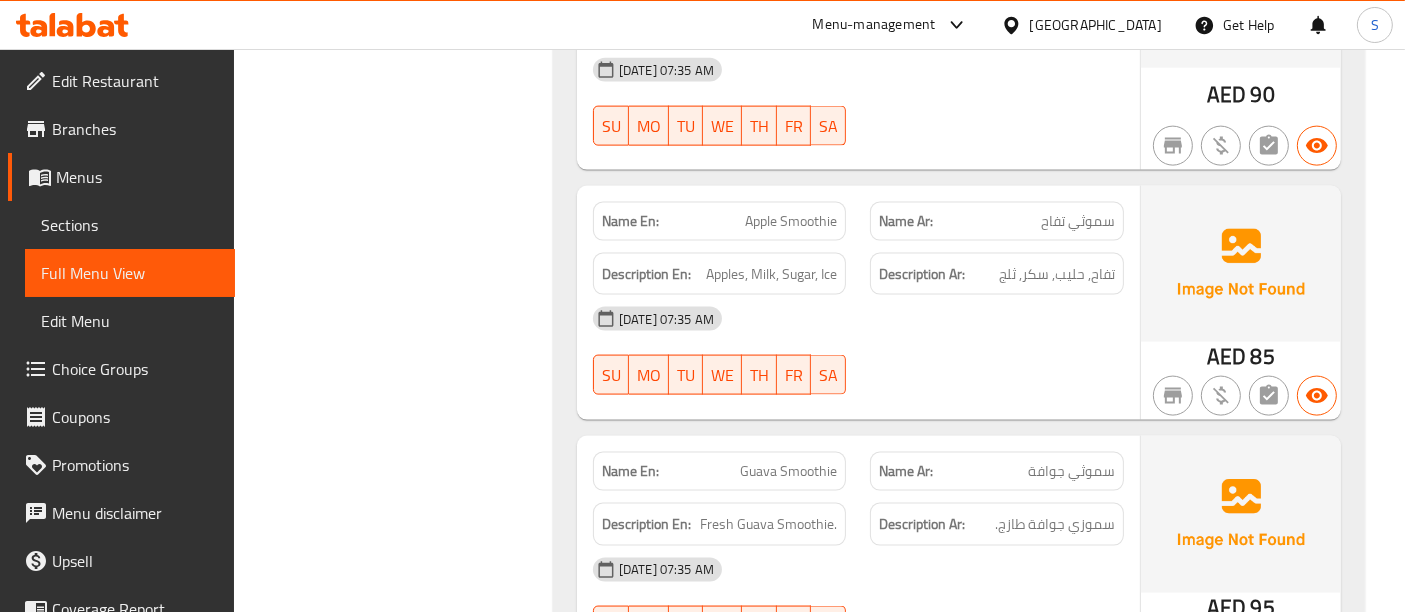 scroll, scrollTop: 2888, scrollLeft: 0, axis: vertical 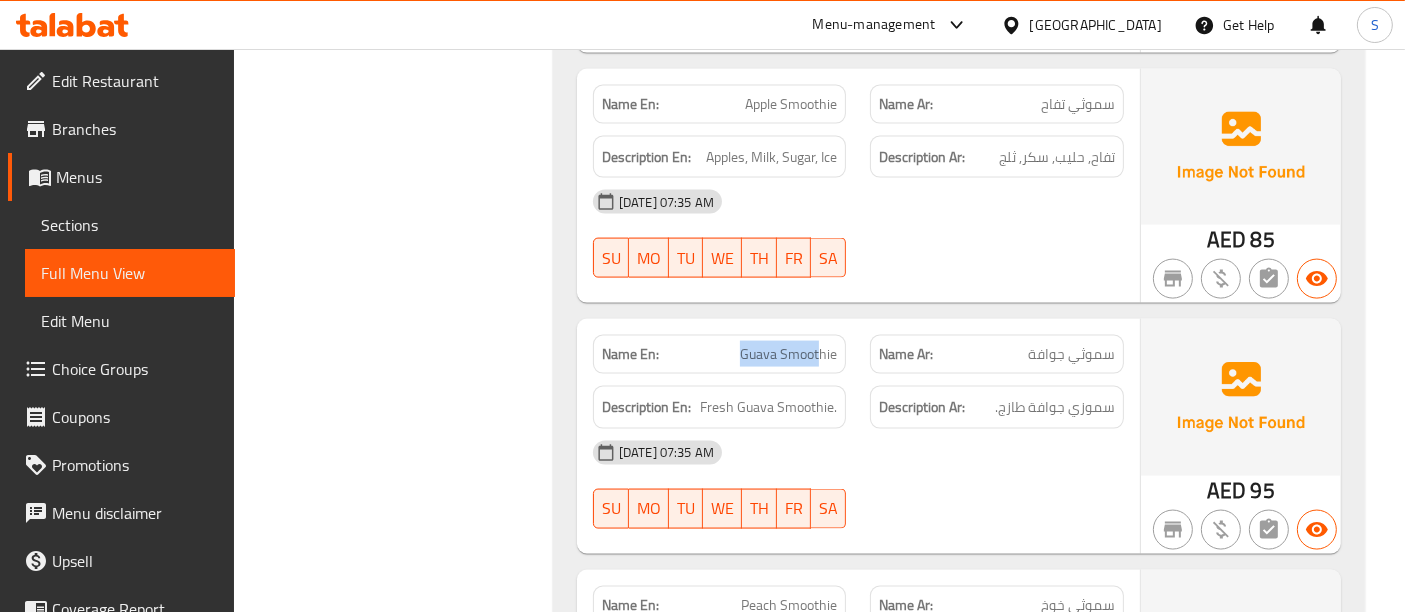 drag, startPoint x: 740, startPoint y: 301, endPoint x: 820, endPoint y: 306, distance: 80.1561 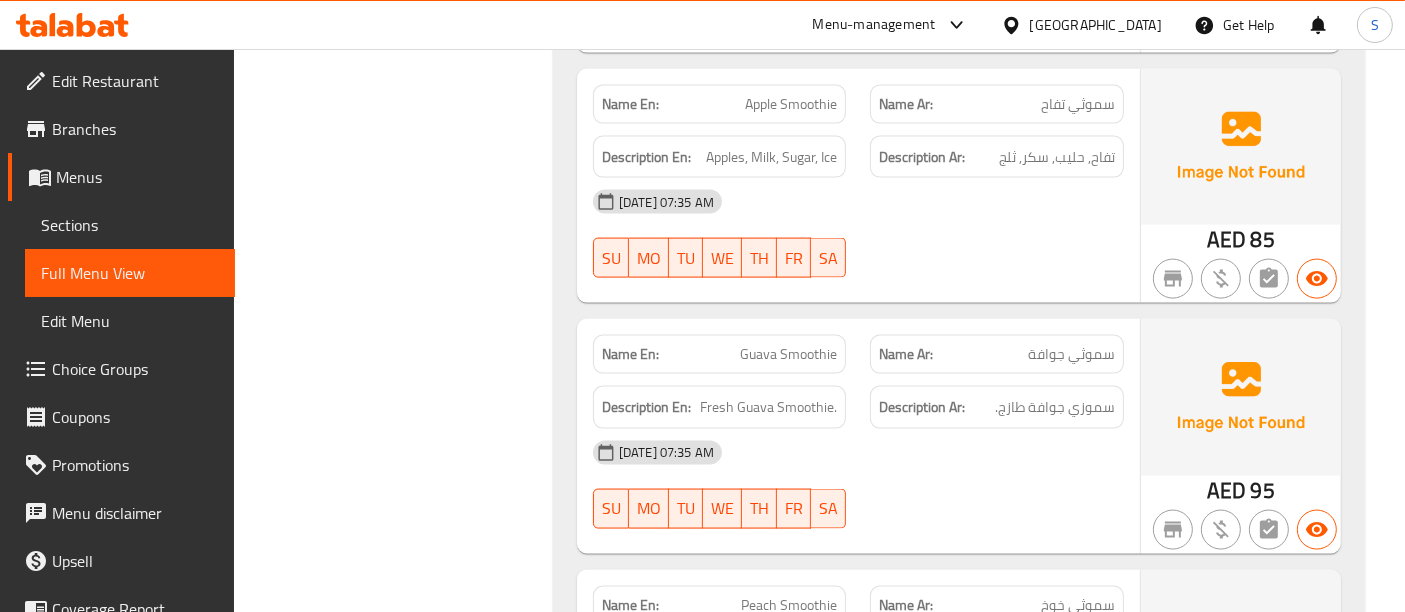 click on "Description En: Fresh Guava Smoothie." at bounding box center [720, 407] 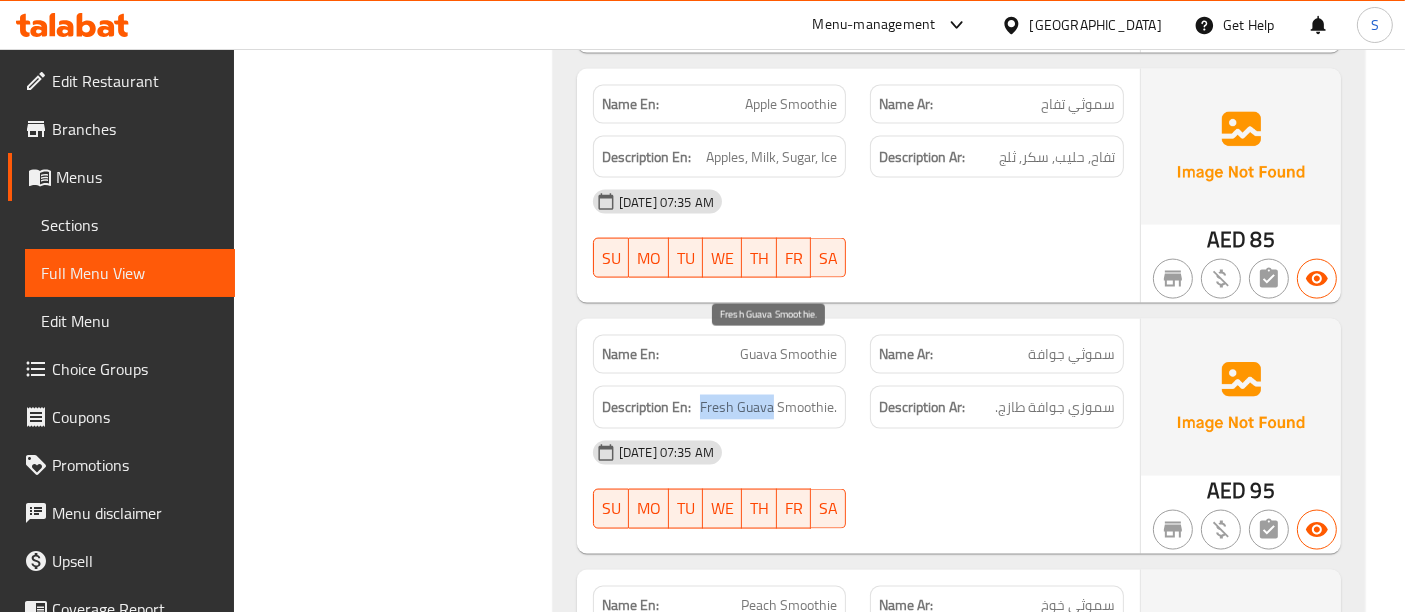 drag, startPoint x: 700, startPoint y: 352, endPoint x: 754, endPoint y: 363, distance: 55.108982 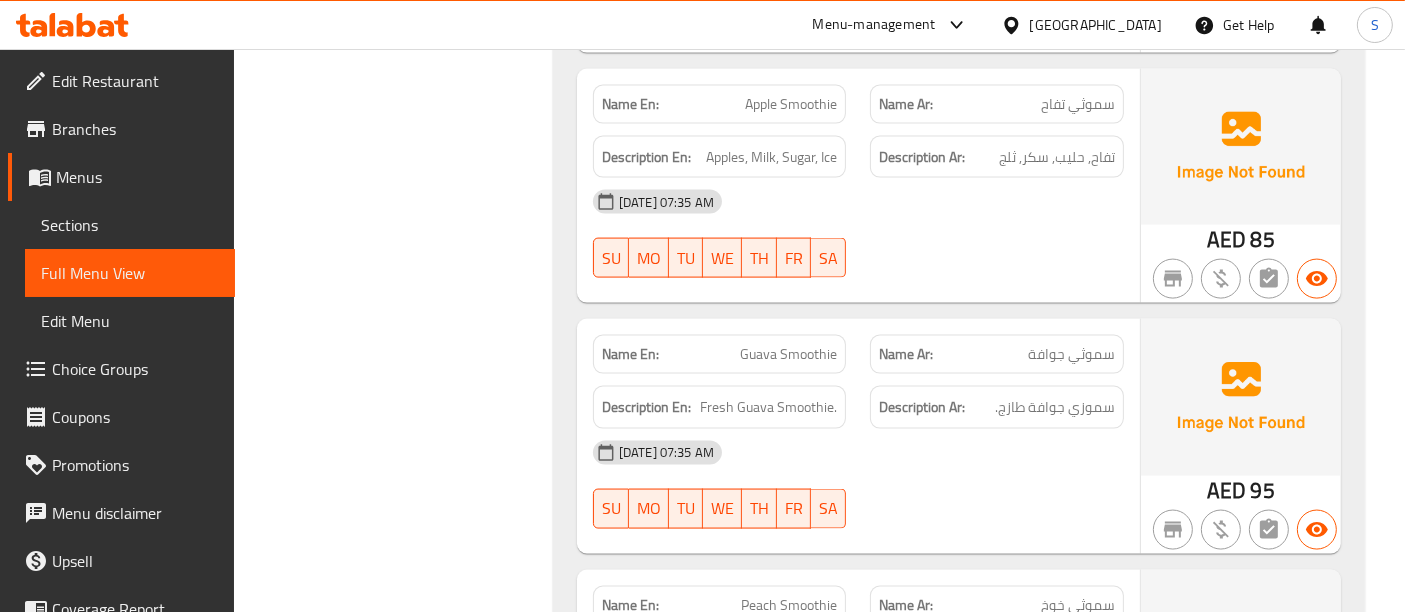 click on "Description En: Fresh Guava Smoothie." at bounding box center (720, 407) 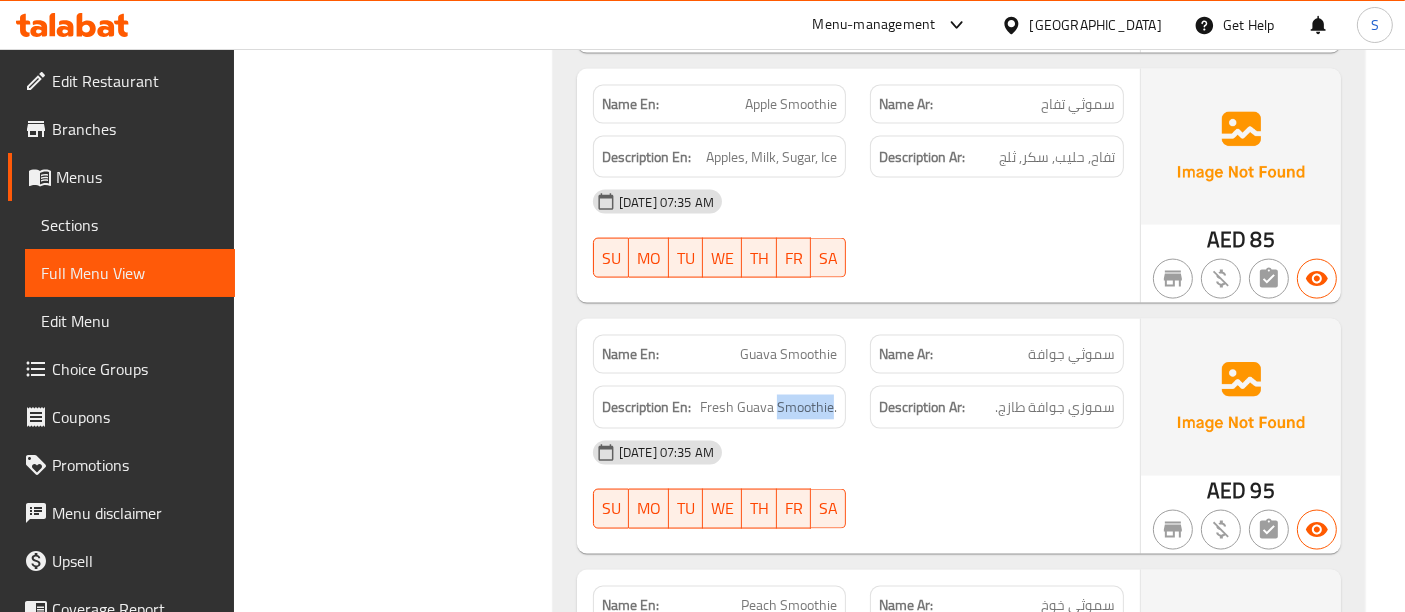 click on "Description En: Fresh Guava Smoothie." at bounding box center [720, 407] 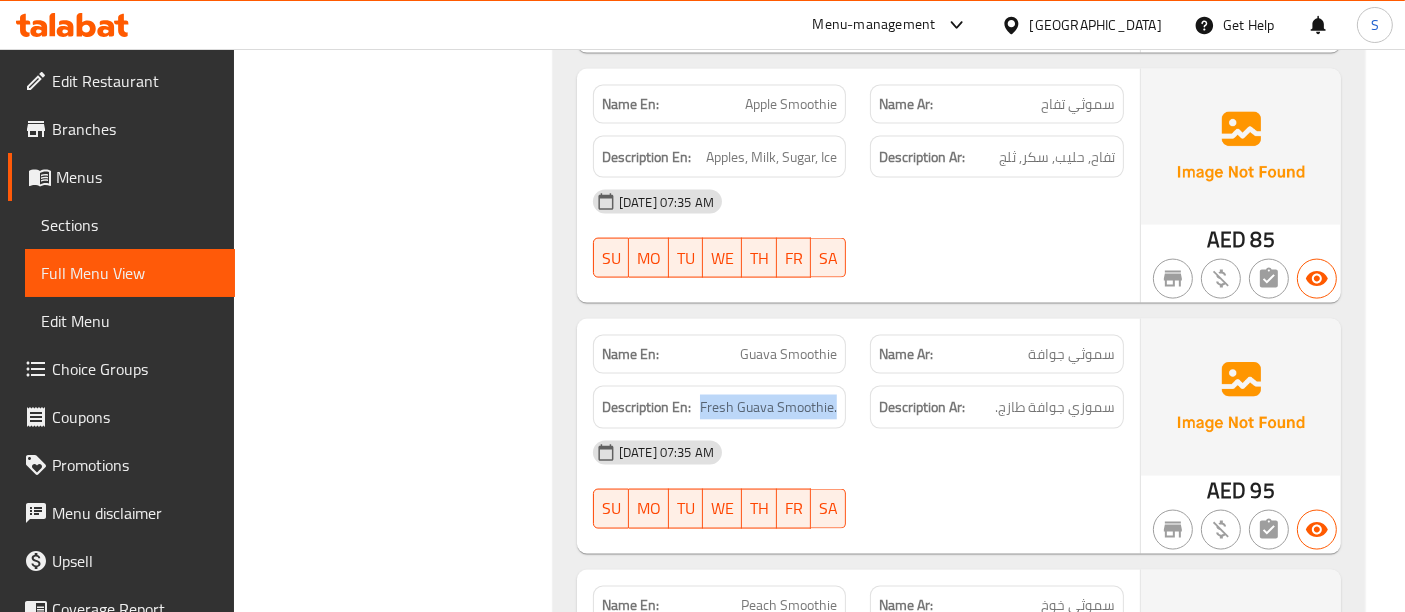 click on "Description En: Fresh Guava Smoothie." at bounding box center (720, 407) 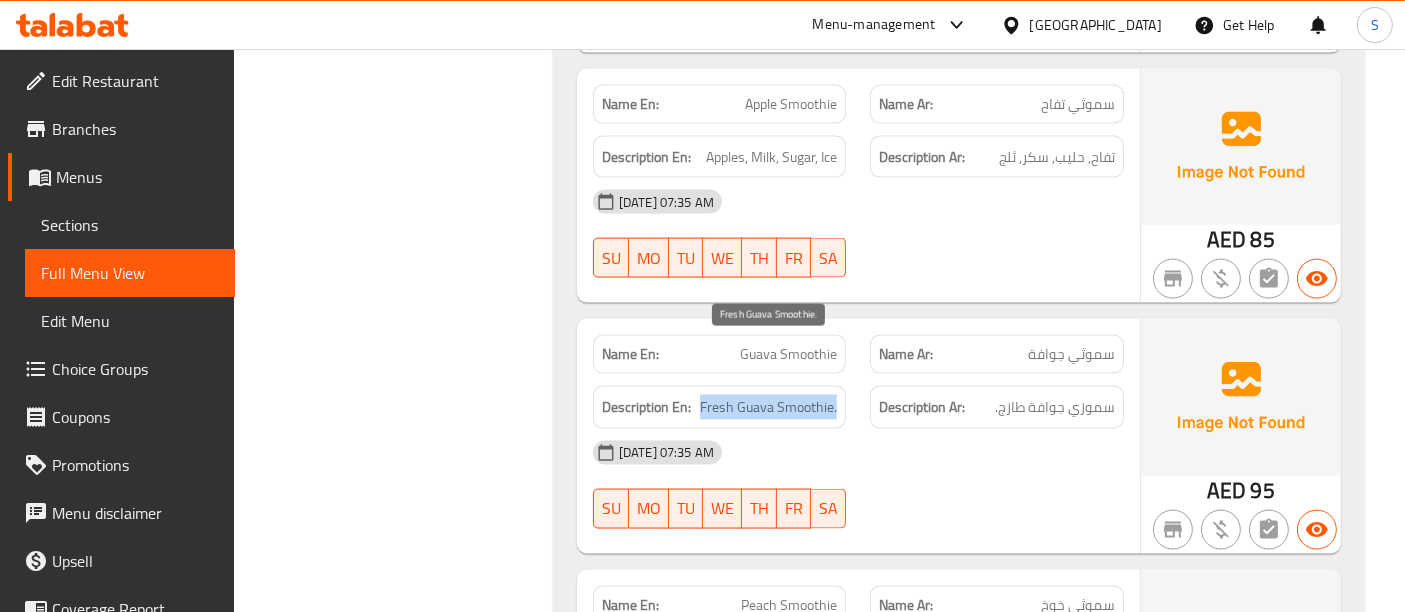 click on "Fresh Guava Smoothie." at bounding box center [768, 407] 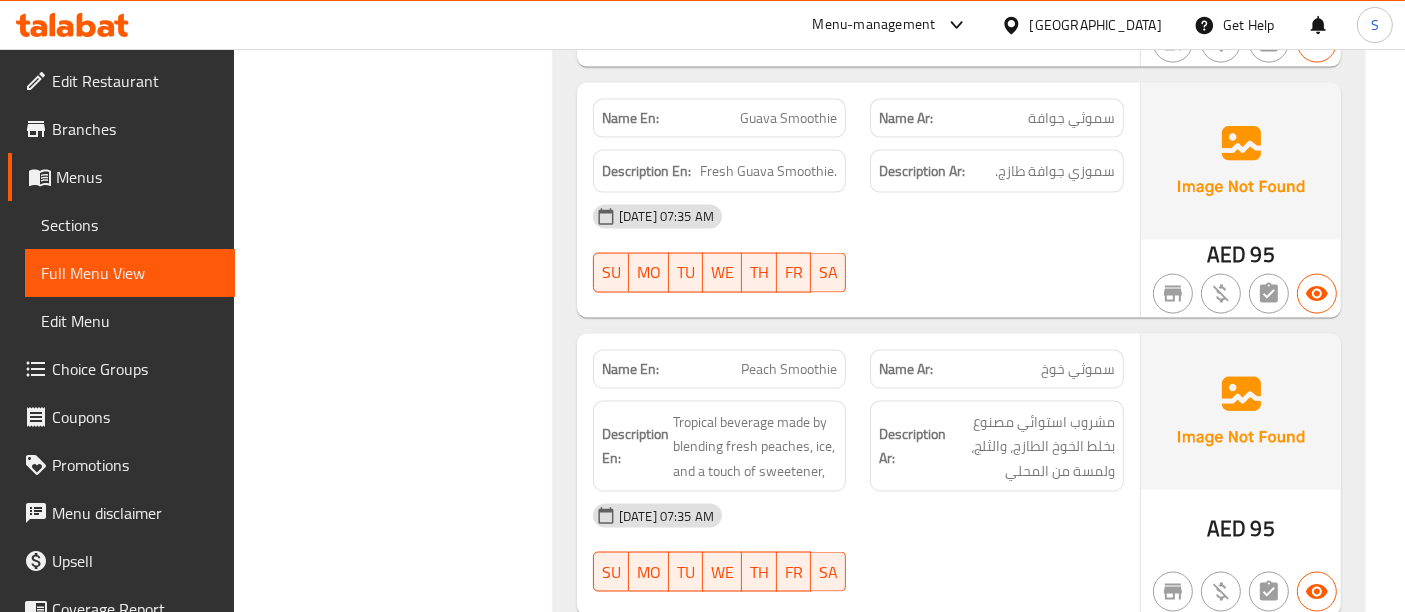 scroll, scrollTop: 3222, scrollLeft: 0, axis: vertical 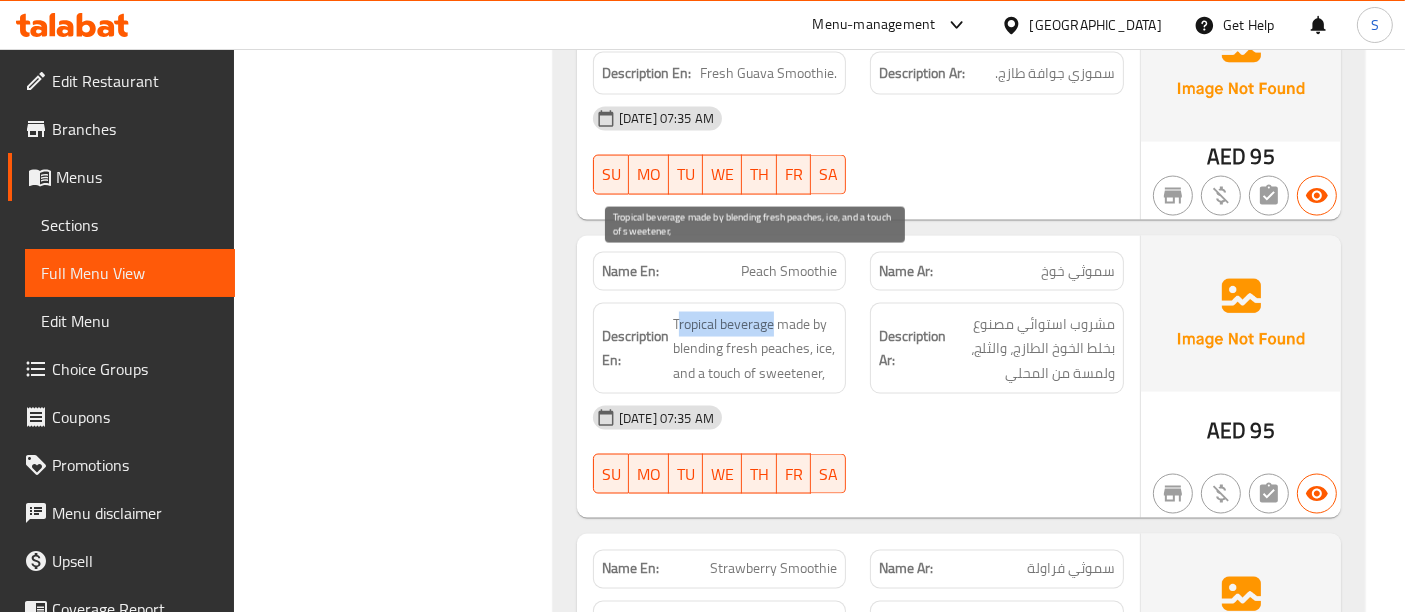 drag, startPoint x: 678, startPoint y: 267, endPoint x: 775, endPoint y: 271, distance: 97.082436 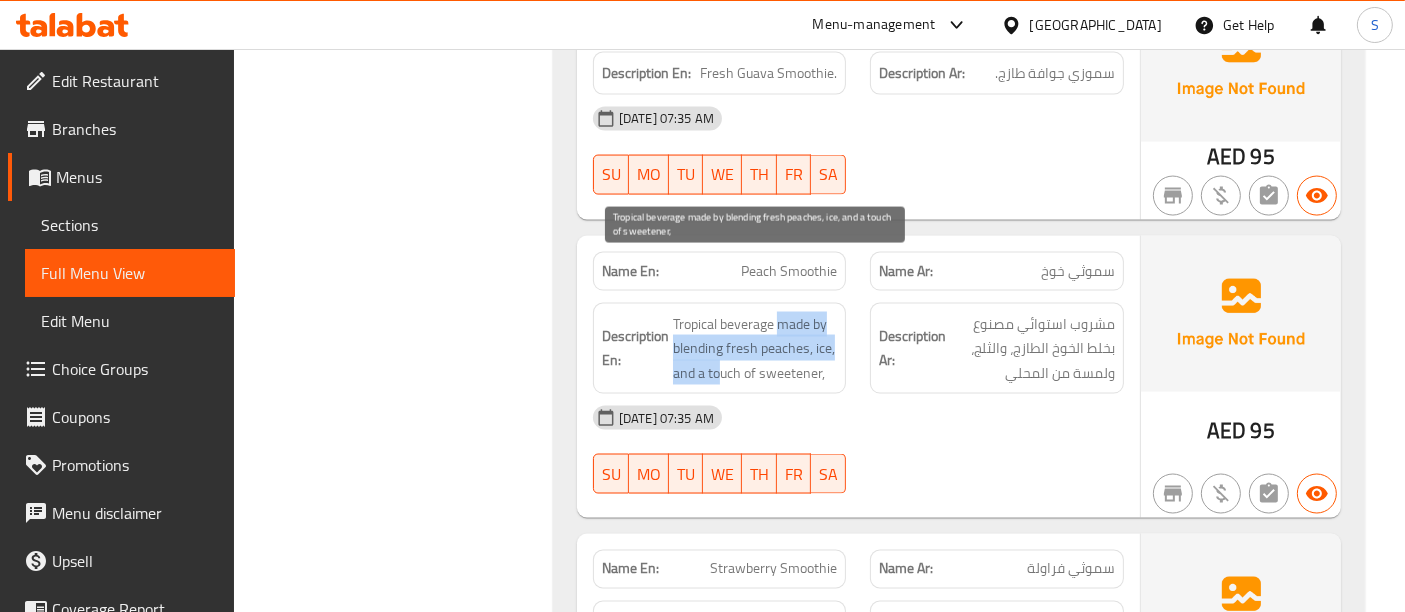 drag, startPoint x: 779, startPoint y: 267, endPoint x: 720, endPoint y: 318, distance: 77.987175 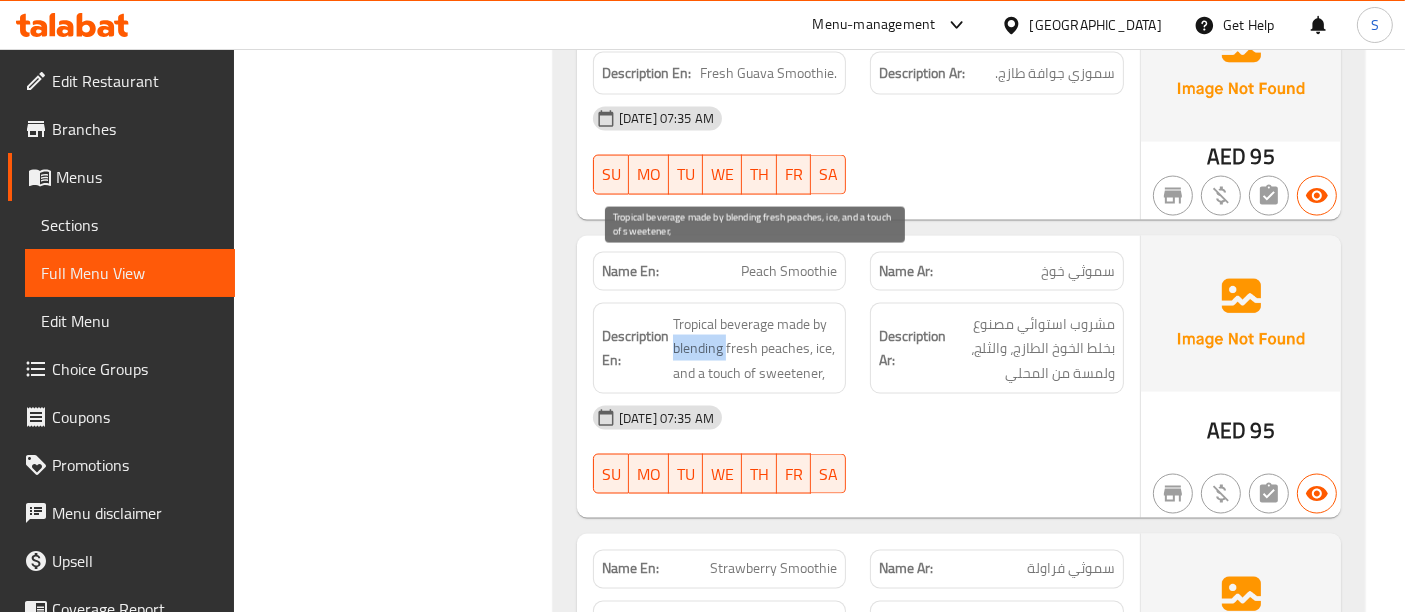 click on "Tropical beverage made by blending fresh peaches, ice, and a touch of sweetener," at bounding box center [755, 349] 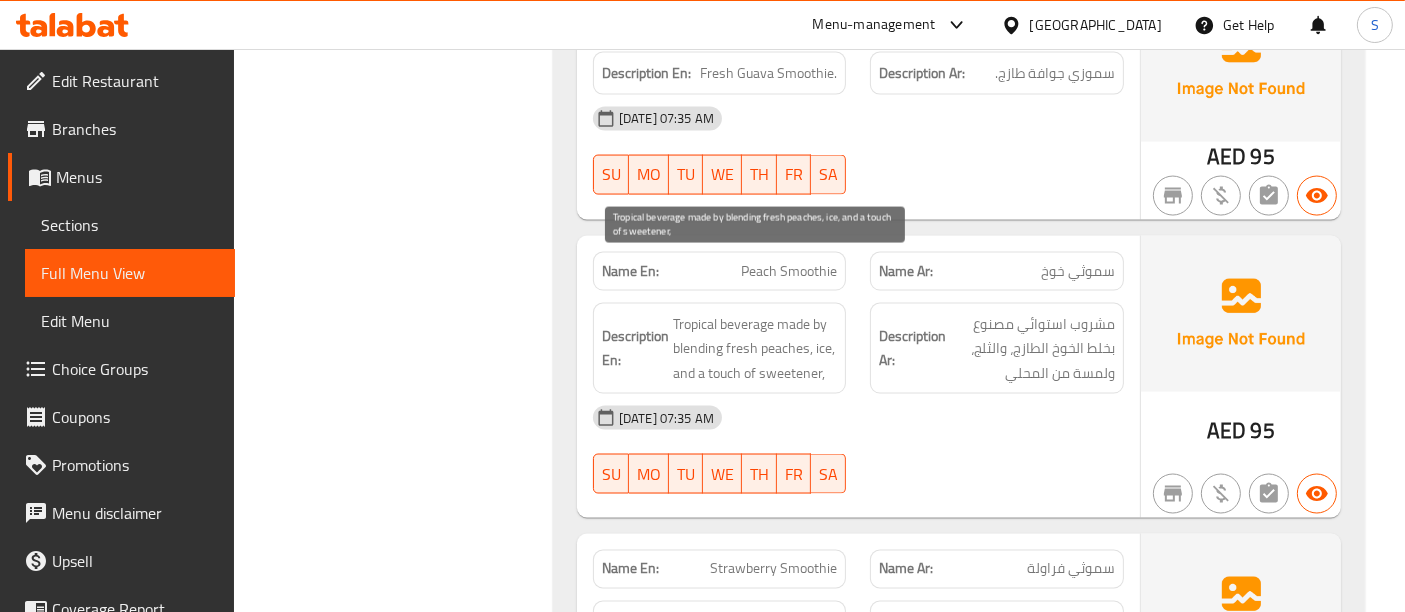 click on "Tropical beverage made by blending fresh peaches, ice, and a touch of sweetener," at bounding box center [755, 349] 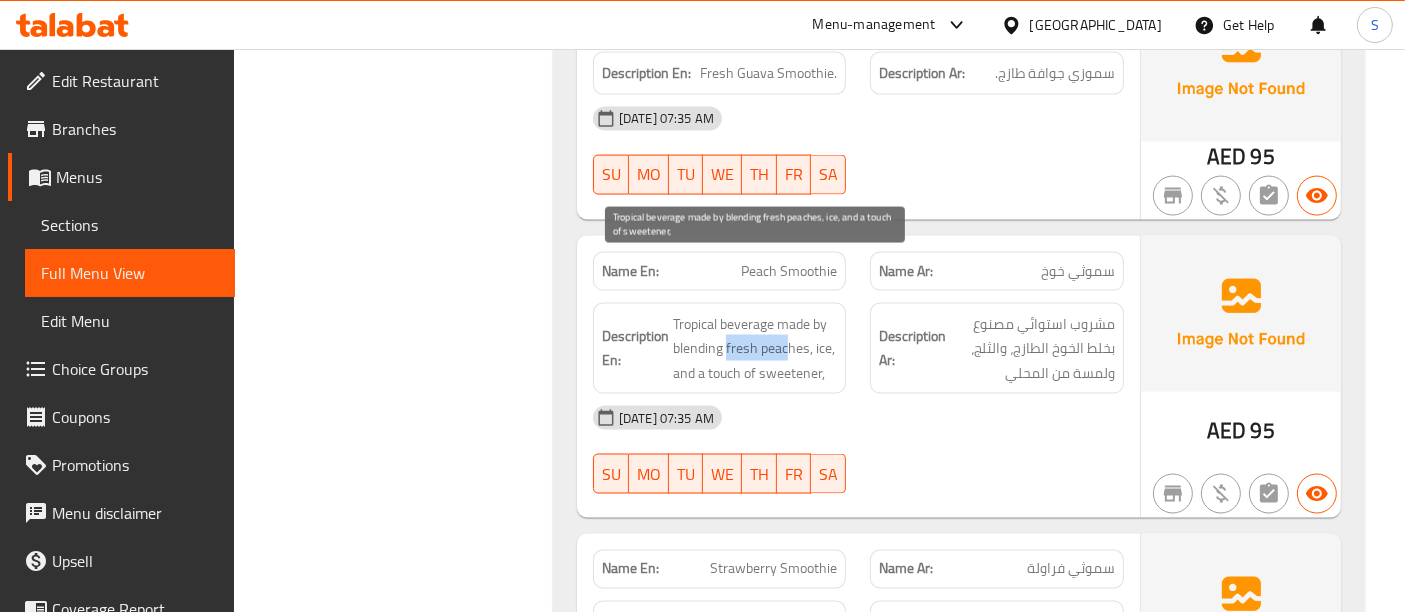 drag, startPoint x: 725, startPoint y: 299, endPoint x: 785, endPoint y: 302, distance: 60.074955 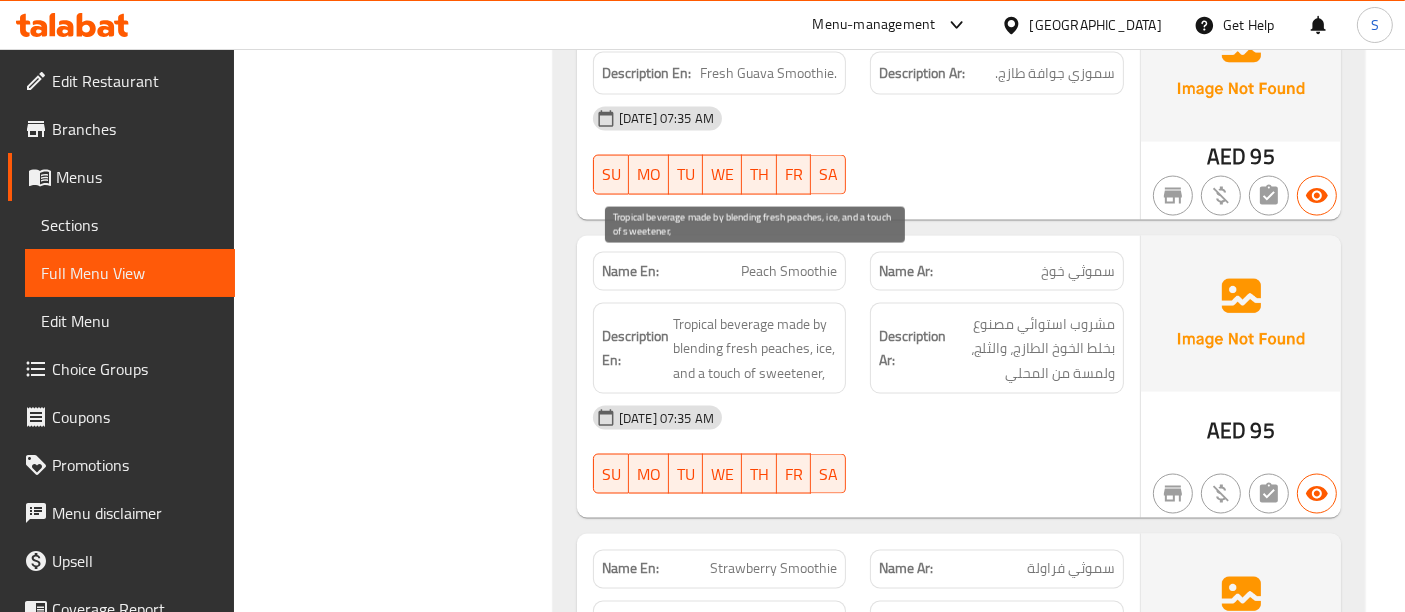 click on "Tropical beverage made by blending fresh peaches, ice, and a touch of sweetener," at bounding box center [755, 349] 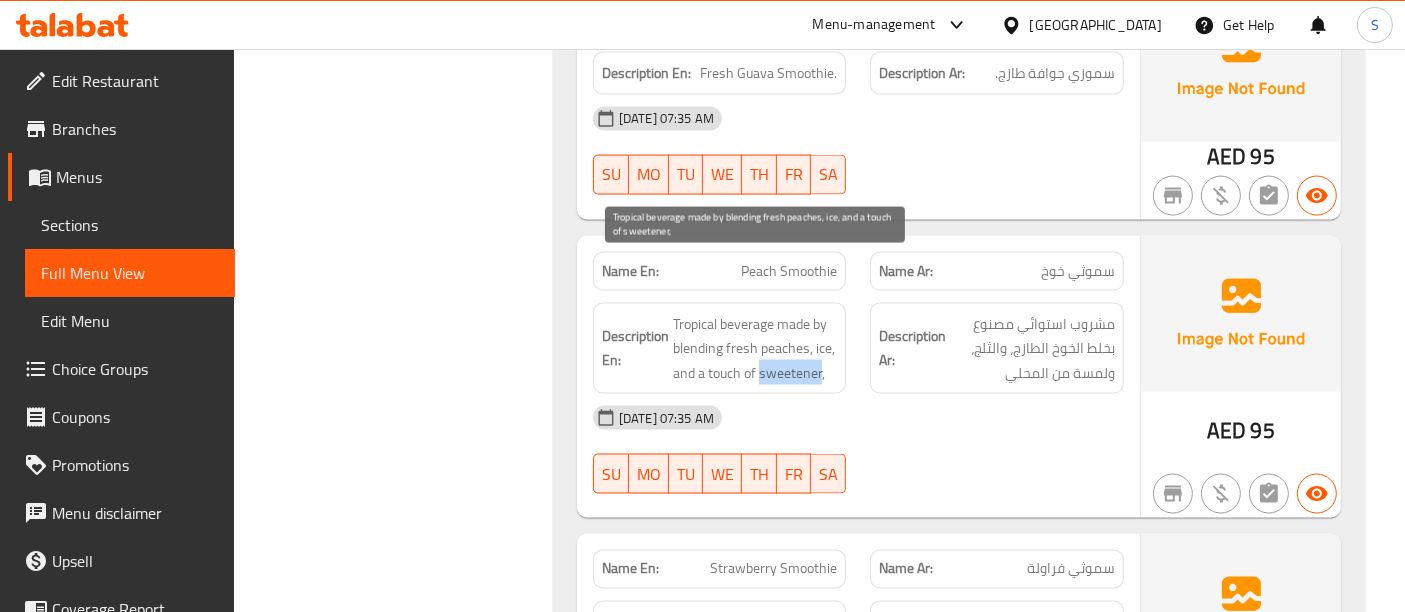 copy on "sweetener" 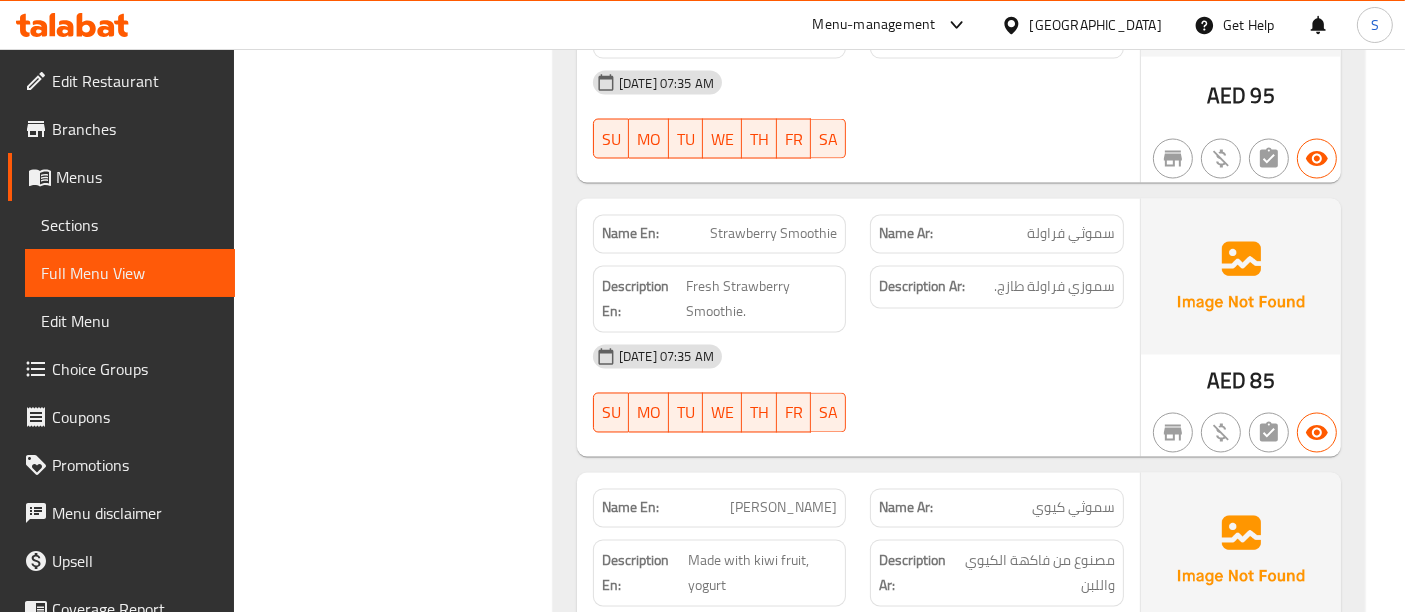 scroll, scrollTop: 3666, scrollLeft: 0, axis: vertical 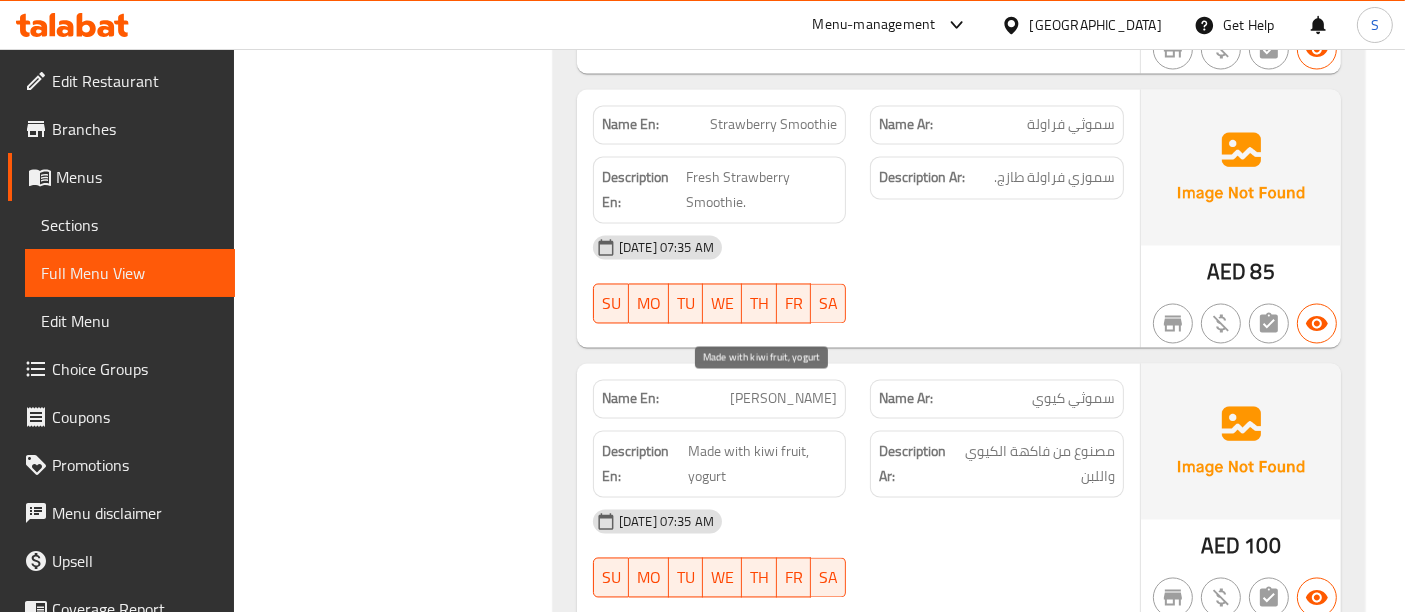 click on "Made with kiwi fruit, yogurt" at bounding box center (762, 464) 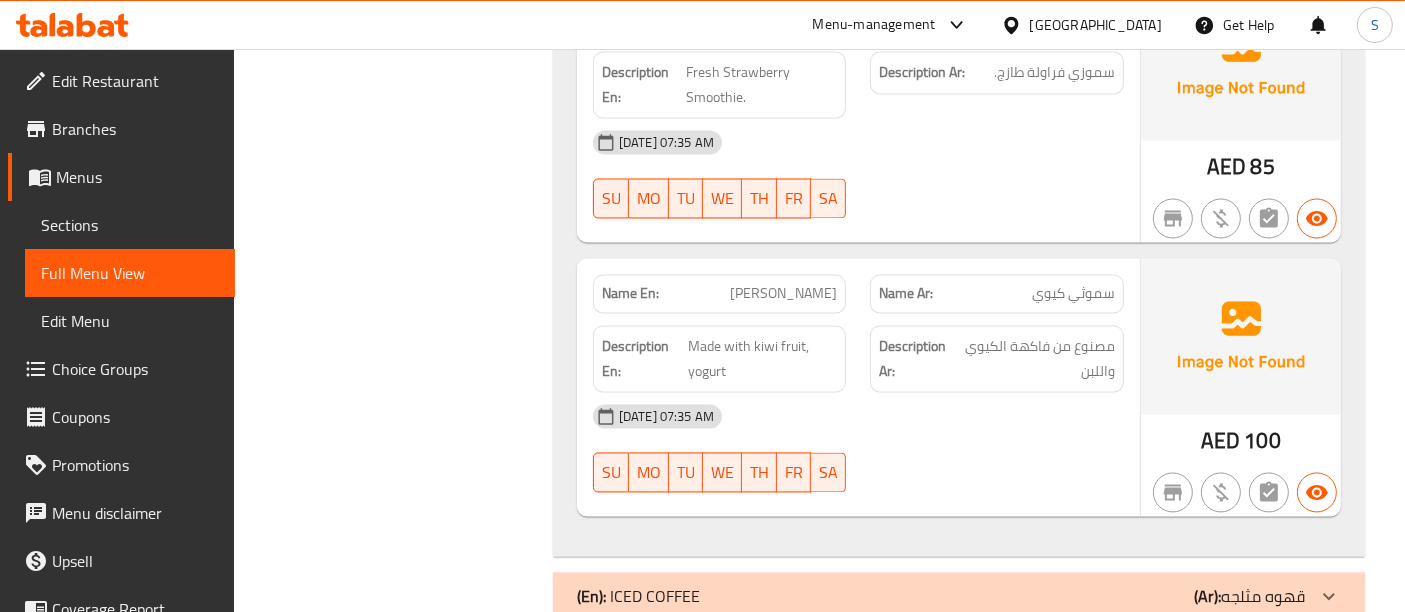 scroll, scrollTop: 3888, scrollLeft: 0, axis: vertical 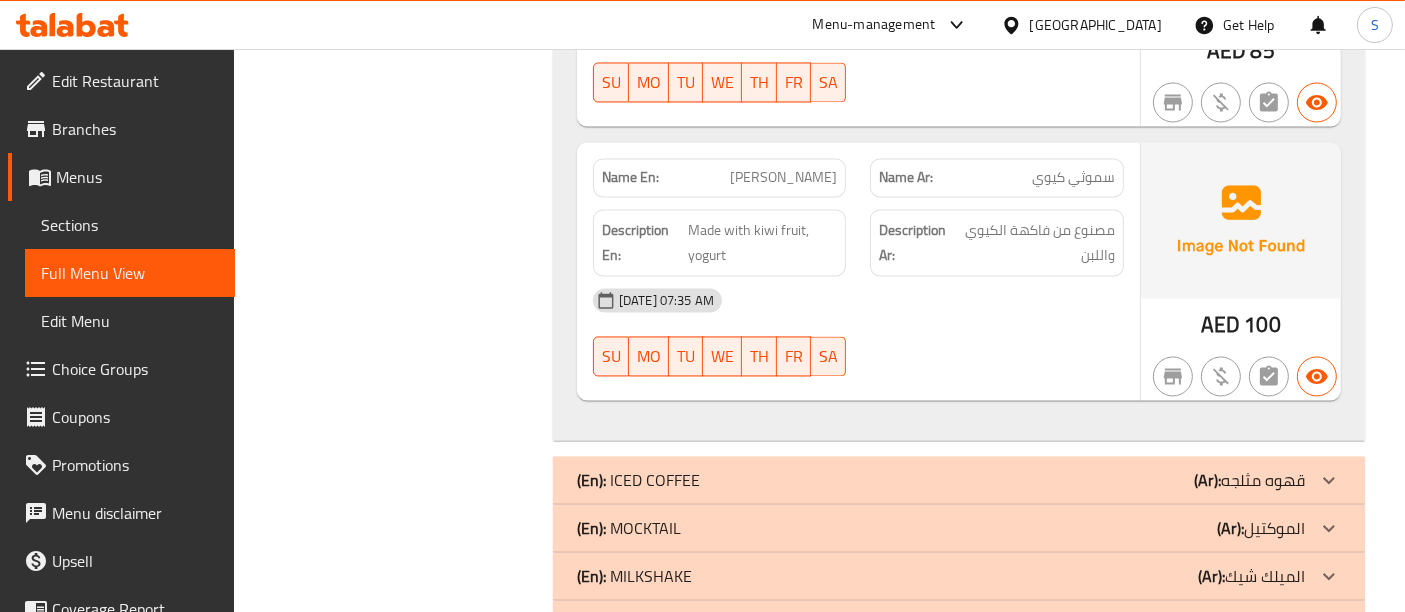 click on "Made with kiwi fruit, yogurt" at bounding box center (762, 242) 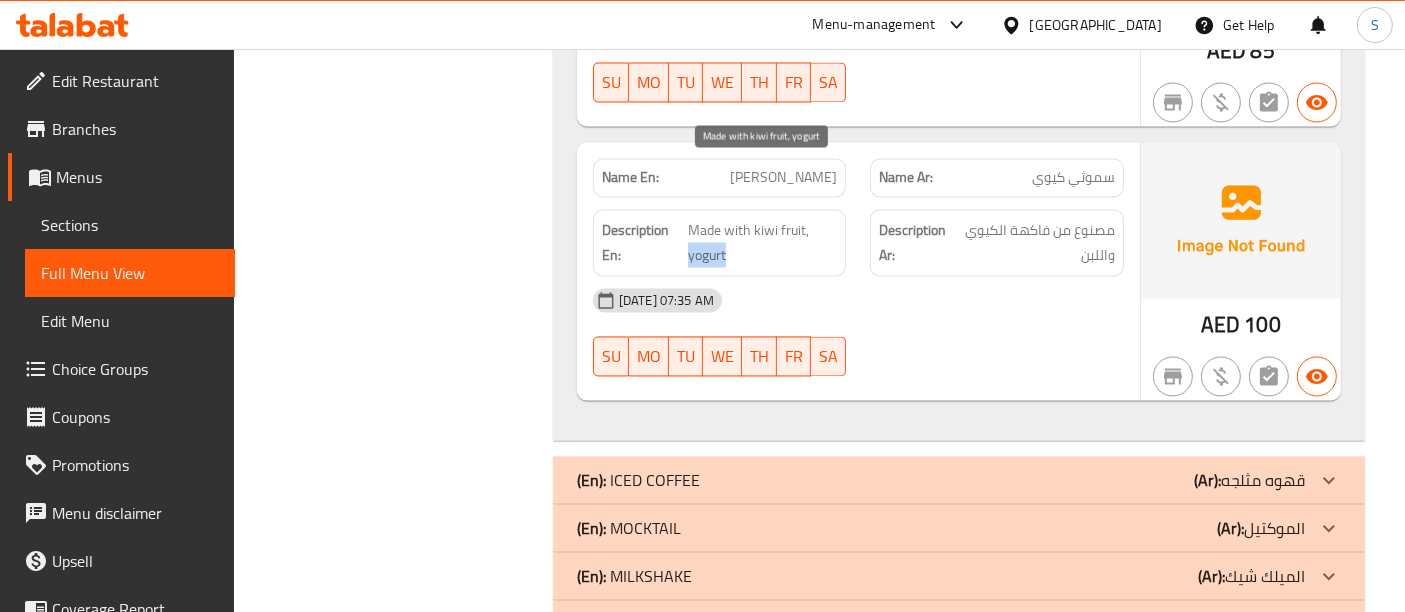 click on "Made with kiwi fruit, yogurt" at bounding box center [762, 242] 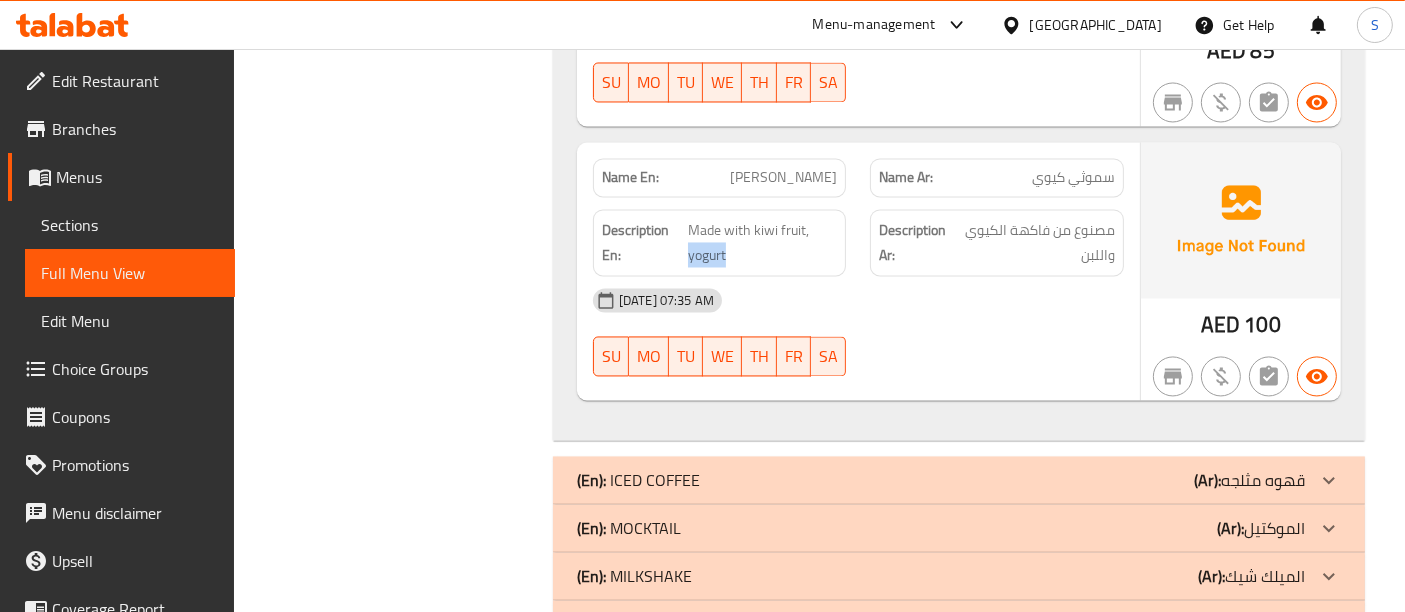 copy on "yogurt" 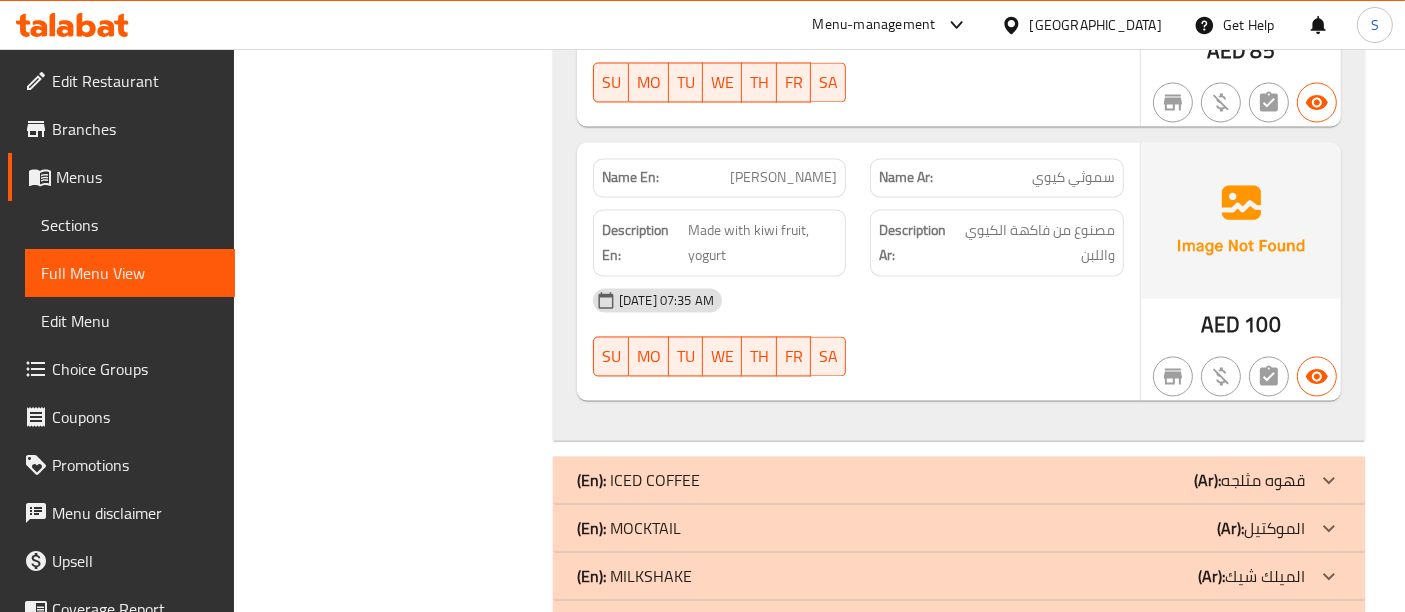 click on "Filter Branches Branches Popular filters Free items Branch specific items Has choices Upsell items Availability filters Available Not available View filters Collapse sections Collapse categories Collapse Choices" at bounding box center (401, -1408) 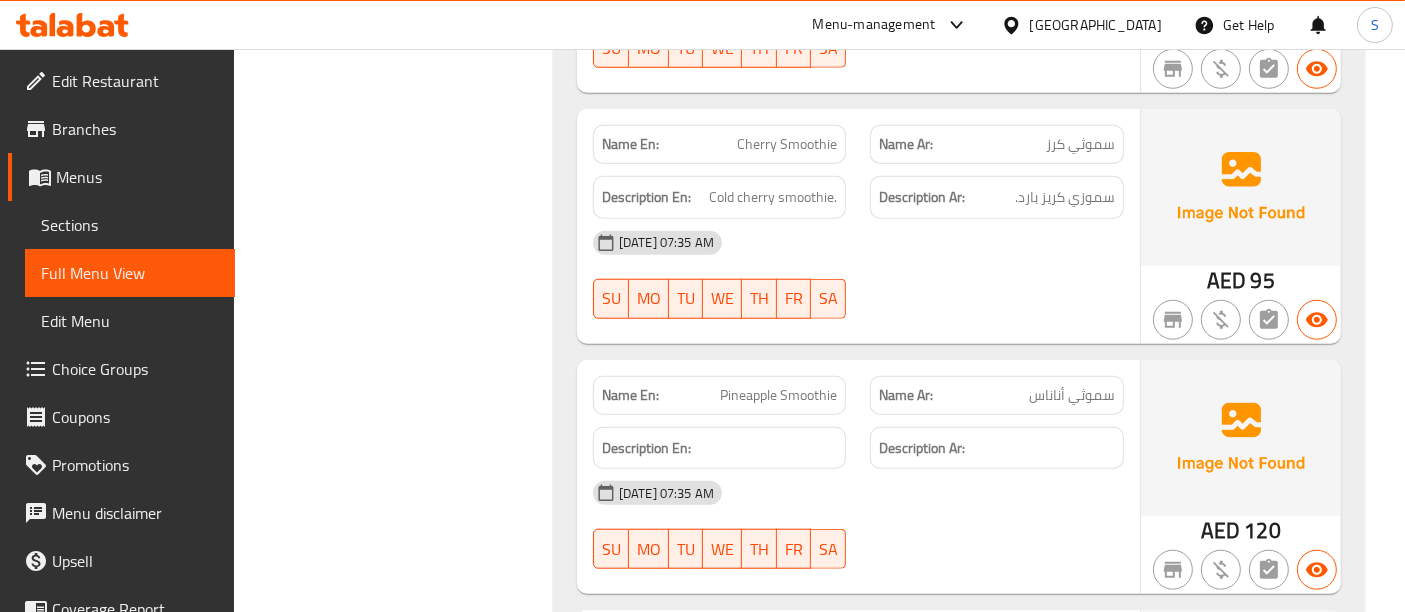 scroll, scrollTop: 1666, scrollLeft: 0, axis: vertical 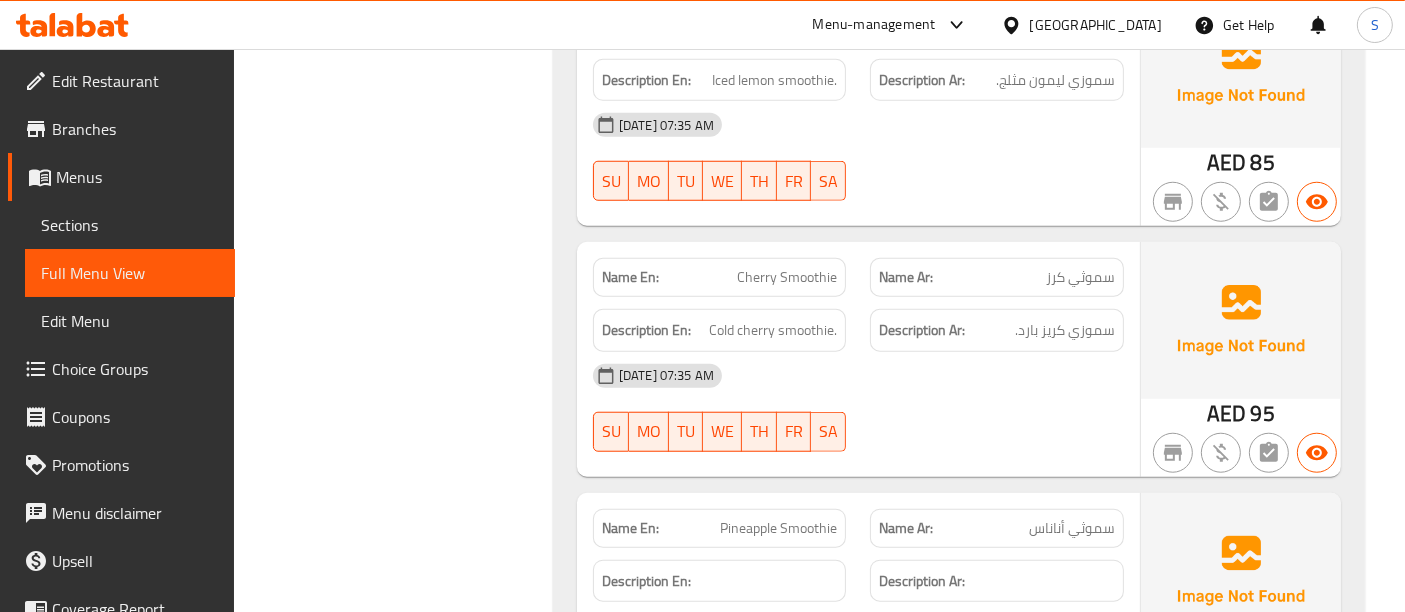 click on "Description En: Cold cherry smoothie." at bounding box center [720, 330] 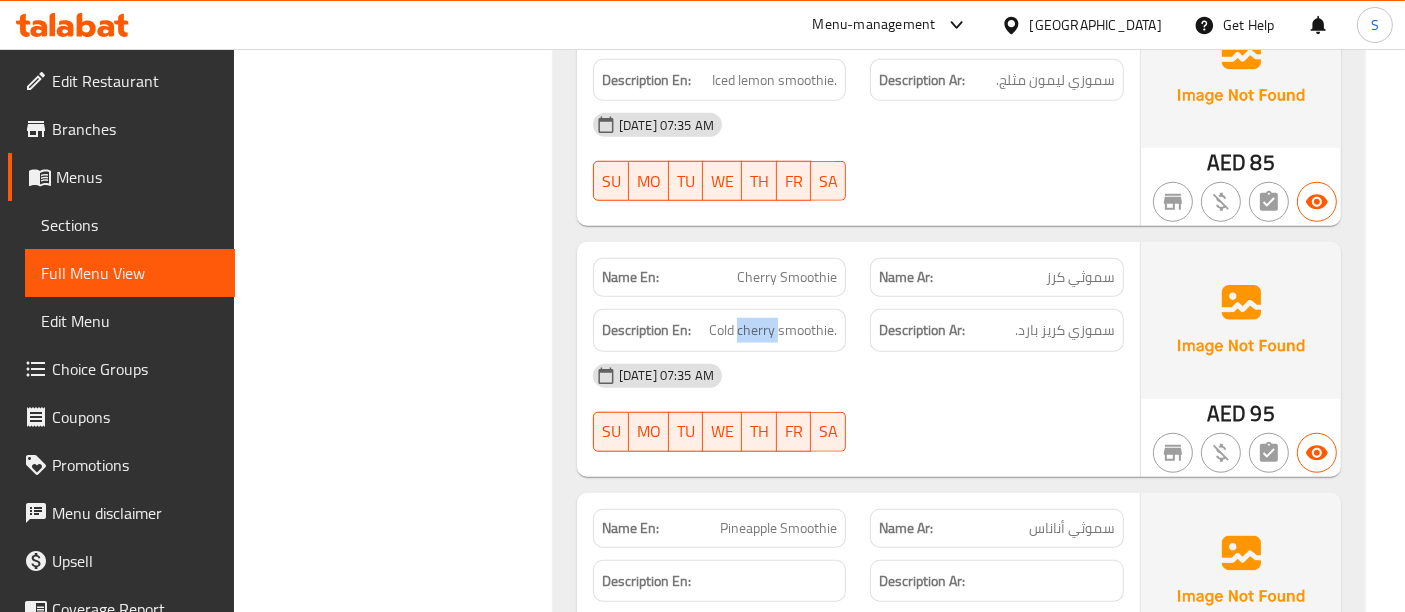 click on "Description En: Cold cherry smoothie." at bounding box center (720, 330) 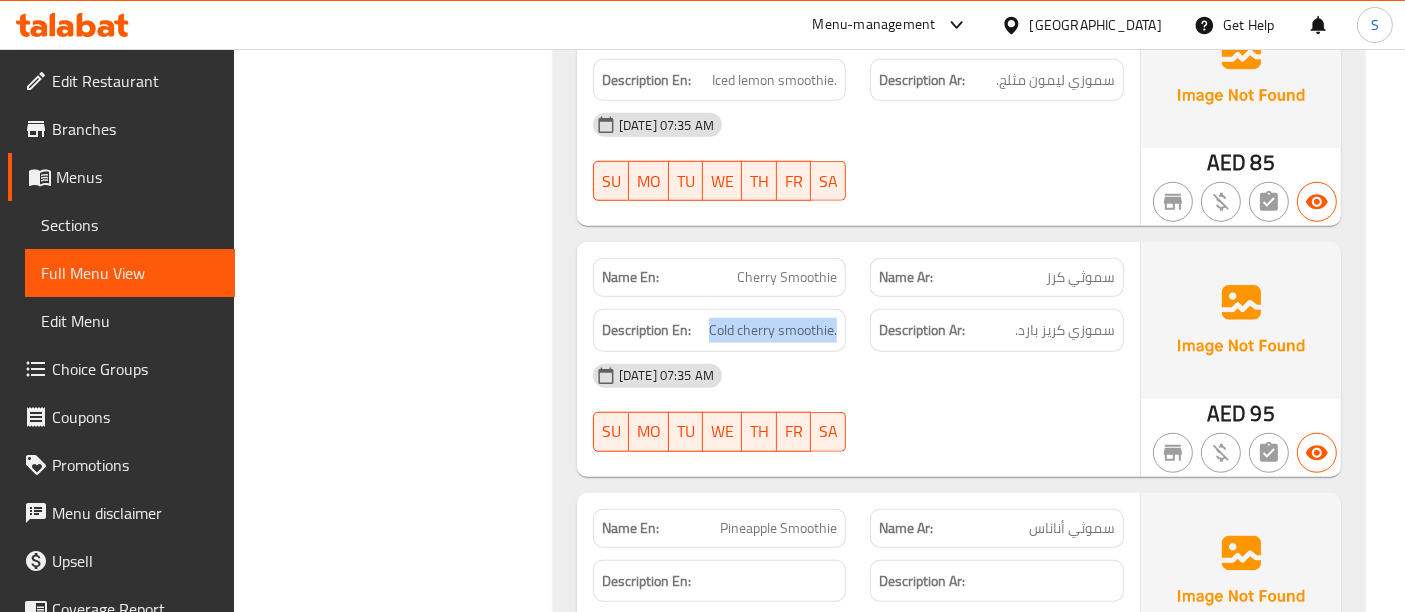 click on "Description En: Cold cherry smoothie." at bounding box center (720, 330) 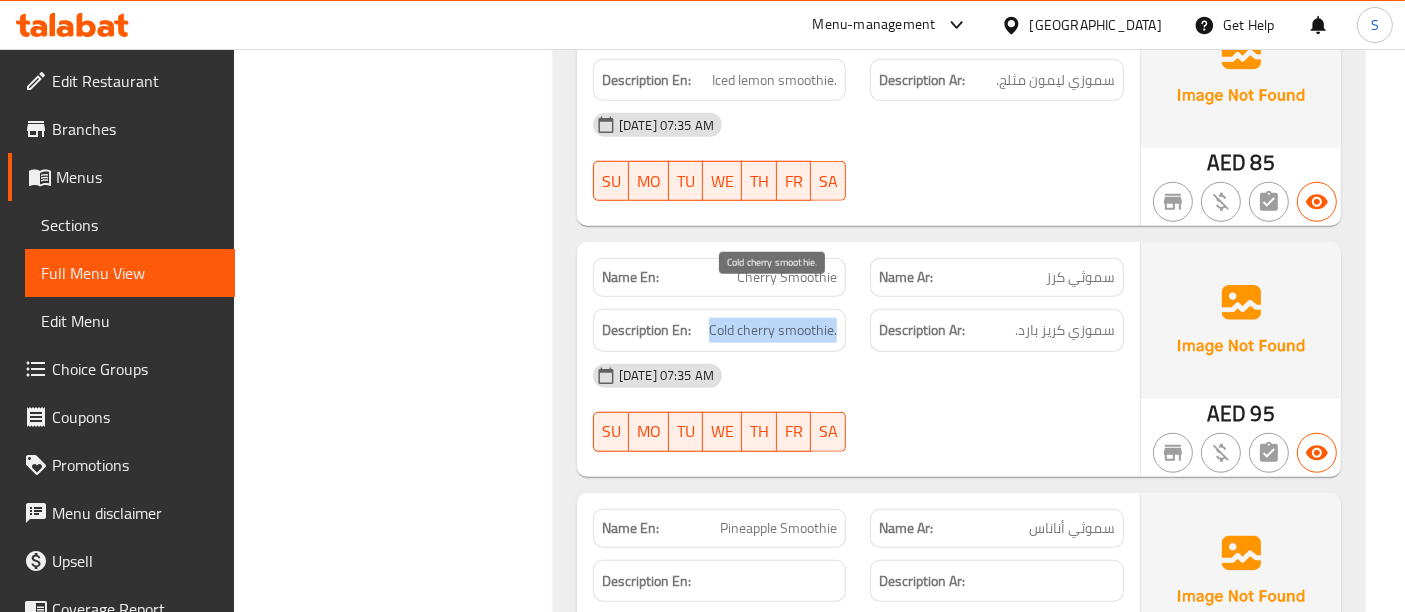 copy on "Cold cherry smoothie." 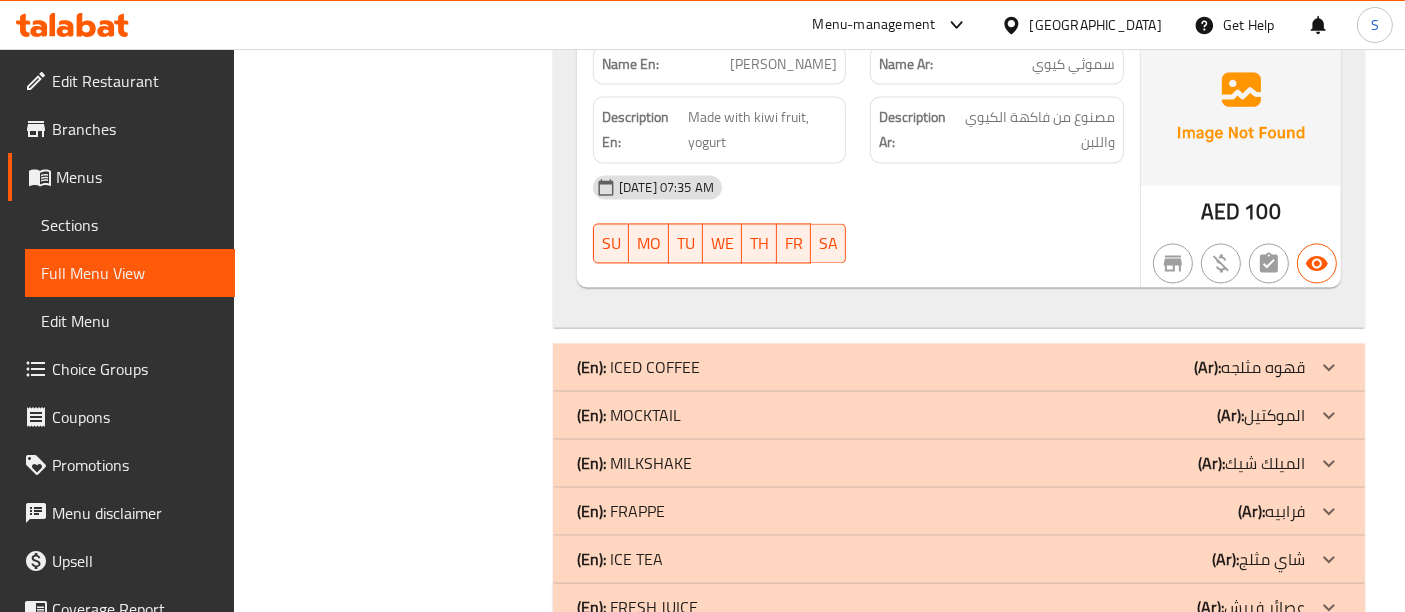 scroll, scrollTop: 4002, scrollLeft: 0, axis: vertical 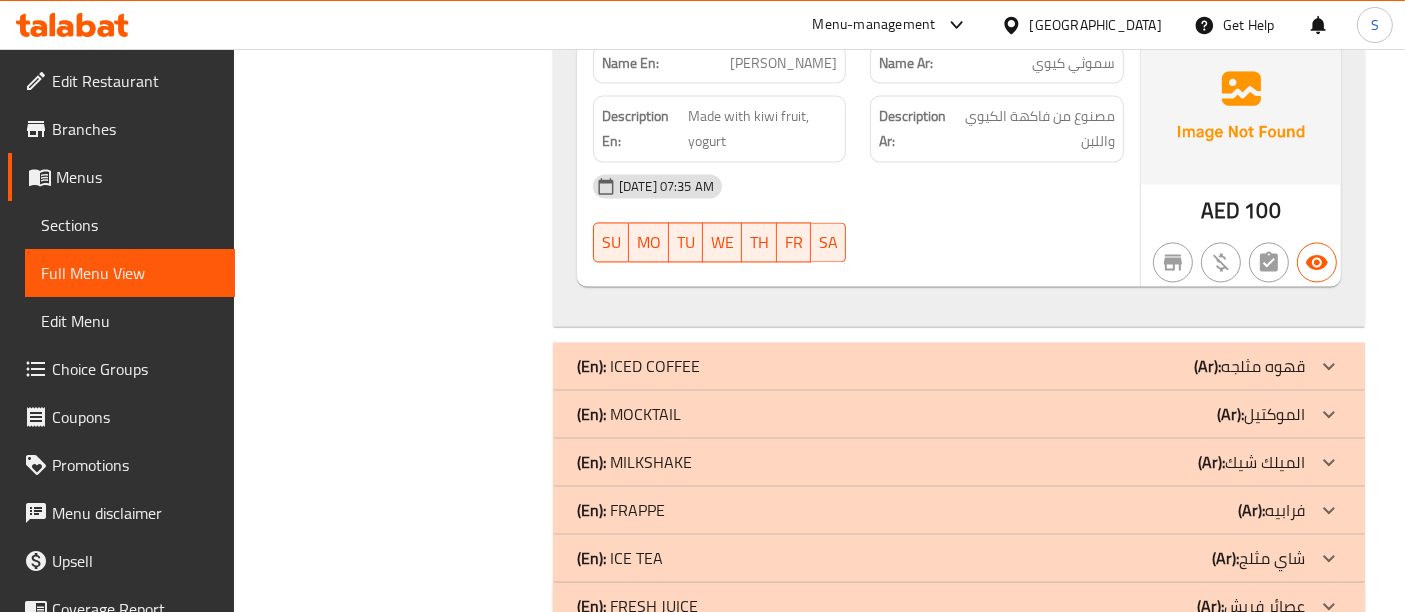 click on "(Ar): الميلك شيك" at bounding box center [1265, -3649] 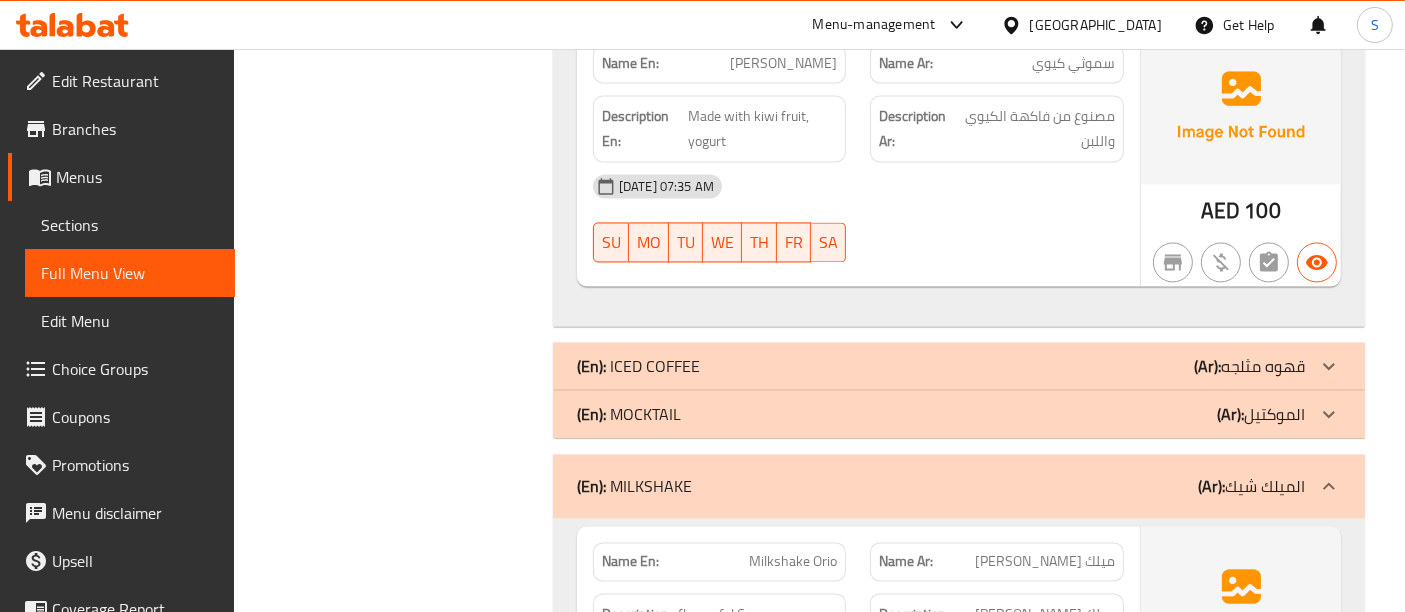 scroll, scrollTop: 4224, scrollLeft: 0, axis: vertical 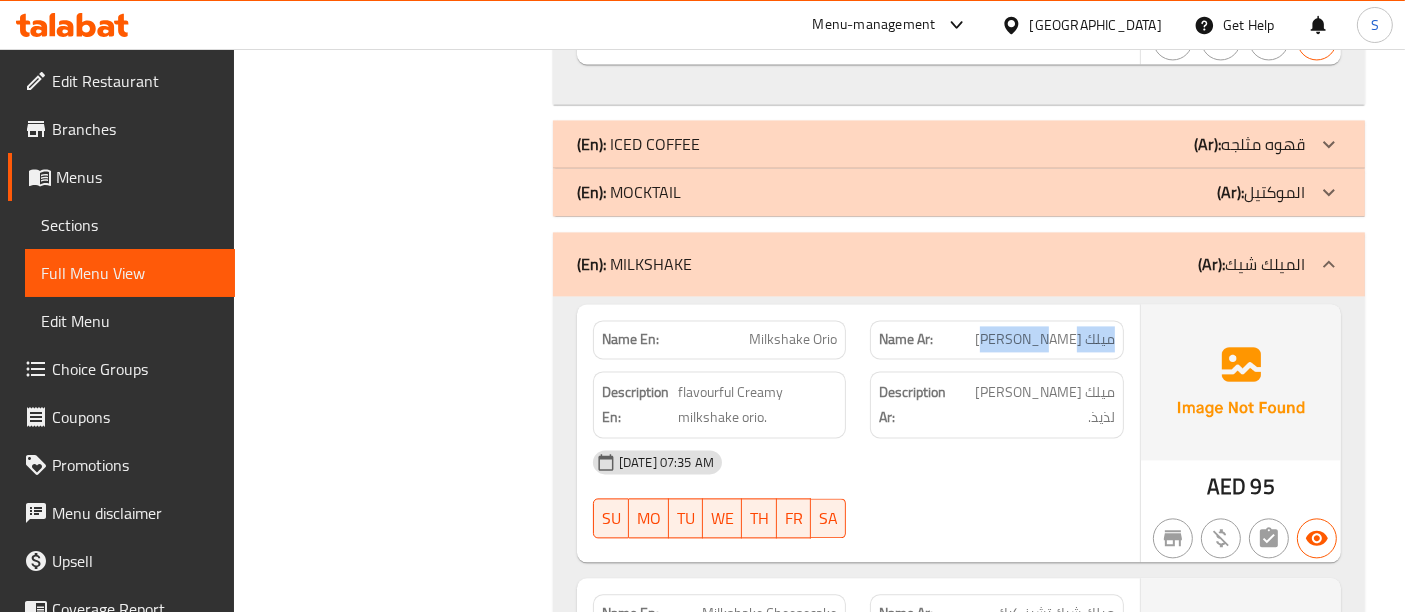 drag, startPoint x: 1118, startPoint y: 267, endPoint x: 942, endPoint y: 278, distance: 176.34341 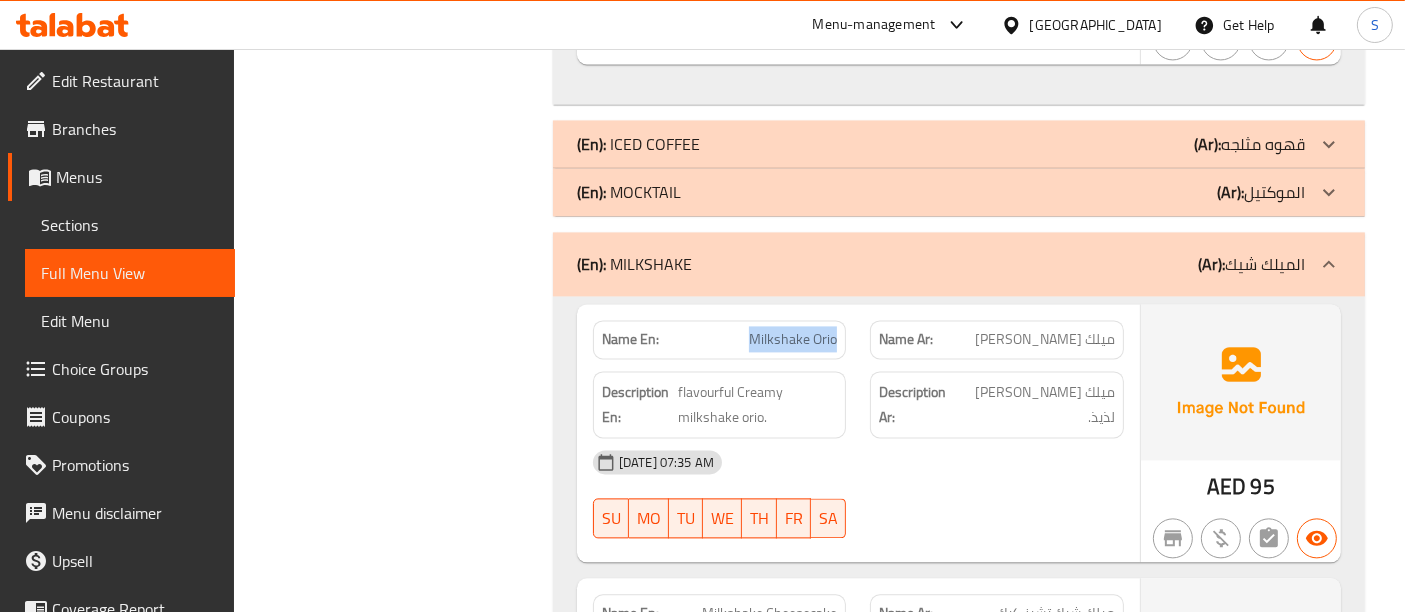 drag, startPoint x: 849, startPoint y: 282, endPoint x: 871, endPoint y: 310, distance: 35.608986 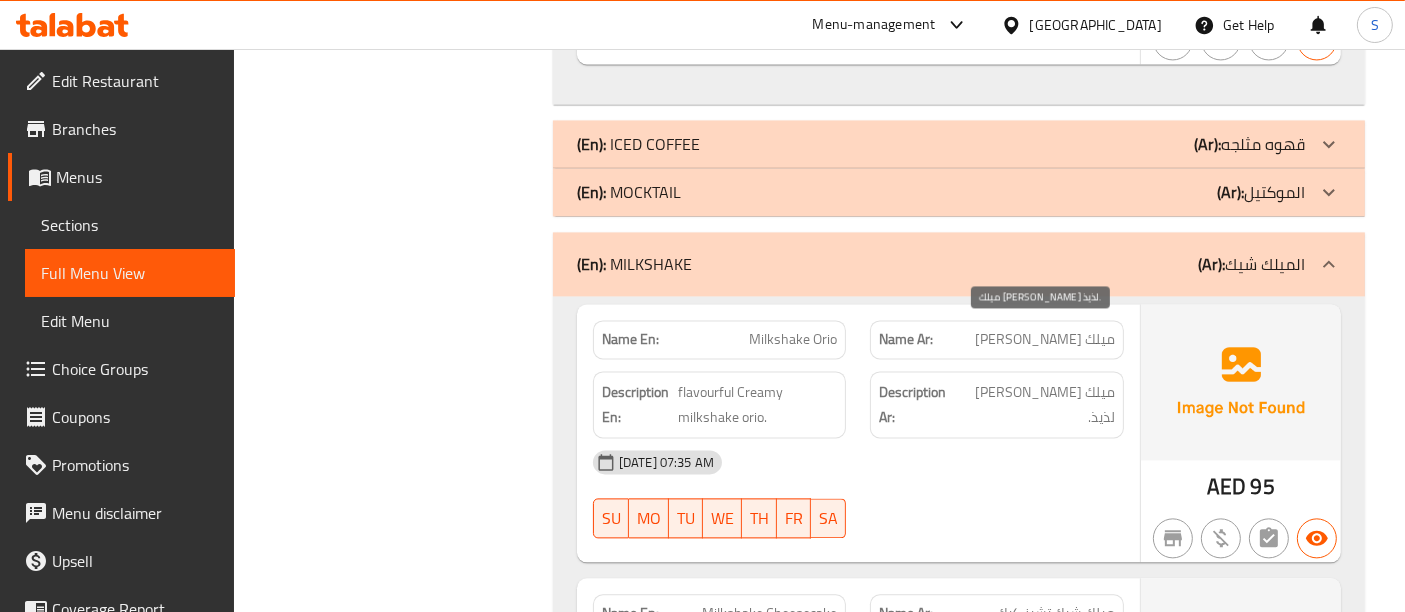 click on "ميلك شيك أوريو كريمي لذيذ." at bounding box center (1038, 404) 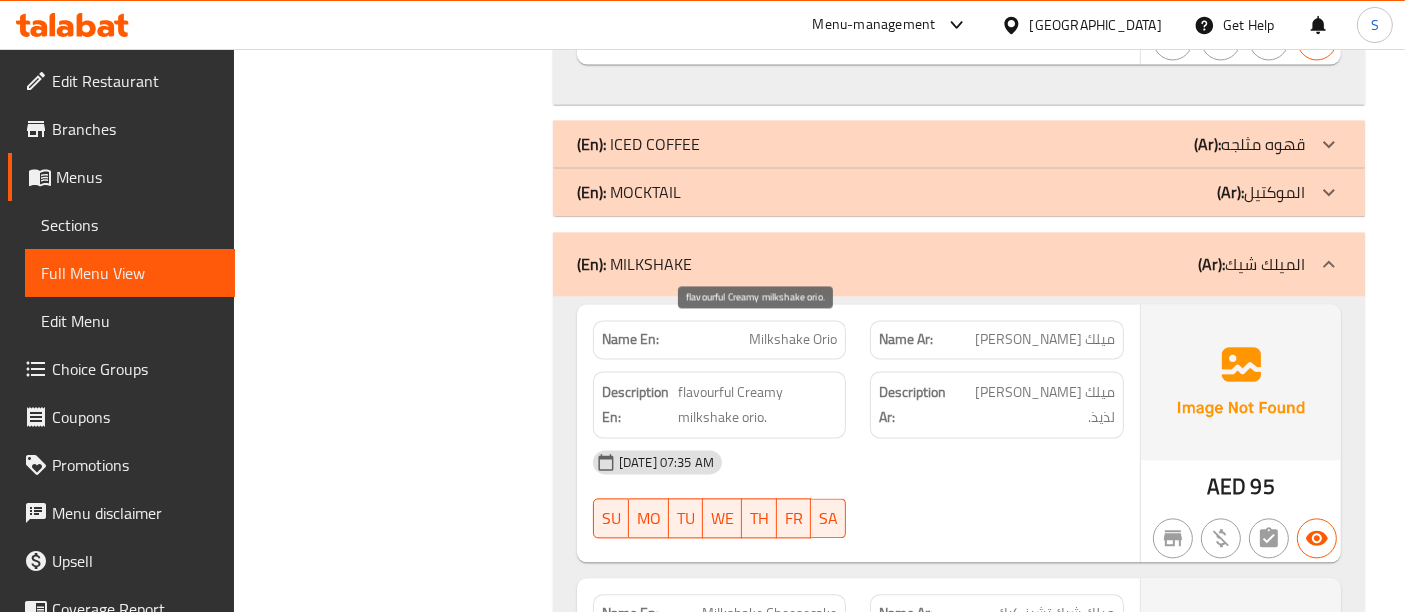 click on "flavourful Creamy milkshake orio." at bounding box center (757, 404) 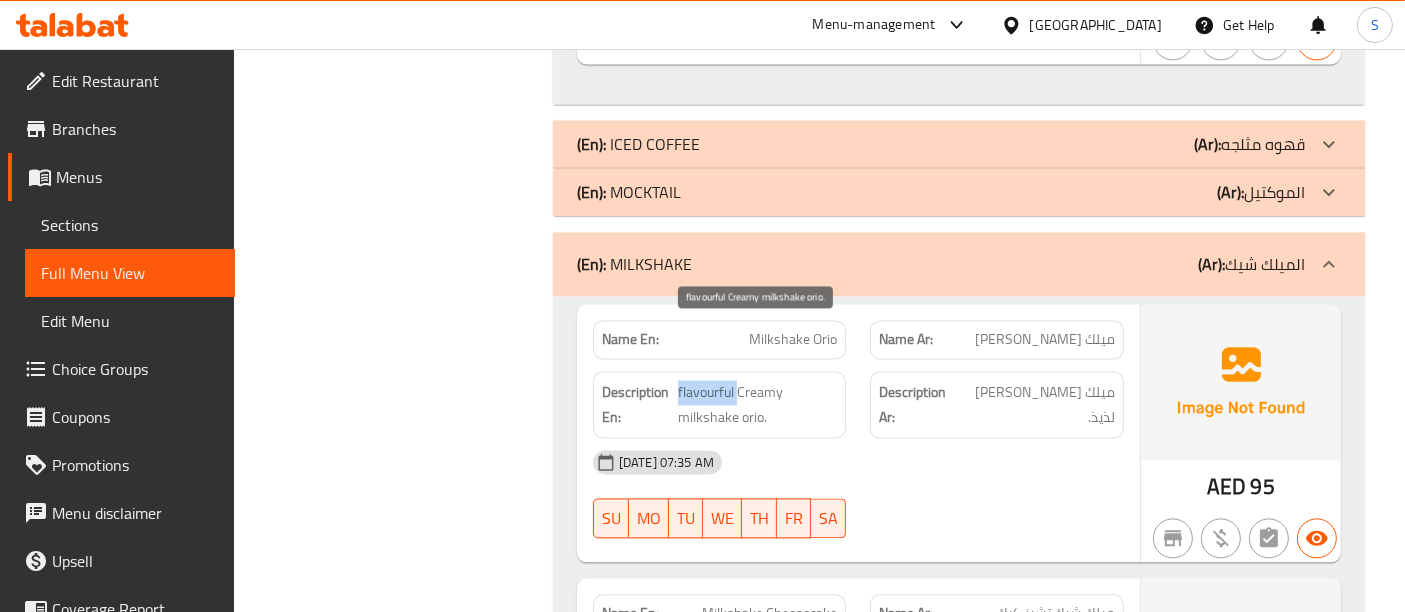 click on "flavourful Creamy milkshake orio." at bounding box center [757, 404] 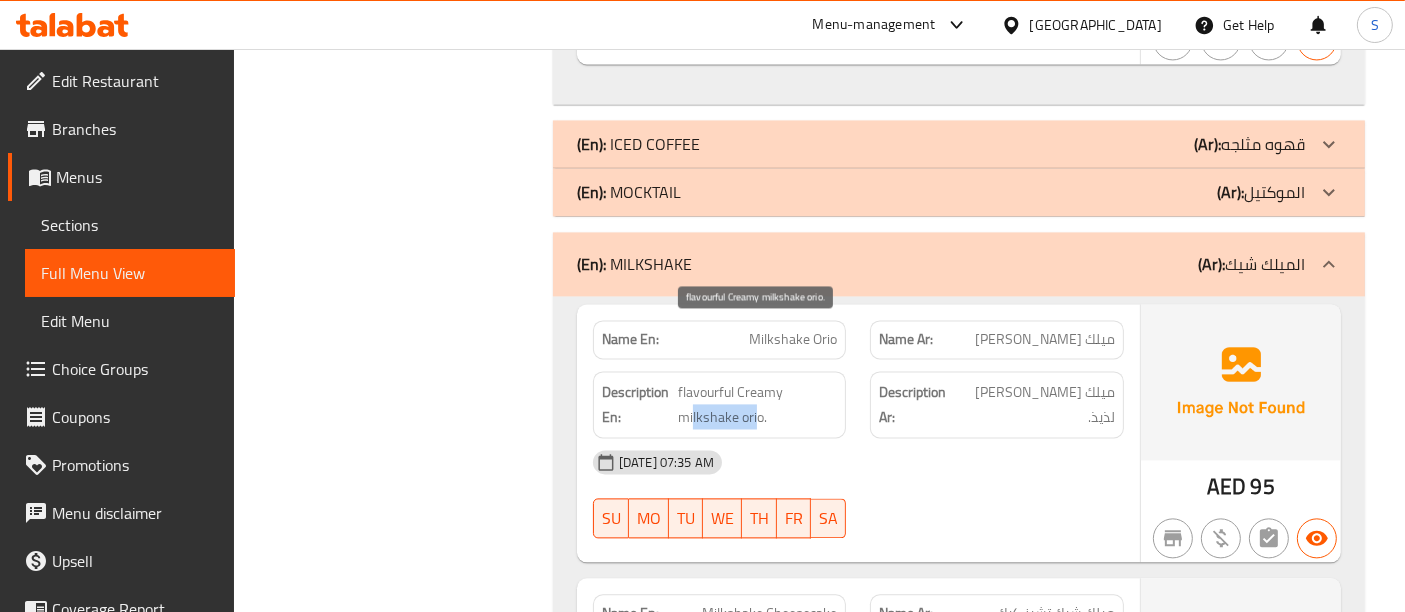 drag, startPoint x: 758, startPoint y: 361, endPoint x: 694, endPoint y: 358, distance: 64.070274 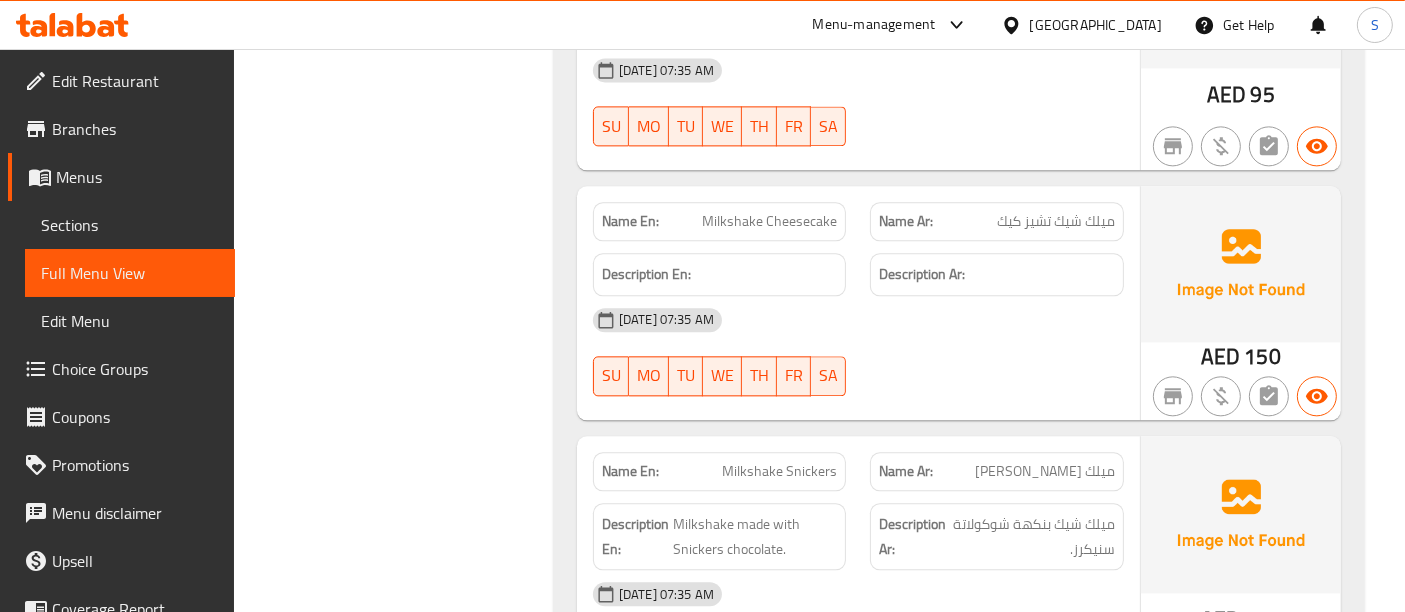 scroll, scrollTop: 4668, scrollLeft: 0, axis: vertical 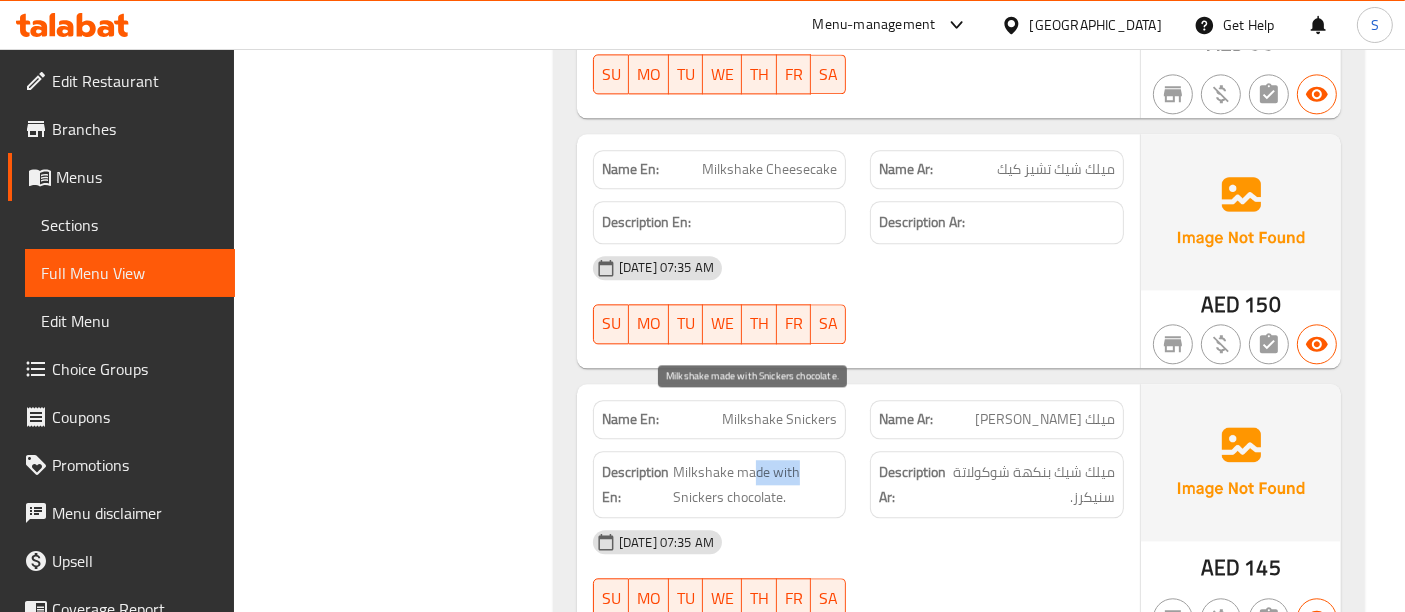 drag, startPoint x: 791, startPoint y: 417, endPoint x: 736, endPoint y: 418, distance: 55.00909 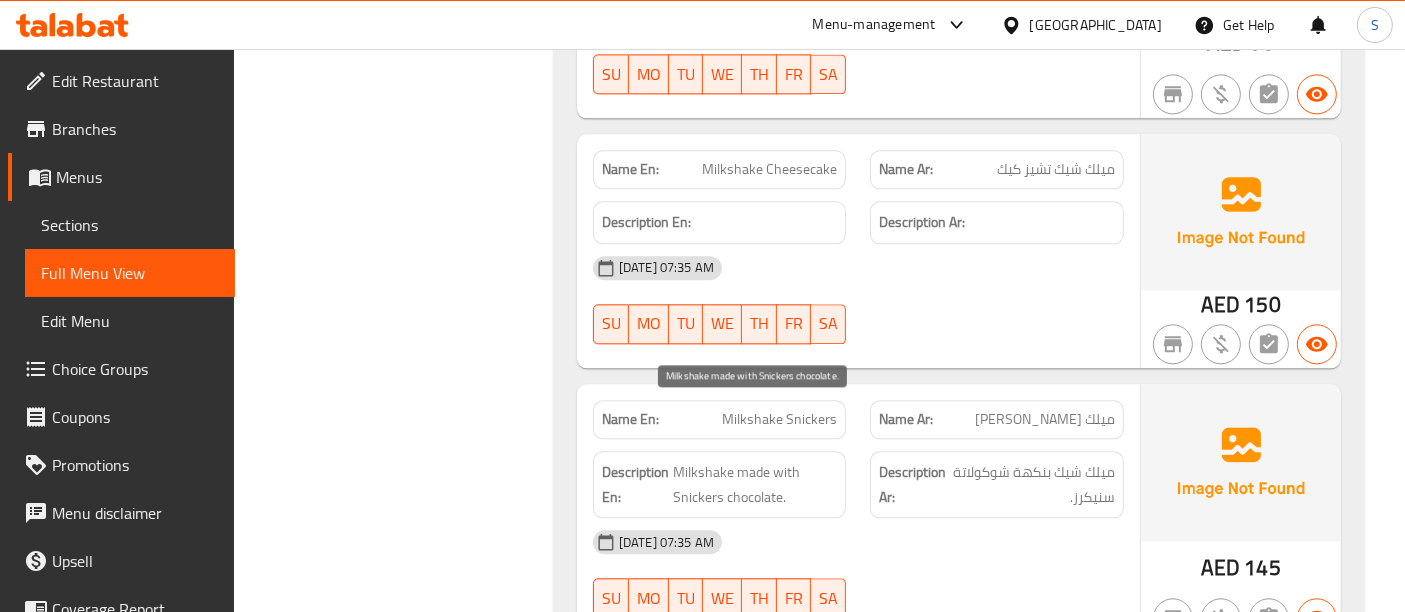 click on "Milkshake made with Snickers chocolate." at bounding box center (755, 484) 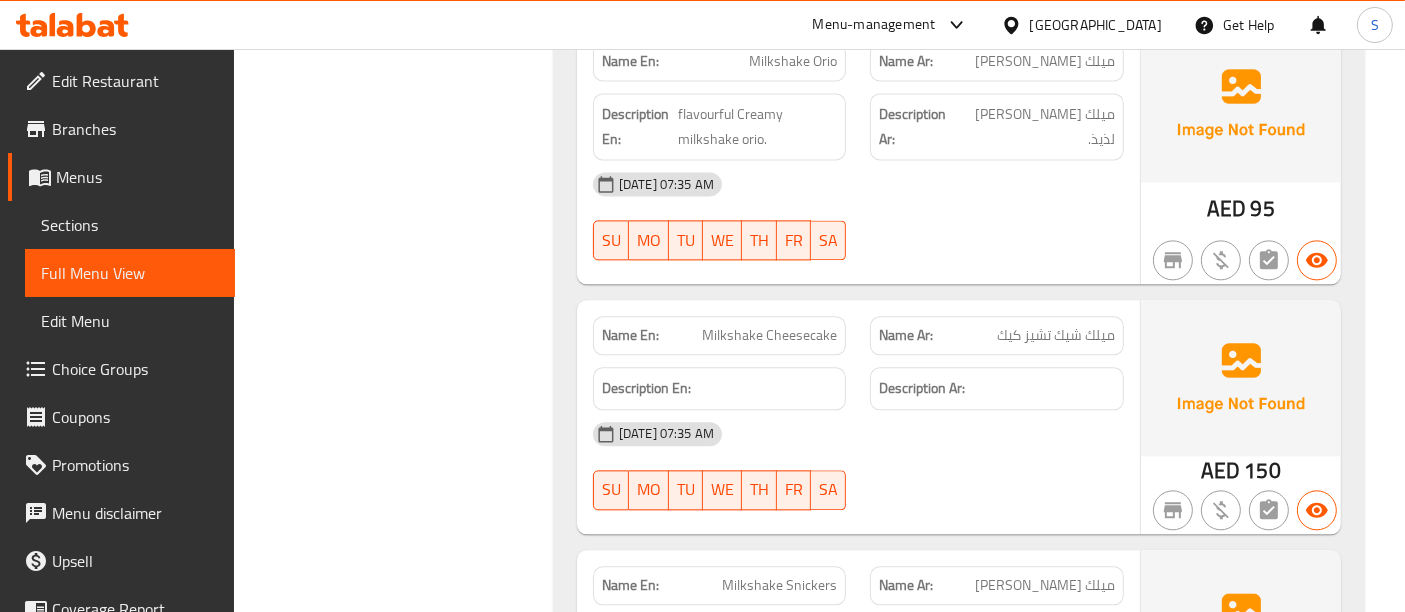 scroll, scrollTop: 4335, scrollLeft: 0, axis: vertical 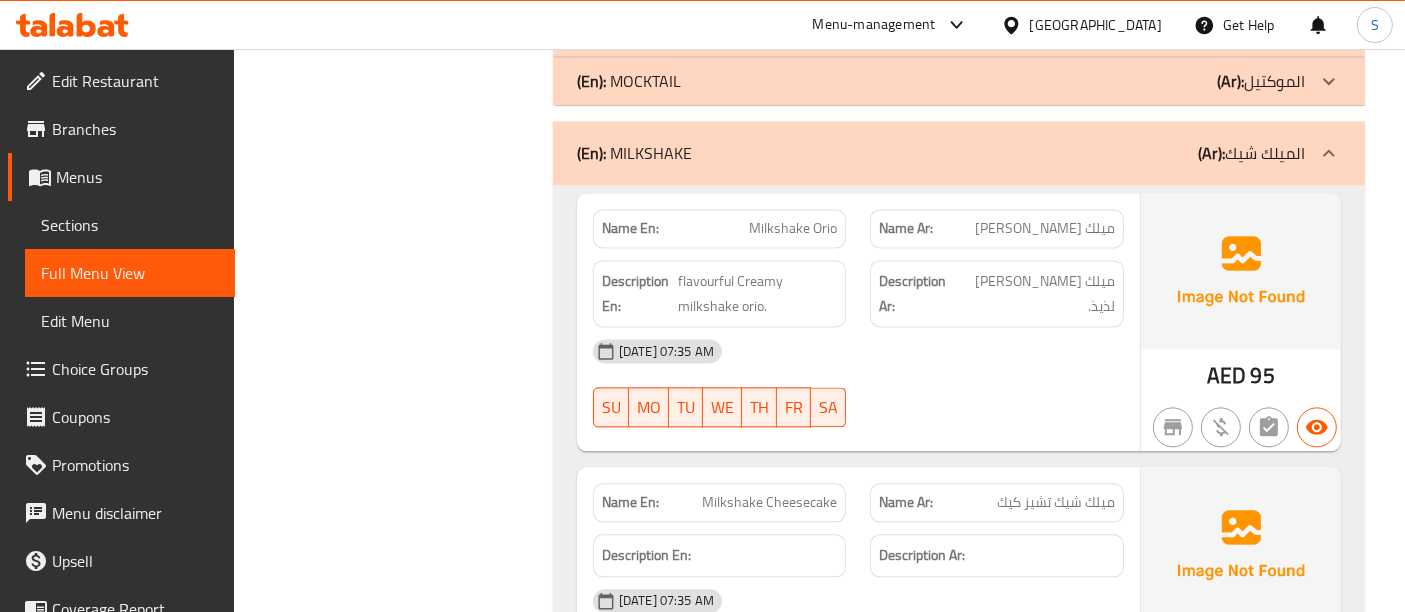 click on "Milkshake Orio" at bounding box center (778, -3787) 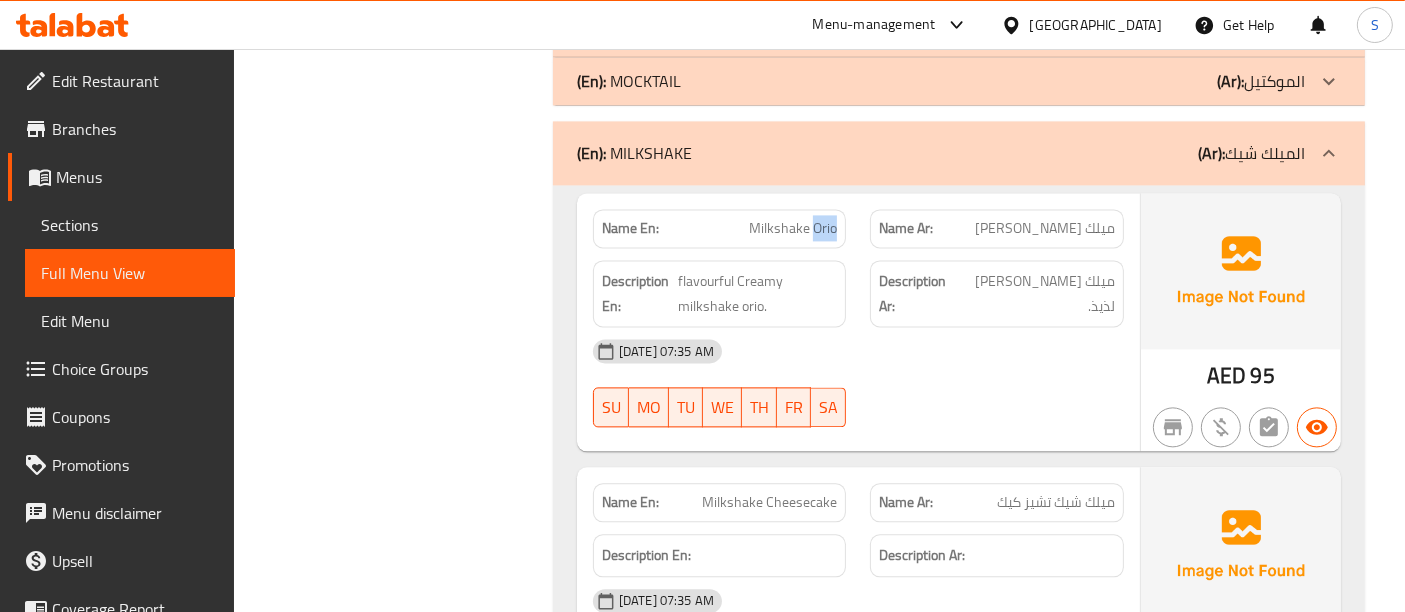 click on "Milkshake Orio" at bounding box center (778, -3787) 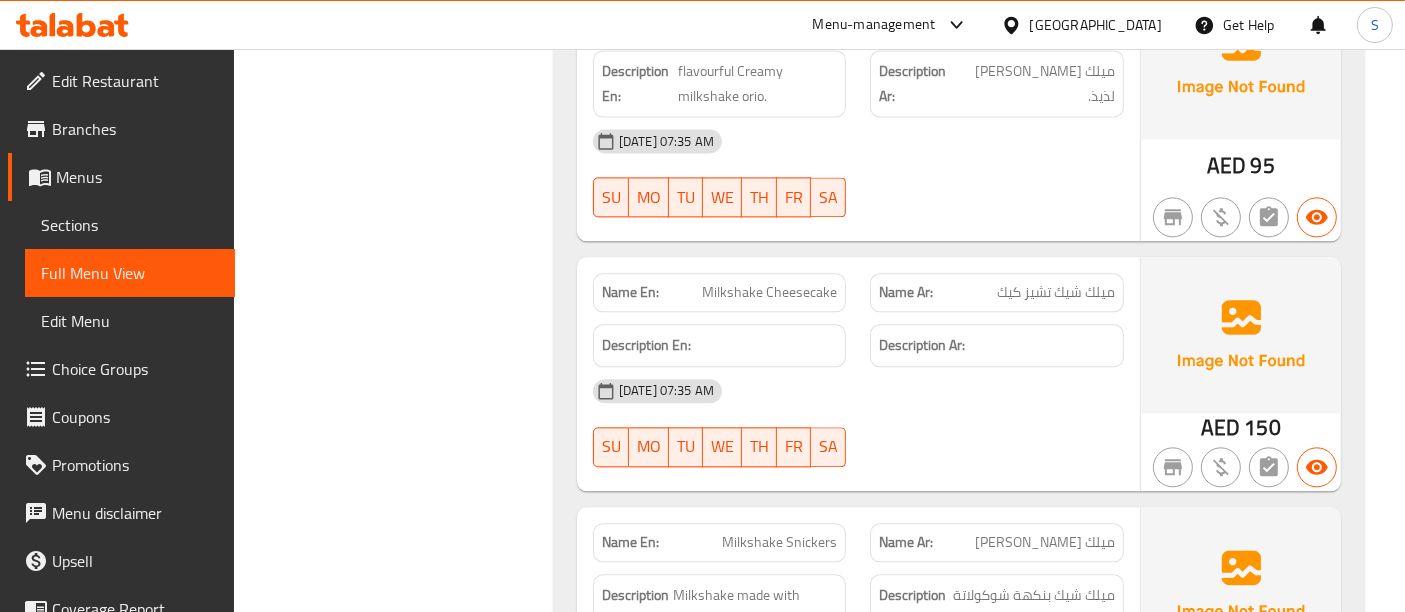 scroll, scrollTop: 4780, scrollLeft: 0, axis: vertical 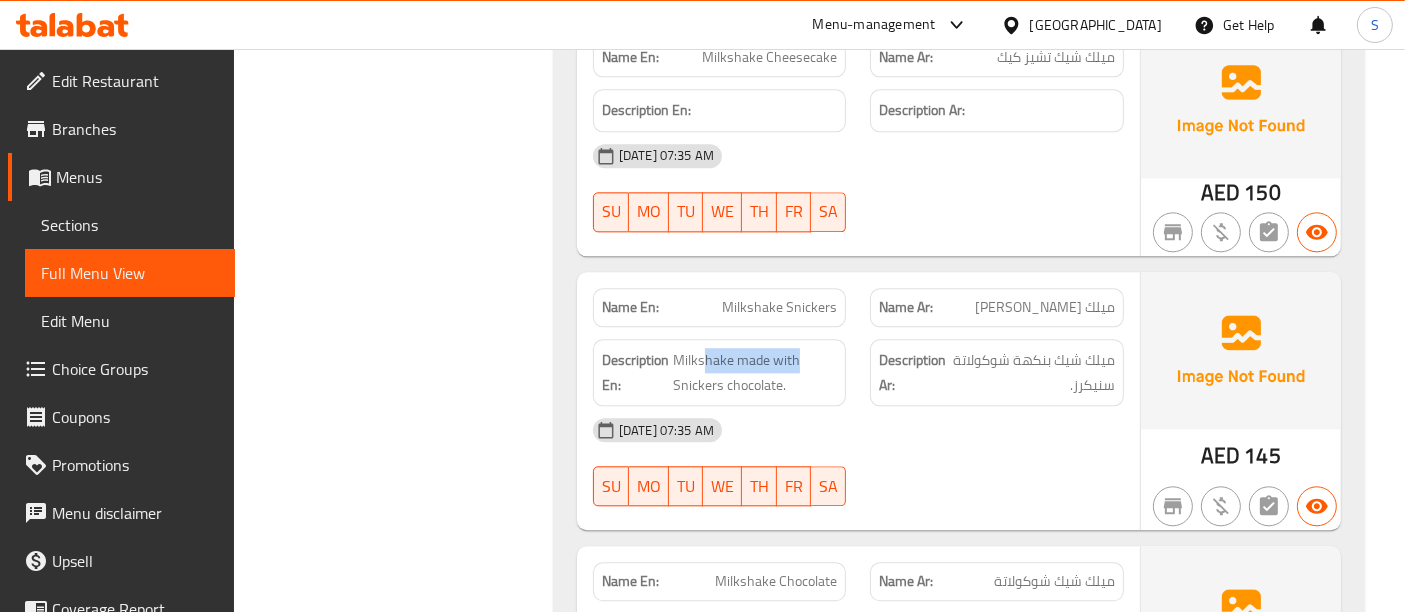 drag, startPoint x: 701, startPoint y: 301, endPoint x: 857, endPoint y: 308, distance: 156.15697 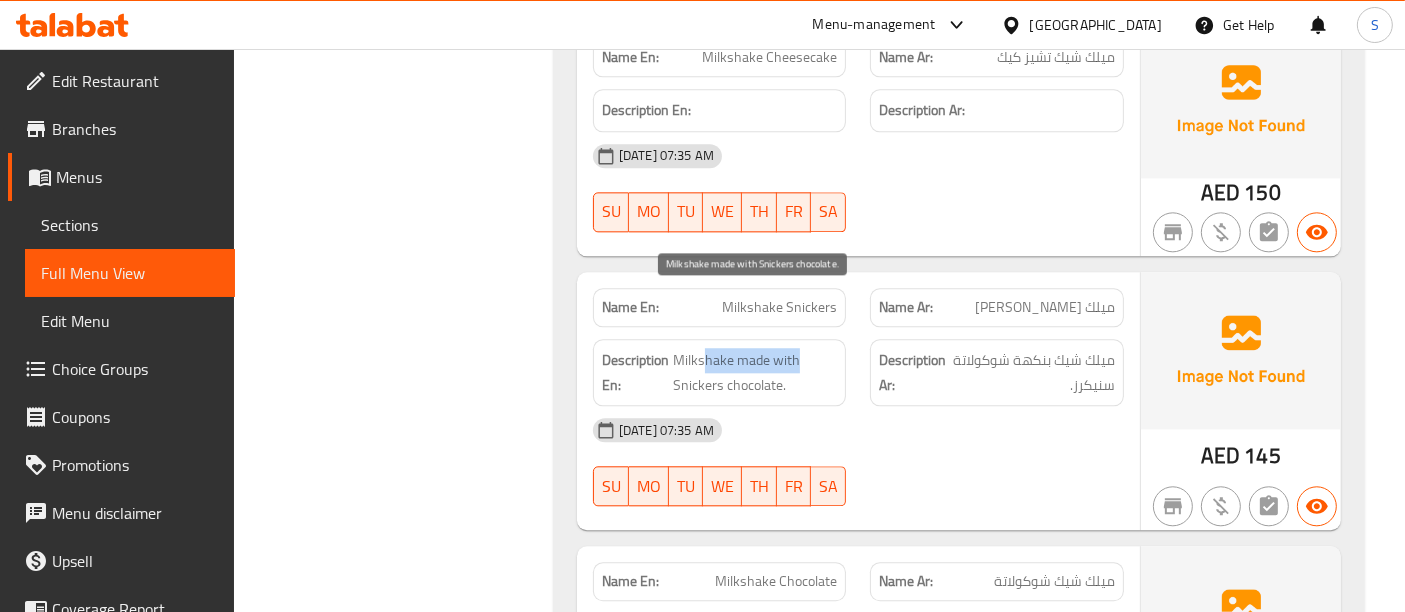 click on "Milkshake made with Snickers chocolate." at bounding box center [755, 372] 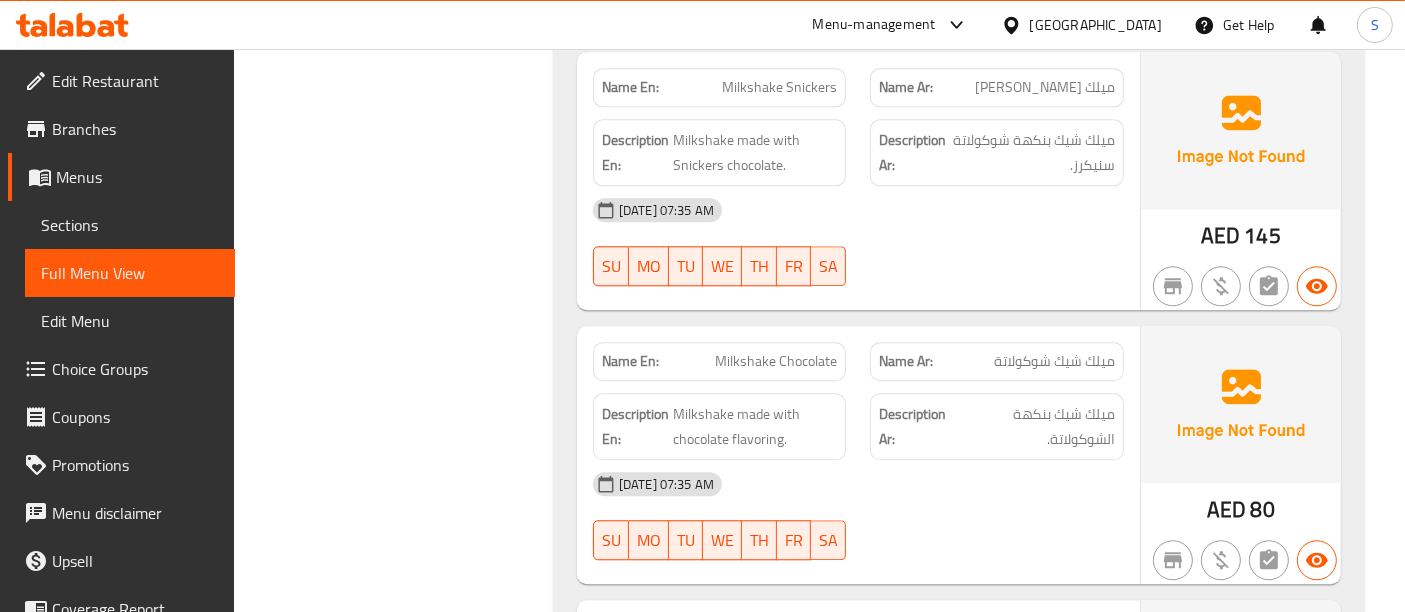 scroll, scrollTop: 5002, scrollLeft: 0, axis: vertical 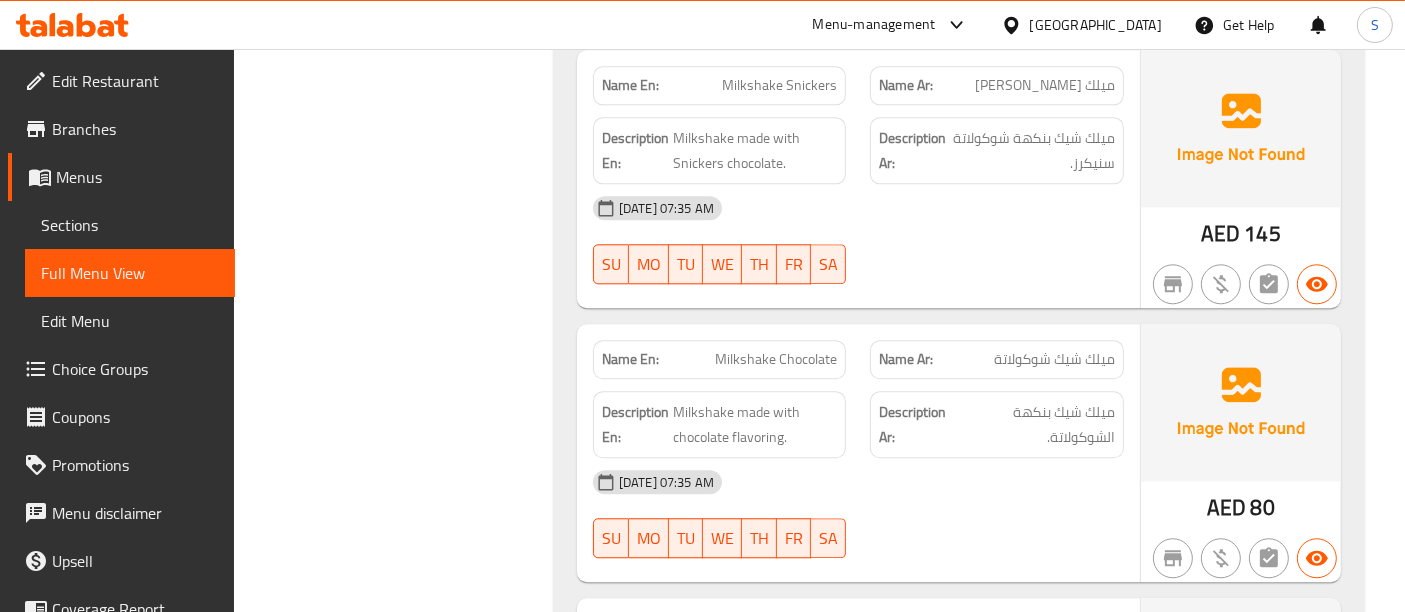 drag, startPoint x: 828, startPoint y: 301, endPoint x: 787, endPoint y: 306, distance: 41.303753 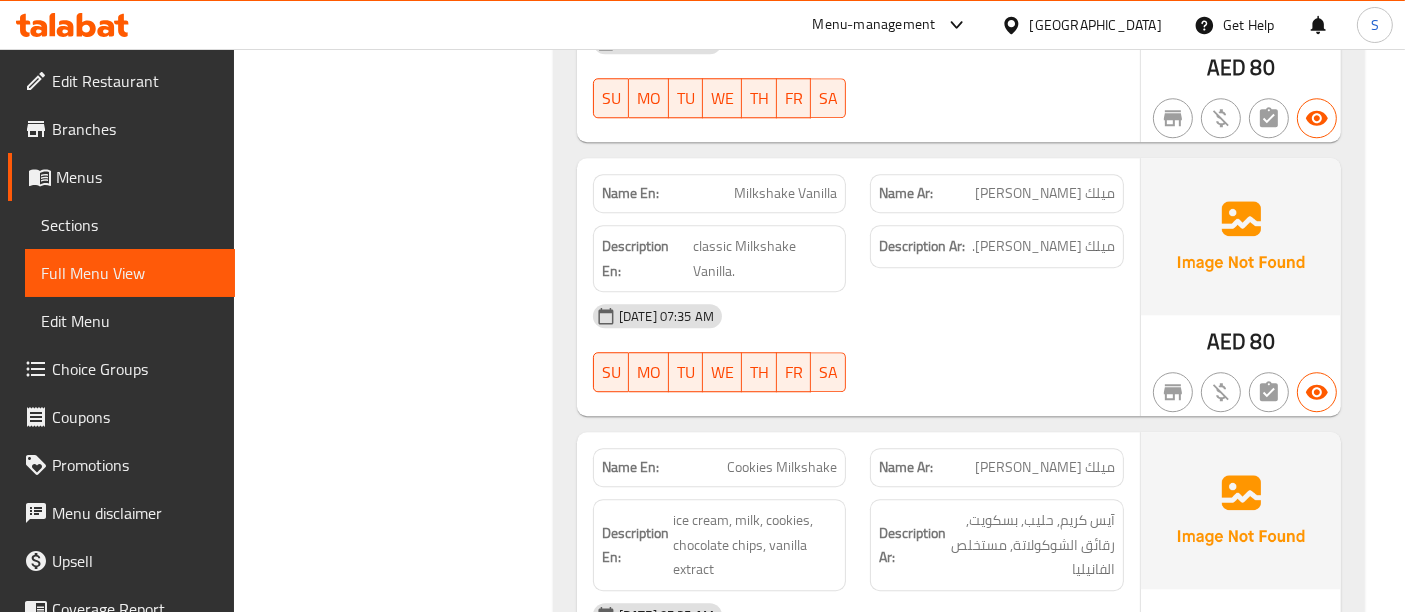 scroll, scrollTop: 5446, scrollLeft: 0, axis: vertical 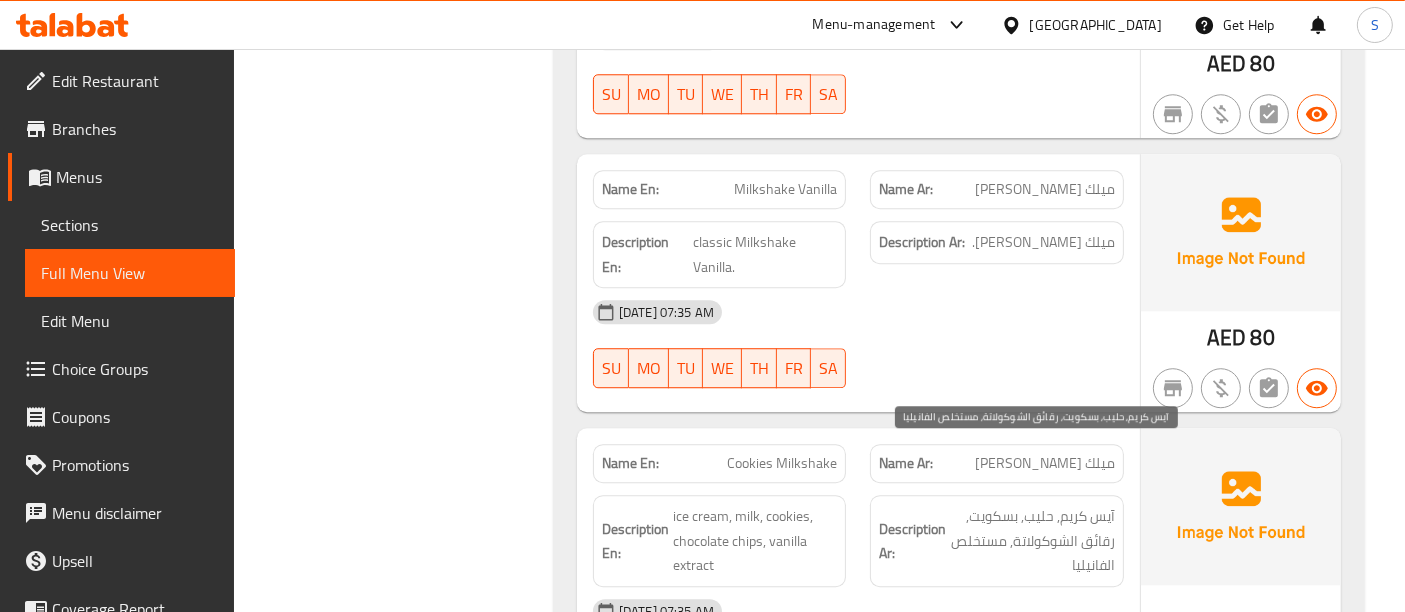 click on "آيس كريم, حليب, بسكويت, رقائق الشوكولاتة, مستخلص الفانيليا" at bounding box center [1032, 541] 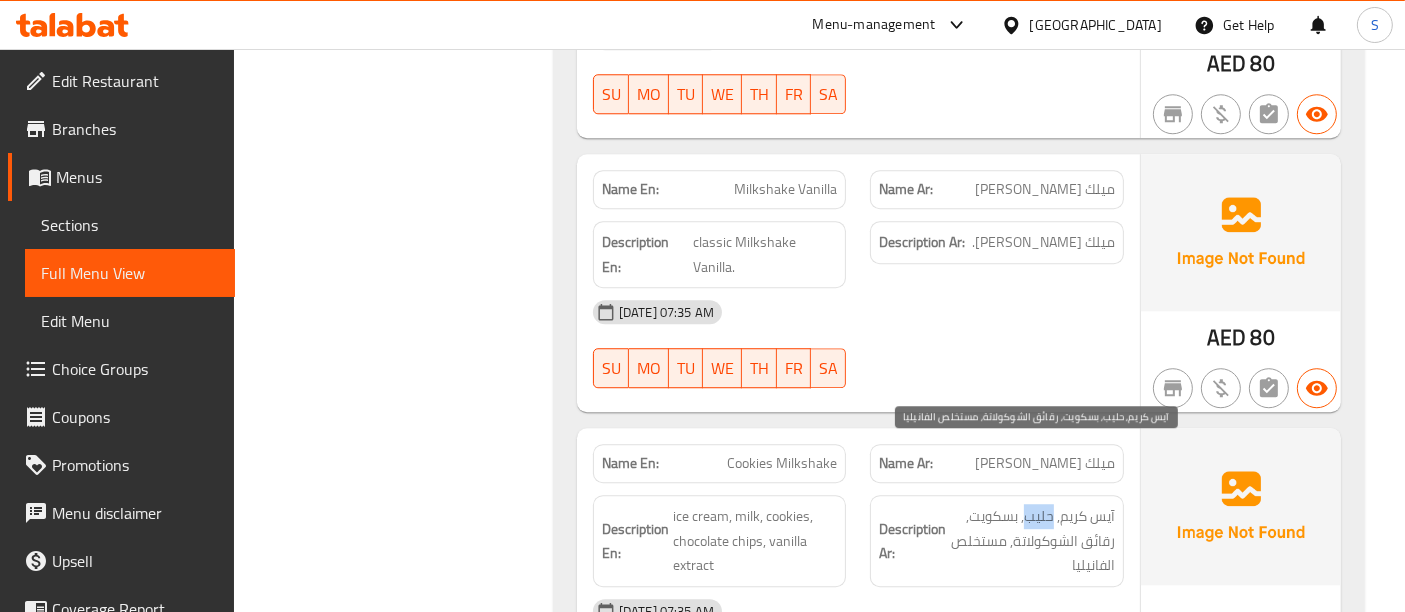 click on "آيس كريم, حليب, بسكويت, رقائق الشوكولاتة, مستخلص الفانيليا" at bounding box center (1032, 541) 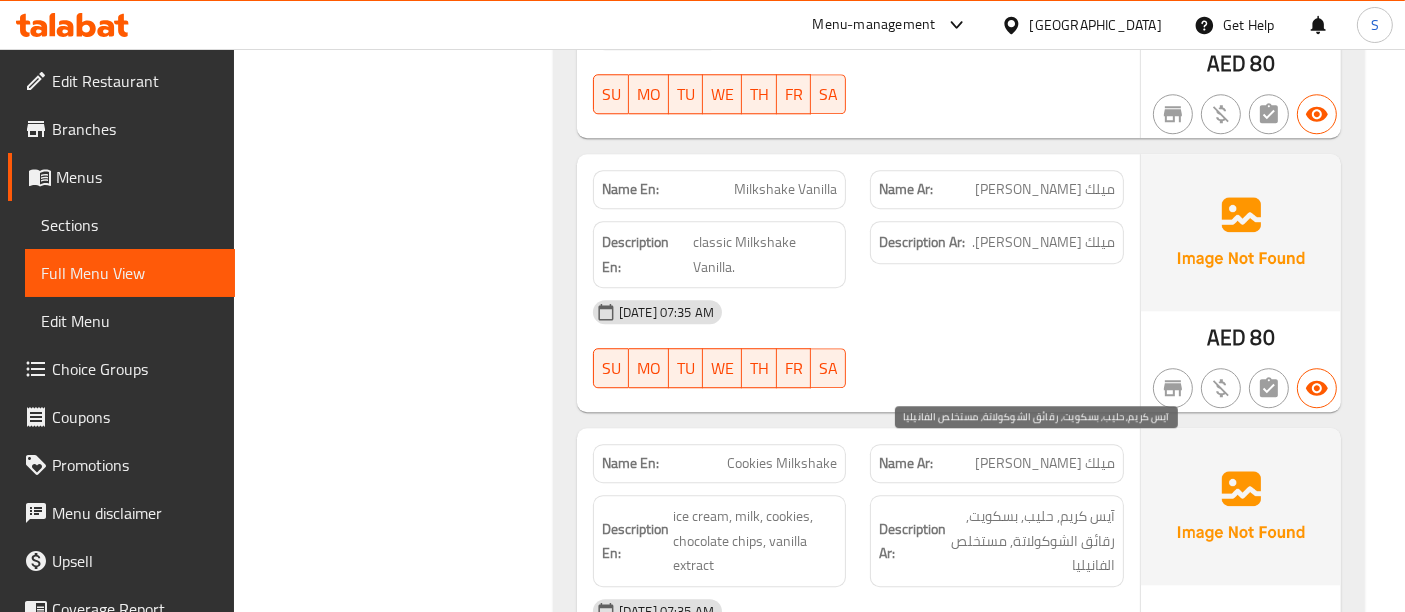 click on "آيس كريم, حليب, بسكويت, رقائق الشوكولاتة, مستخلص الفانيليا" at bounding box center (1032, 541) 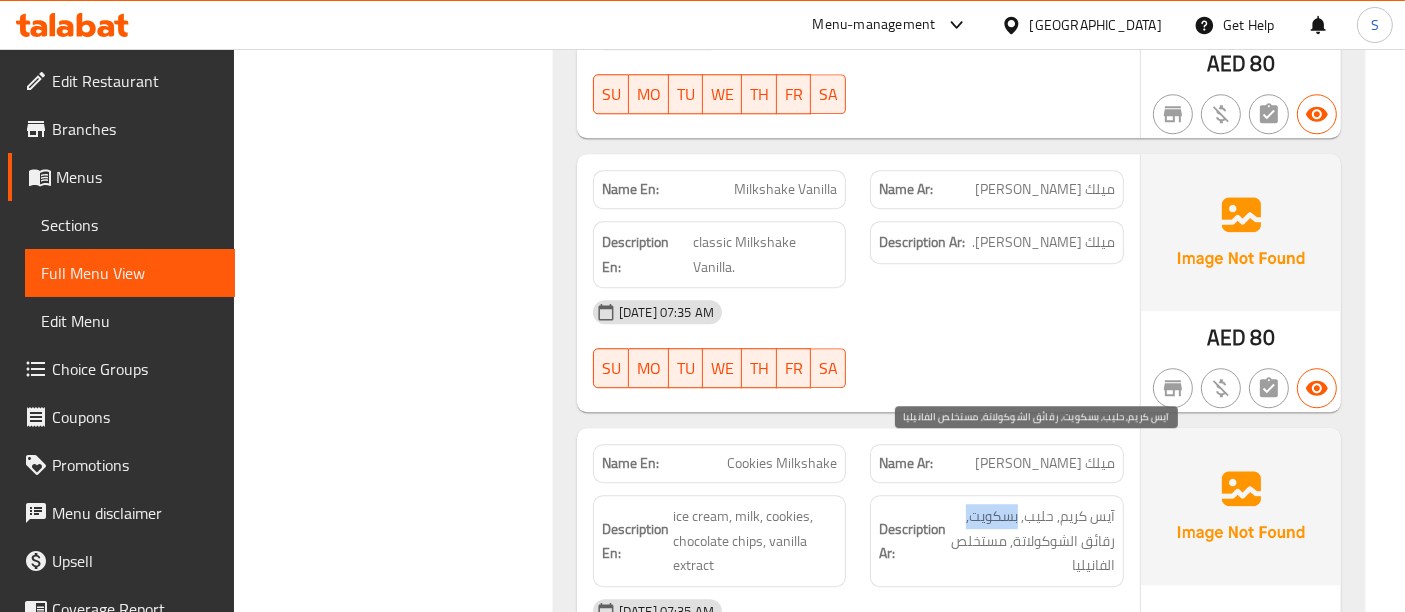 drag, startPoint x: 1018, startPoint y: 450, endPoint x: 938, endPoint y: 467, distance: 81.78631 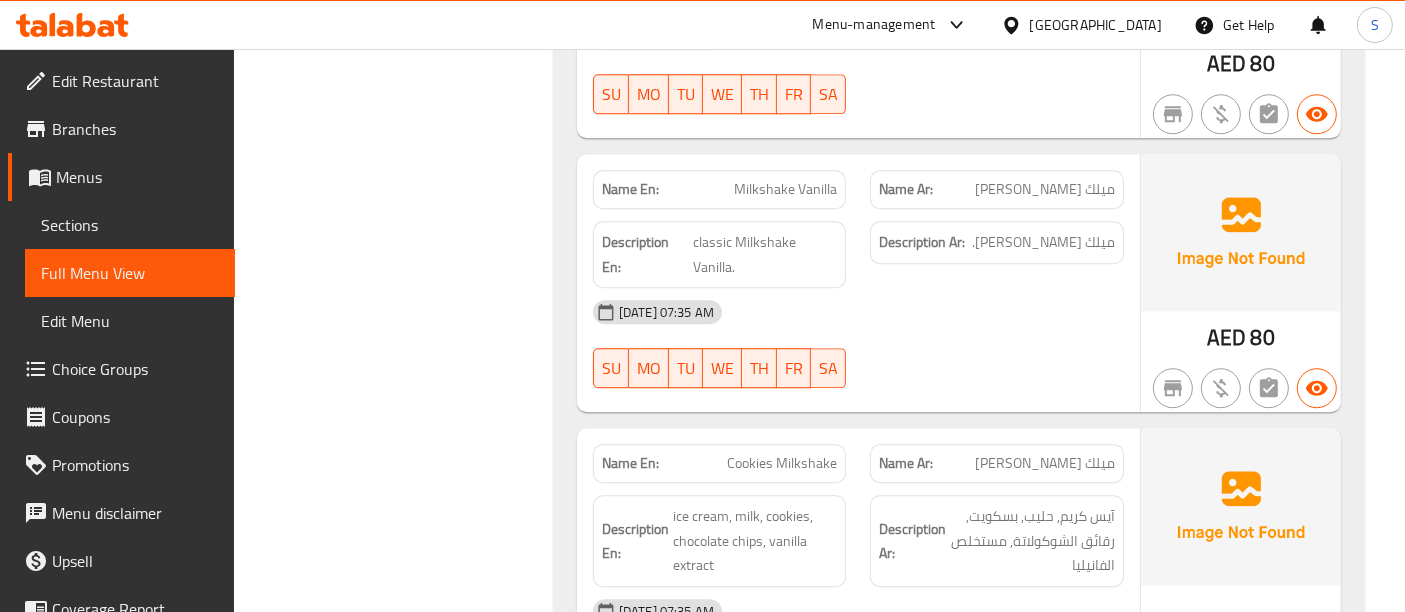 click on "Description En: ice cream, milk, cookies, chocolate chips, vanilla extract" at bounding box center (720, -3450) 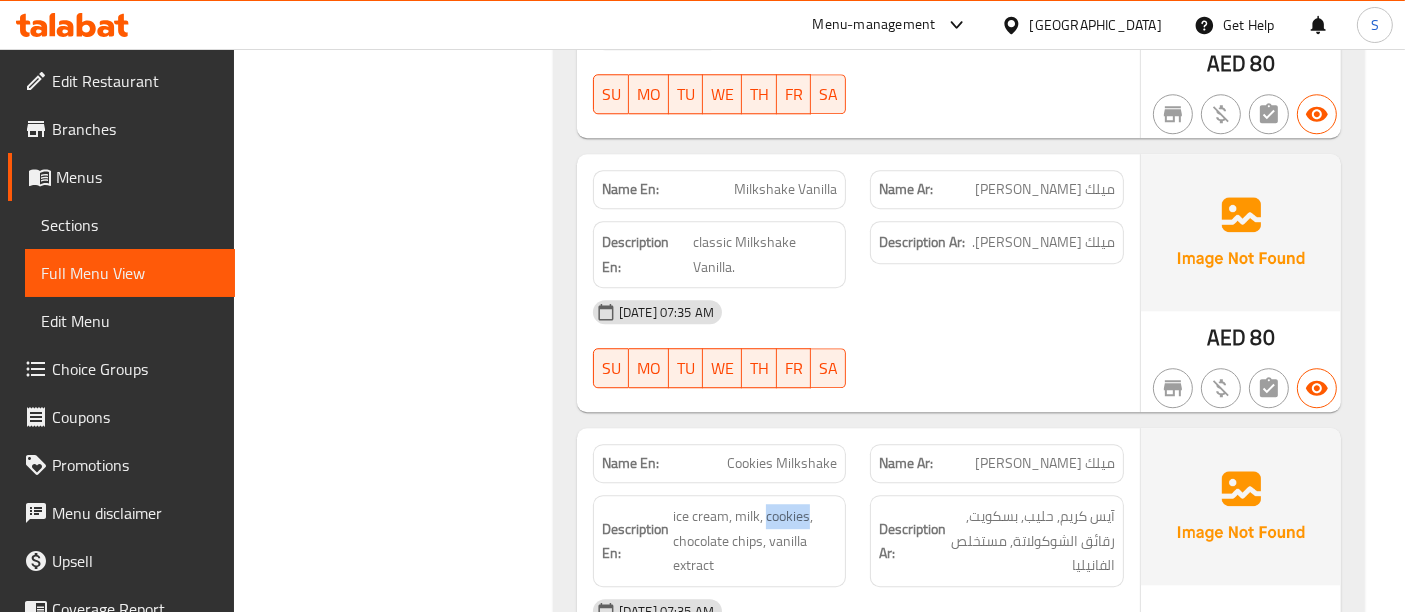 click on "Description En: ice cream, milk, cookies, chocolate chips, vanilla extract" at bounding box center [720, -3450] 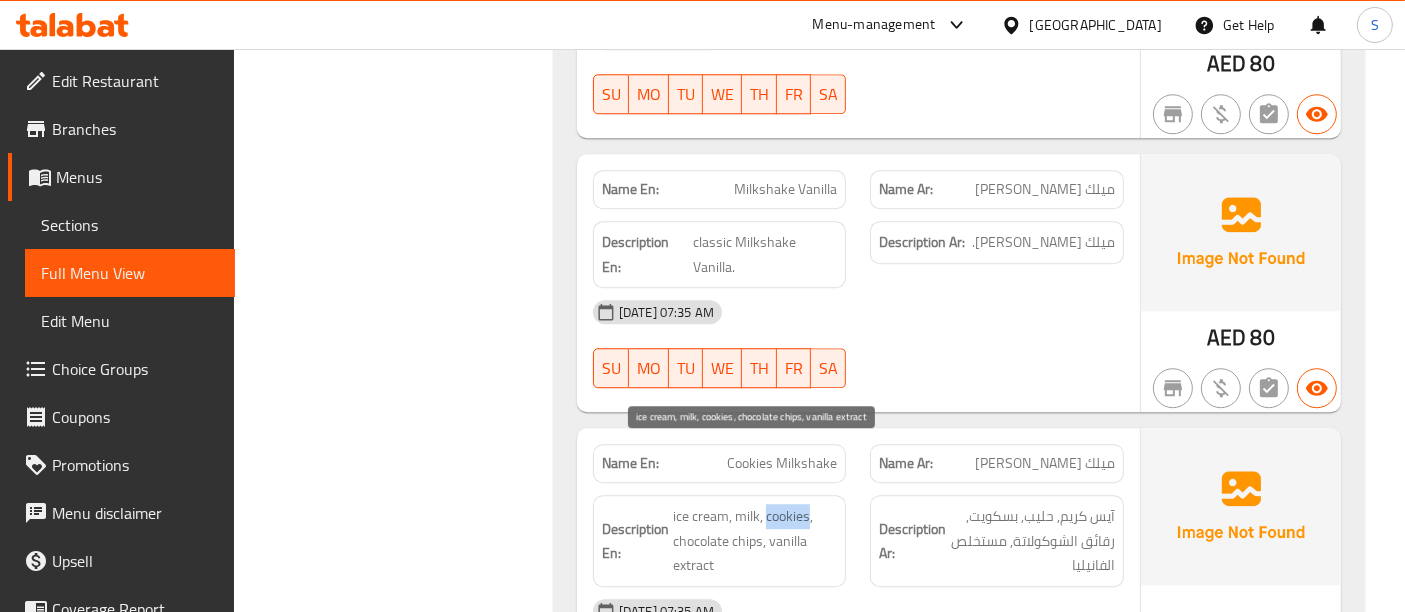 copy on "cookies" 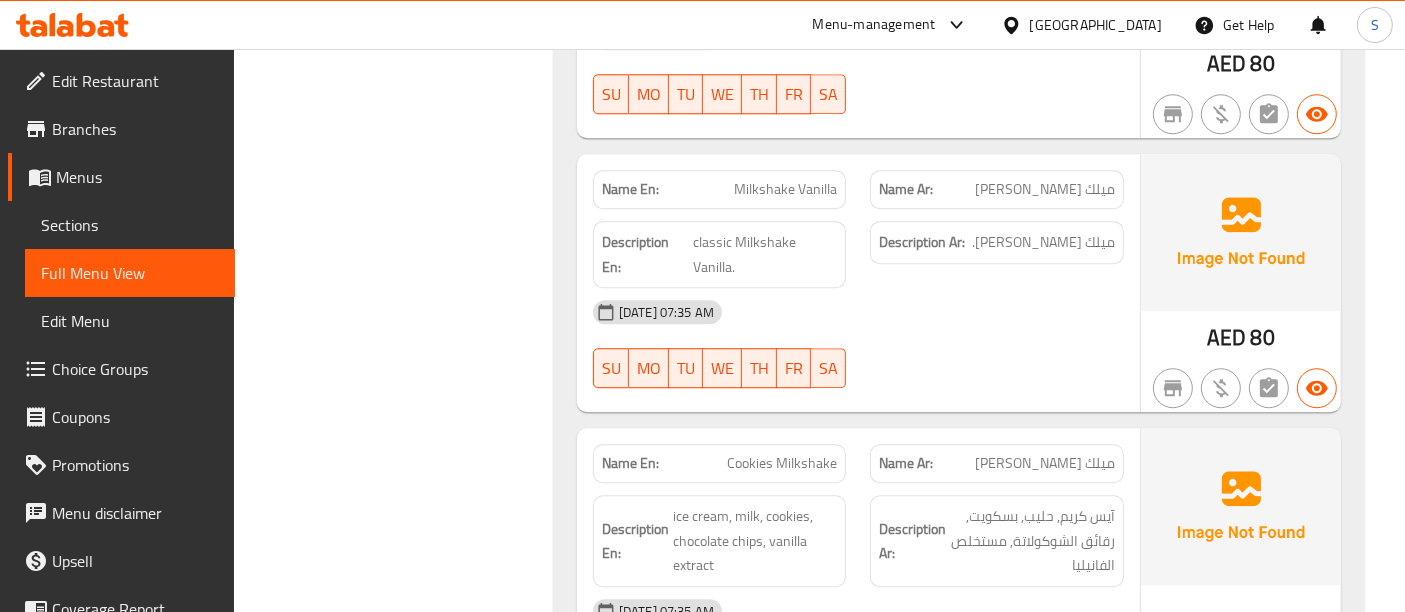 click on "Cookies Milkshake" at bounding box center [787, -3503] 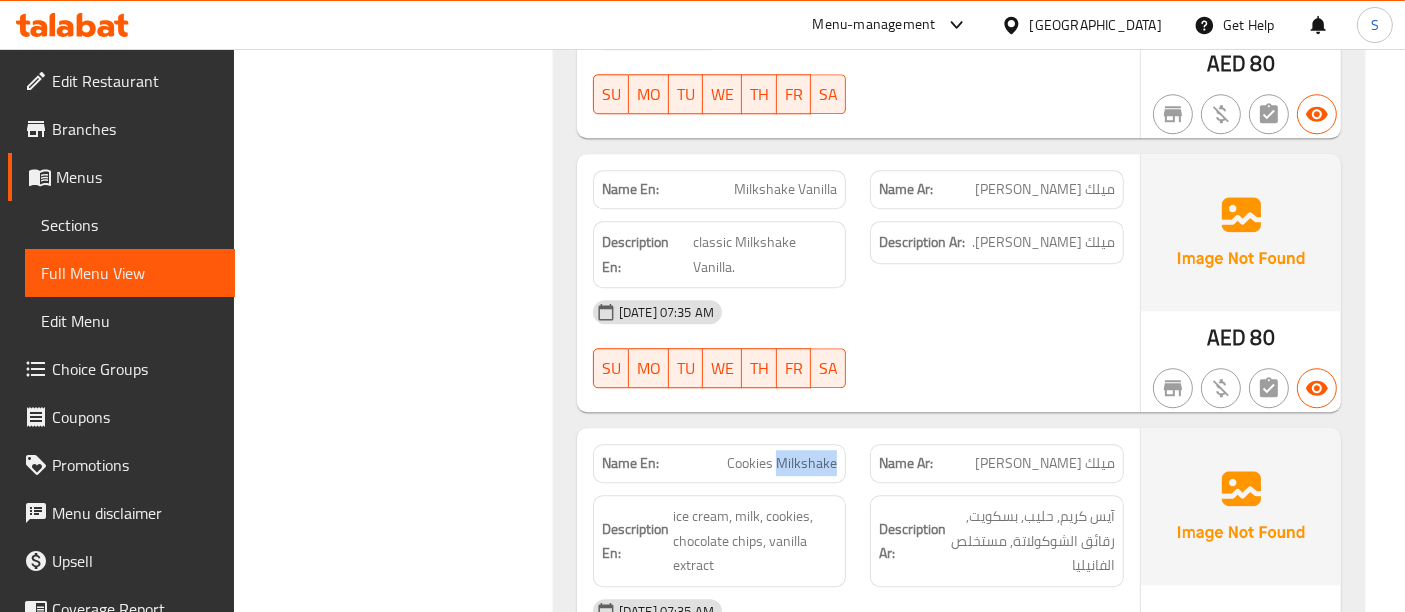 click on "Cookies Milkshake" at bounding box center (787, -3503) 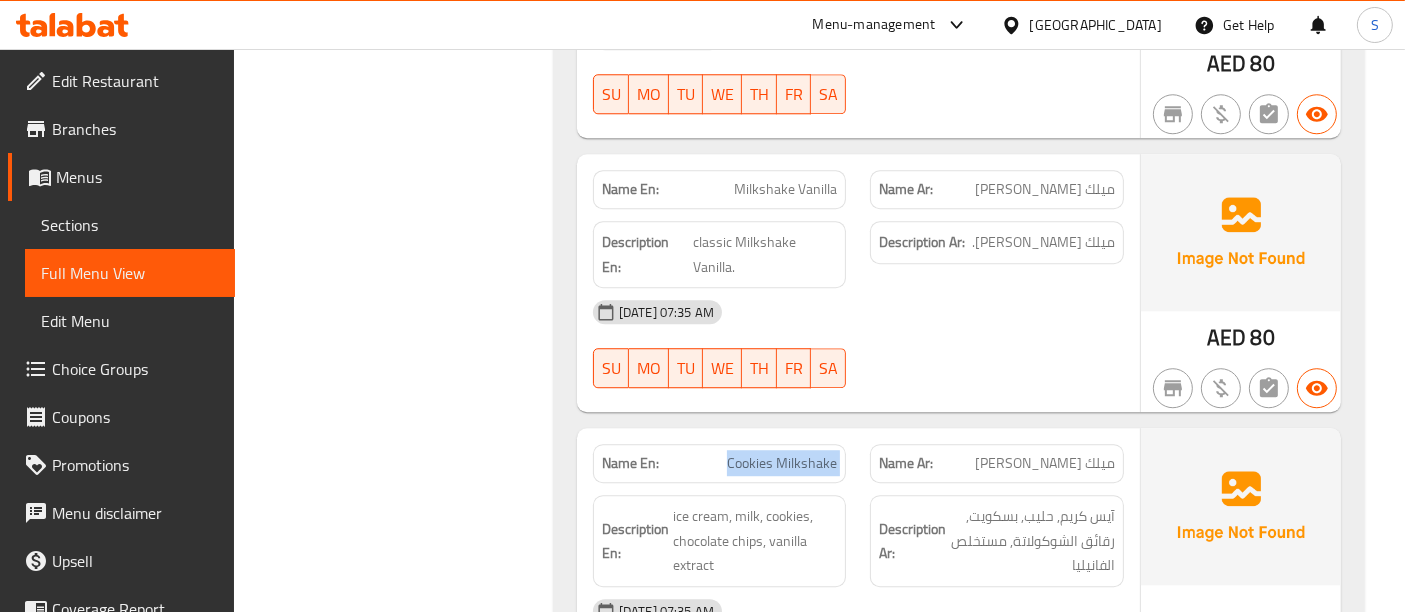 click on "Cookies Milkshake" at bounding box center (787, -3503) 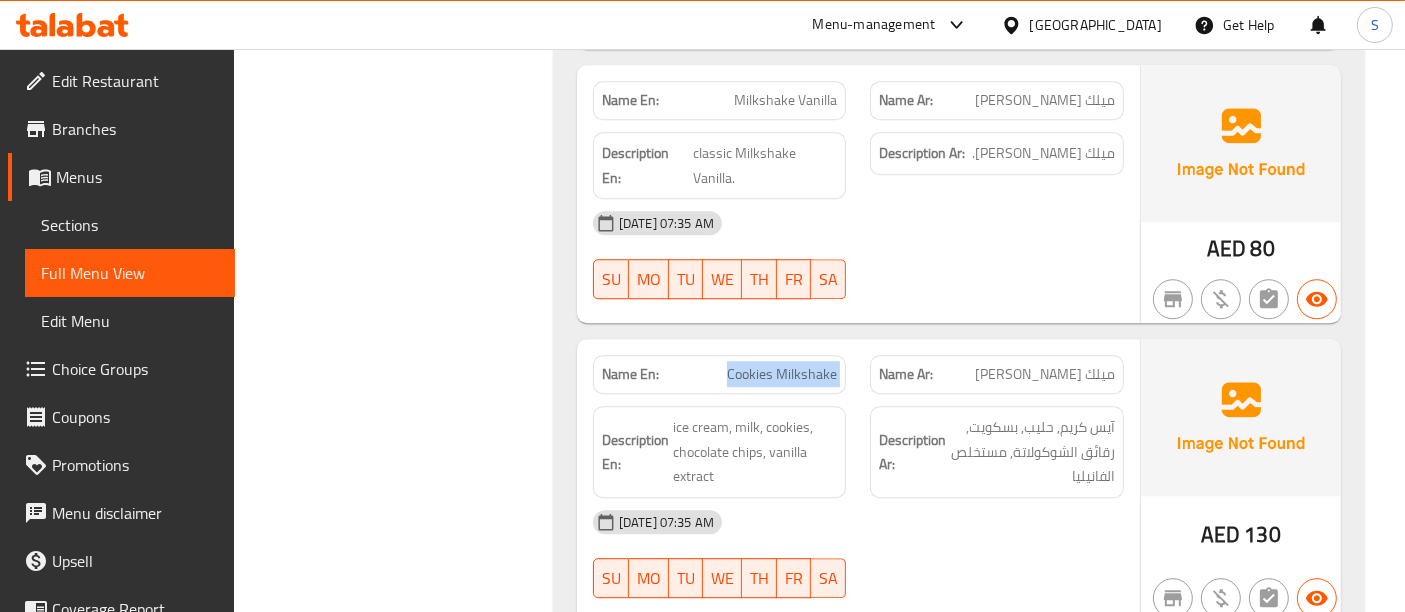 scroll, scrollTop: 5780, scrollLeft: 0, axis: vertical 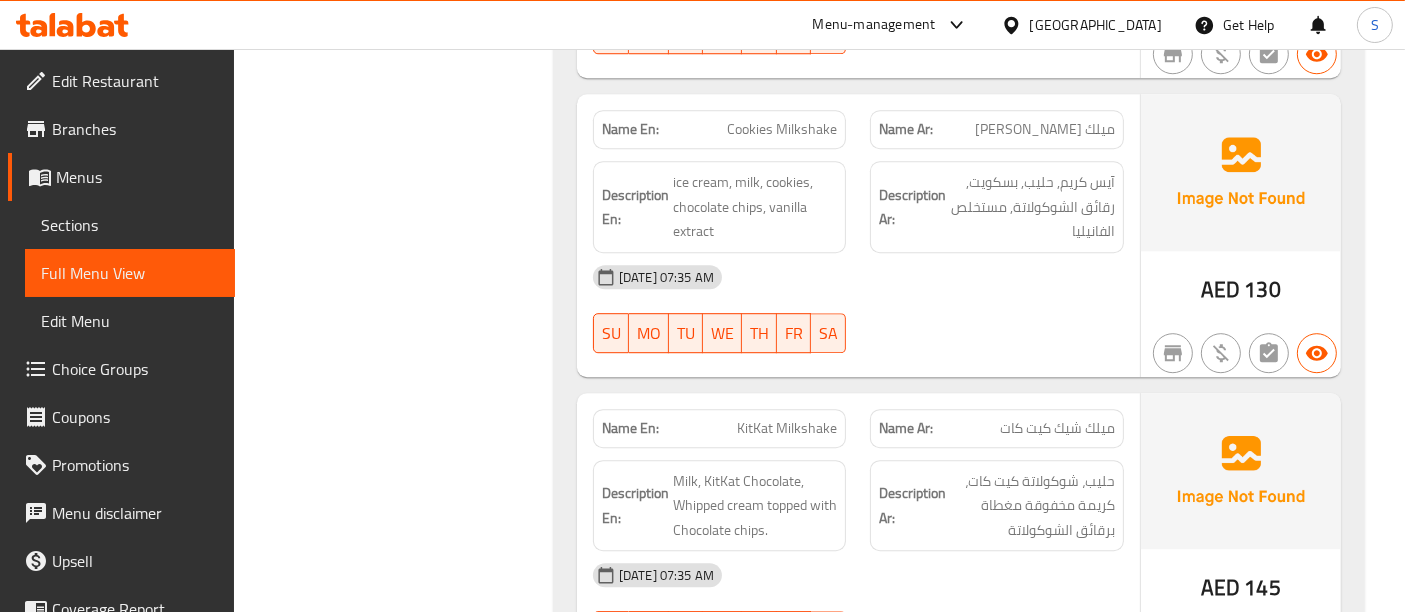 click on "Name Ar: ميلك شيك كيت كات" at bounding box center (997, -3586) 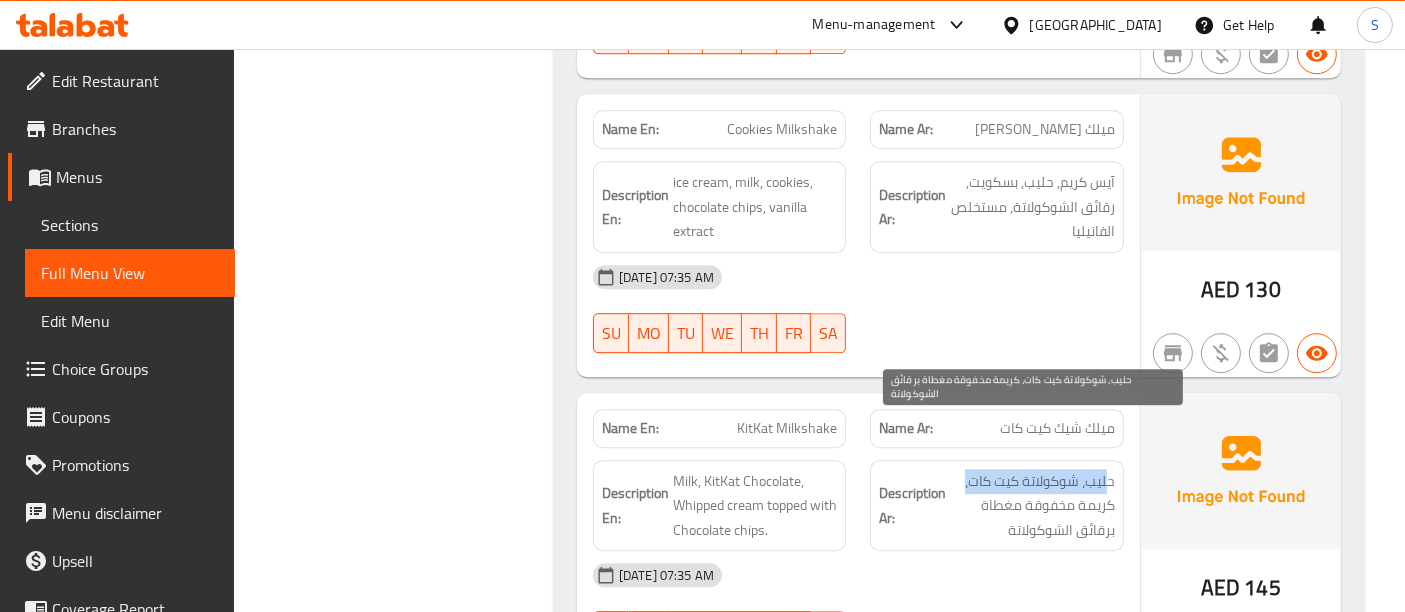 drag, startPoint x: 1107, startPoint y: 421, endPoint x: 962, endPoint y: 428, distance: 145.16887 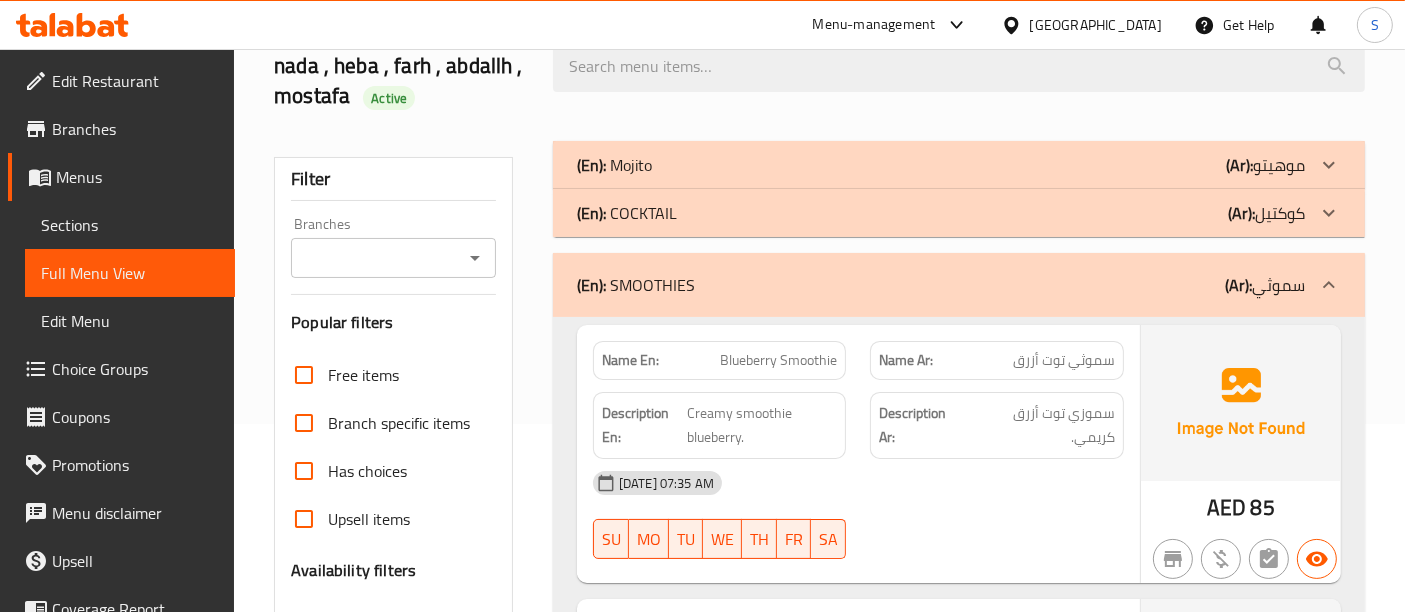 scroll, scrollTop: 0, scrollLeft: 0, axis: both 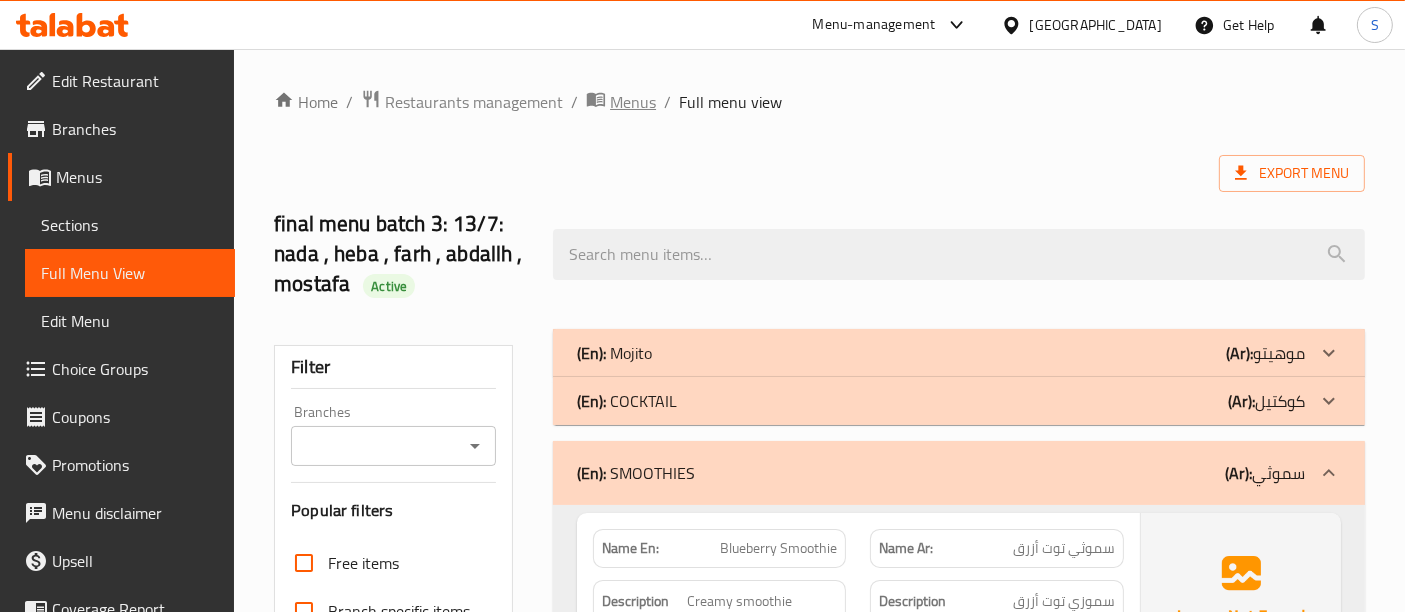 click on "Menus" at bounding box center (633, 102) 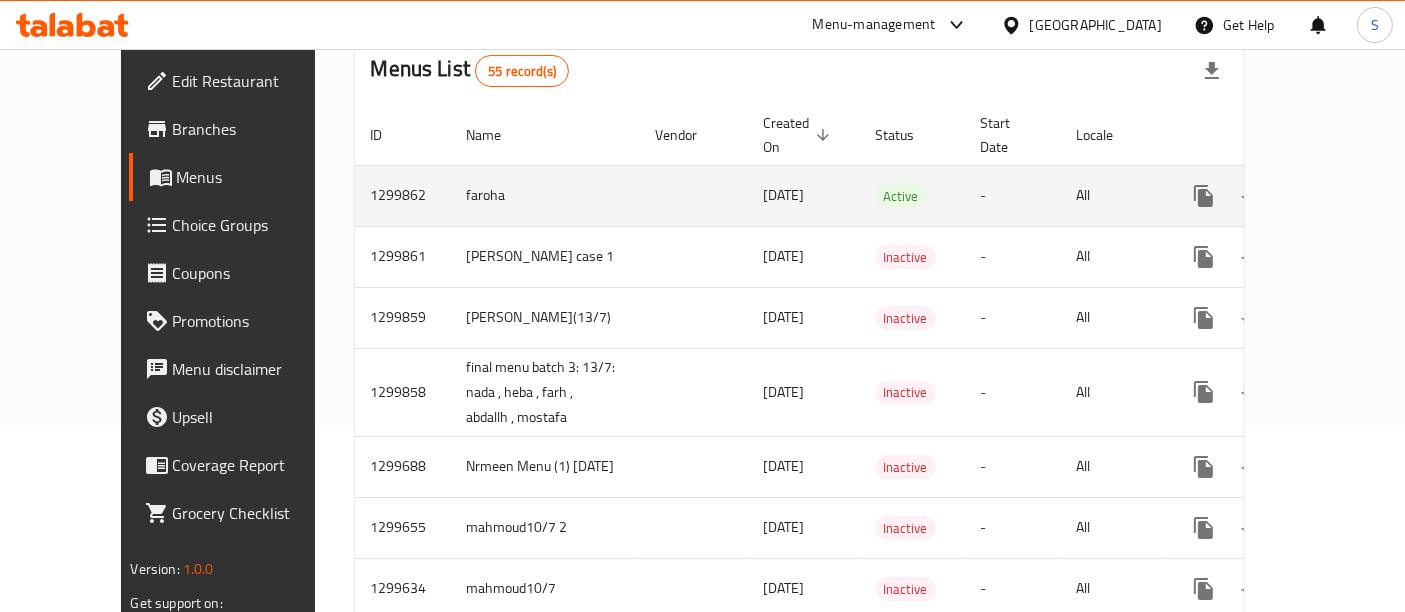 scroll, scrollTop: 222, scrollLeft: 0, axis: vertical 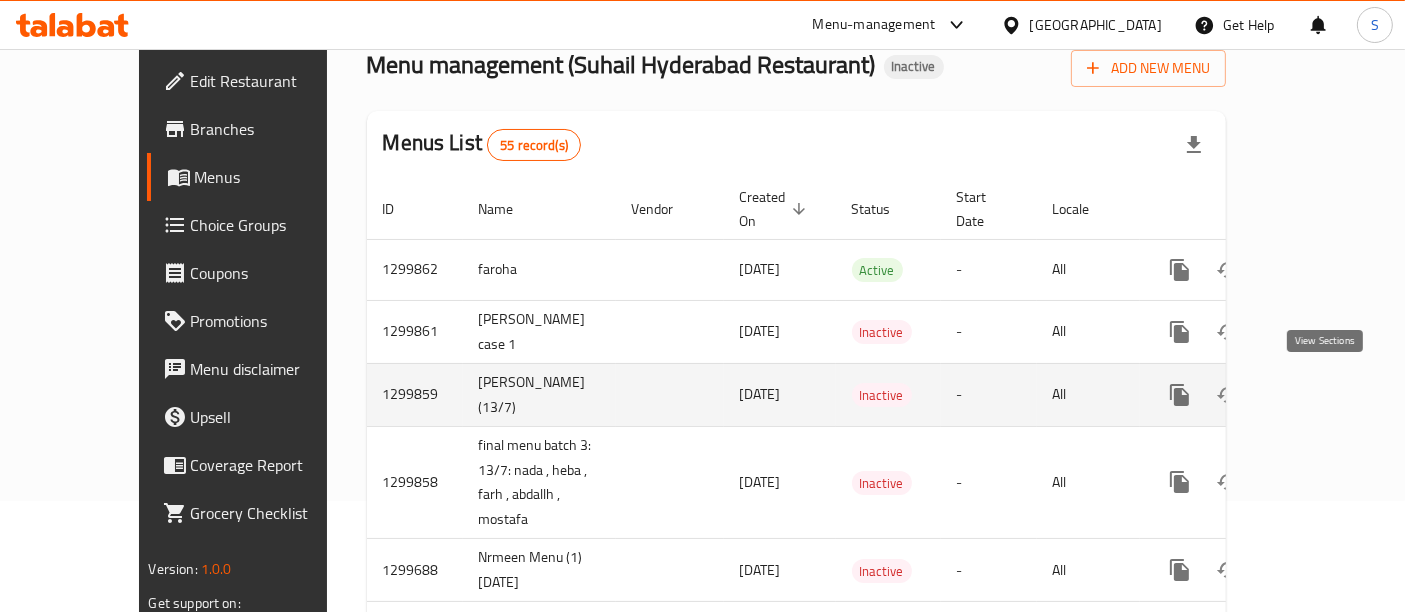 click 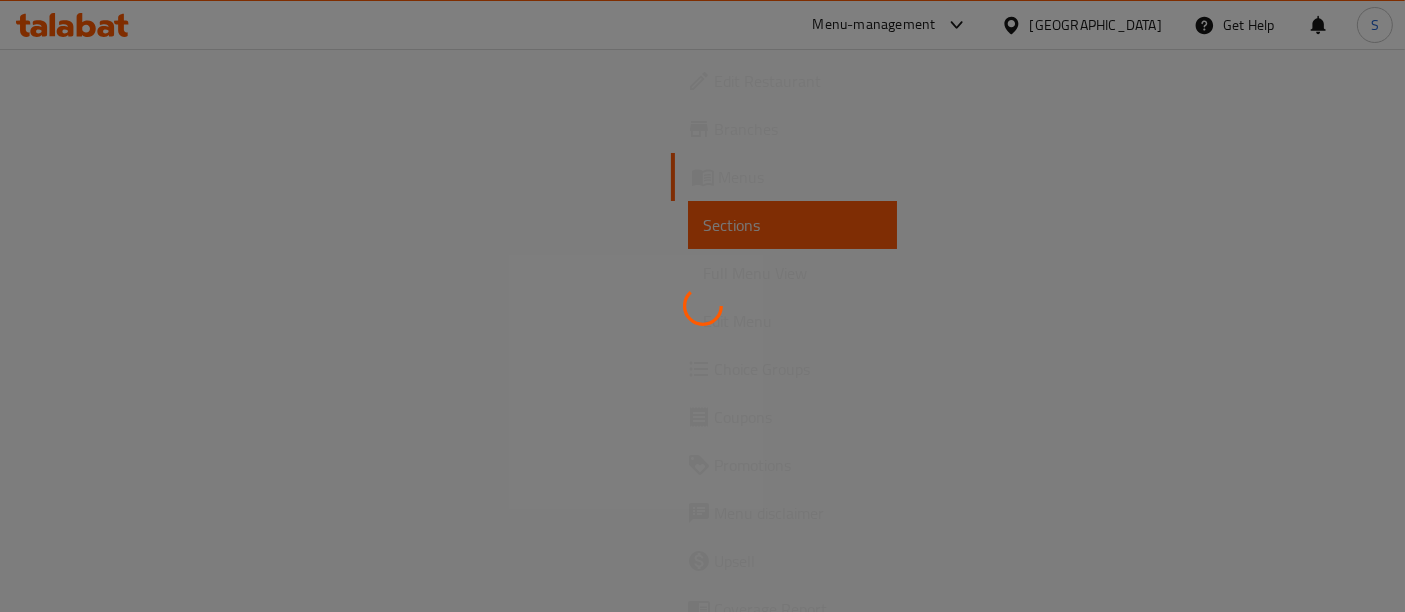 scroll, scrollTop: 0, scrollLeft: 0, axis: both 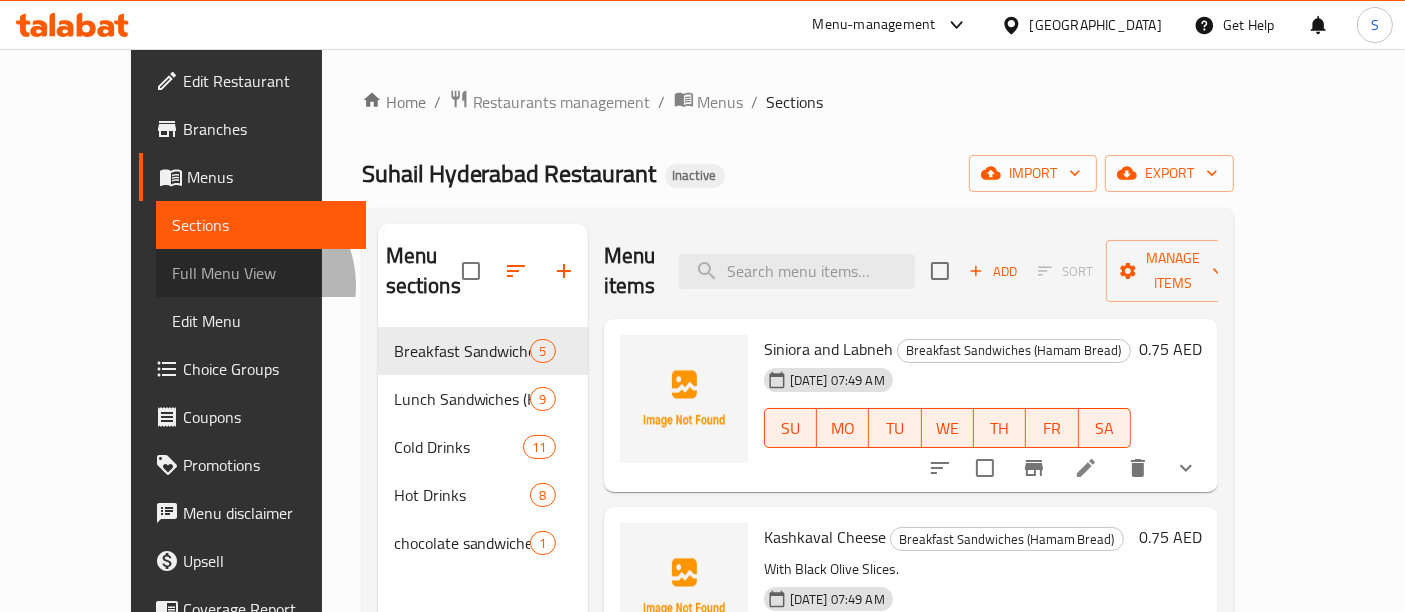 click on "Full Menu View" at bounding box center [261, 273] 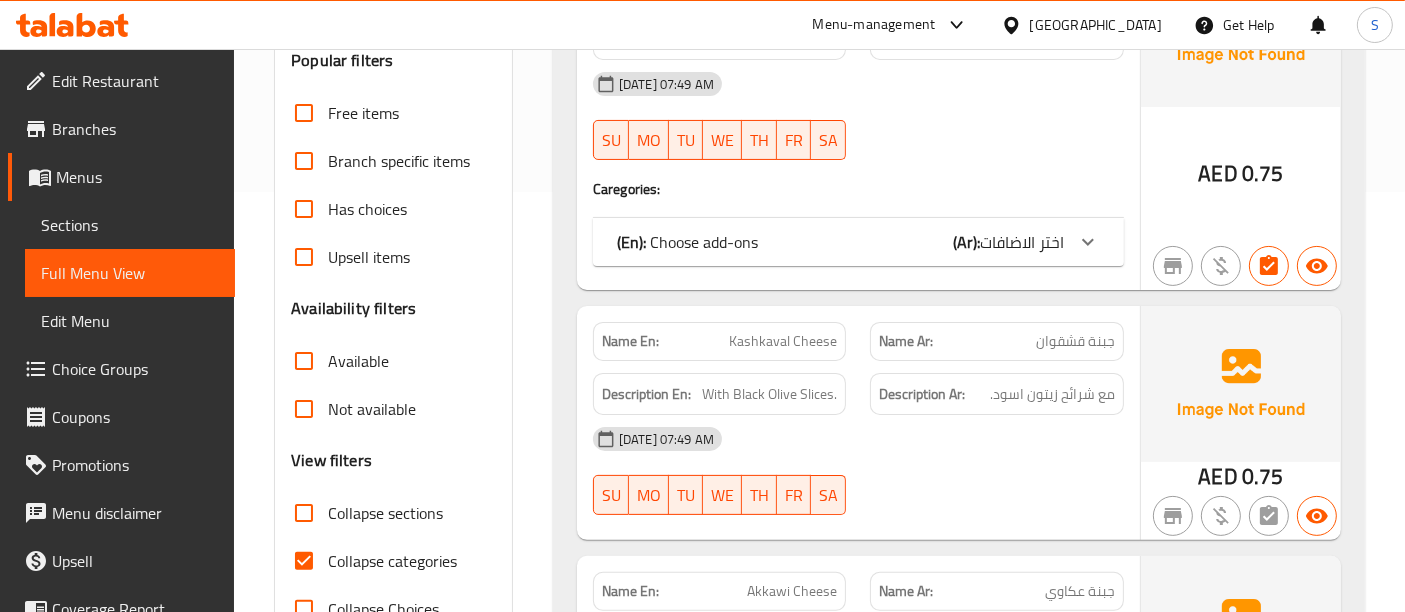 scroll, scrollTop: 555, scrollLeft: 0, axis: vertical 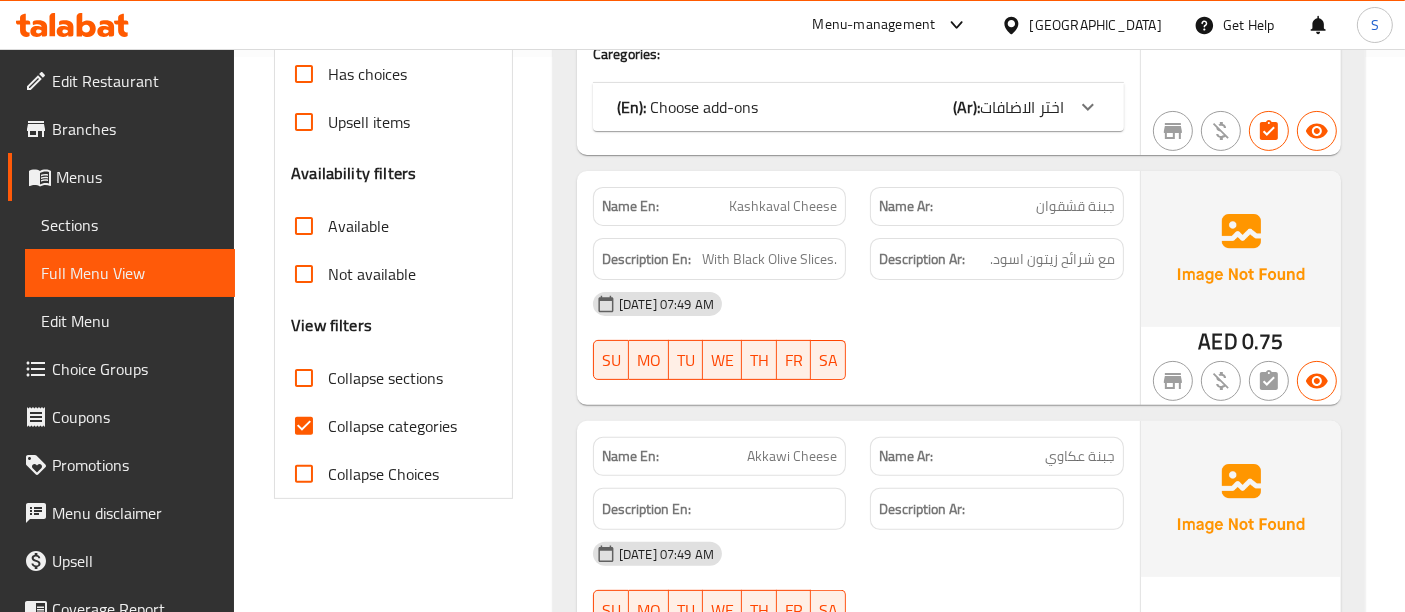 click on "Collapse categories" at bounding box center (392, 426) 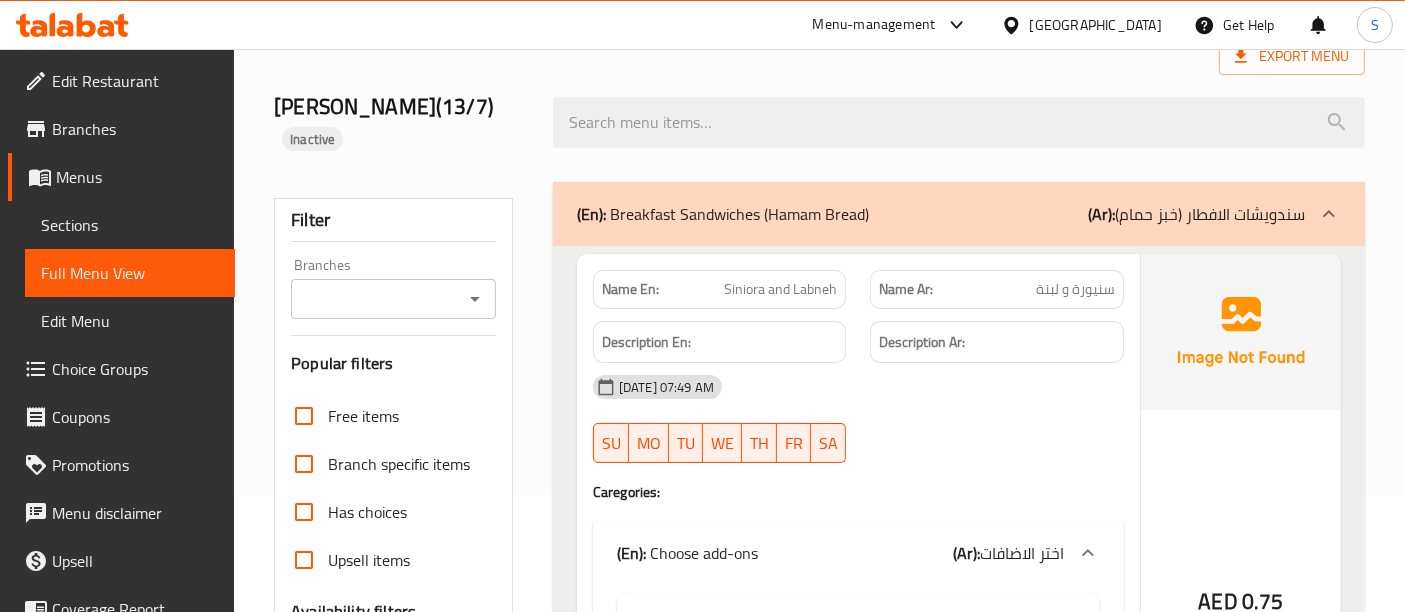 scroll, scrollTop: 0, scrollLeft: 0, axis: both 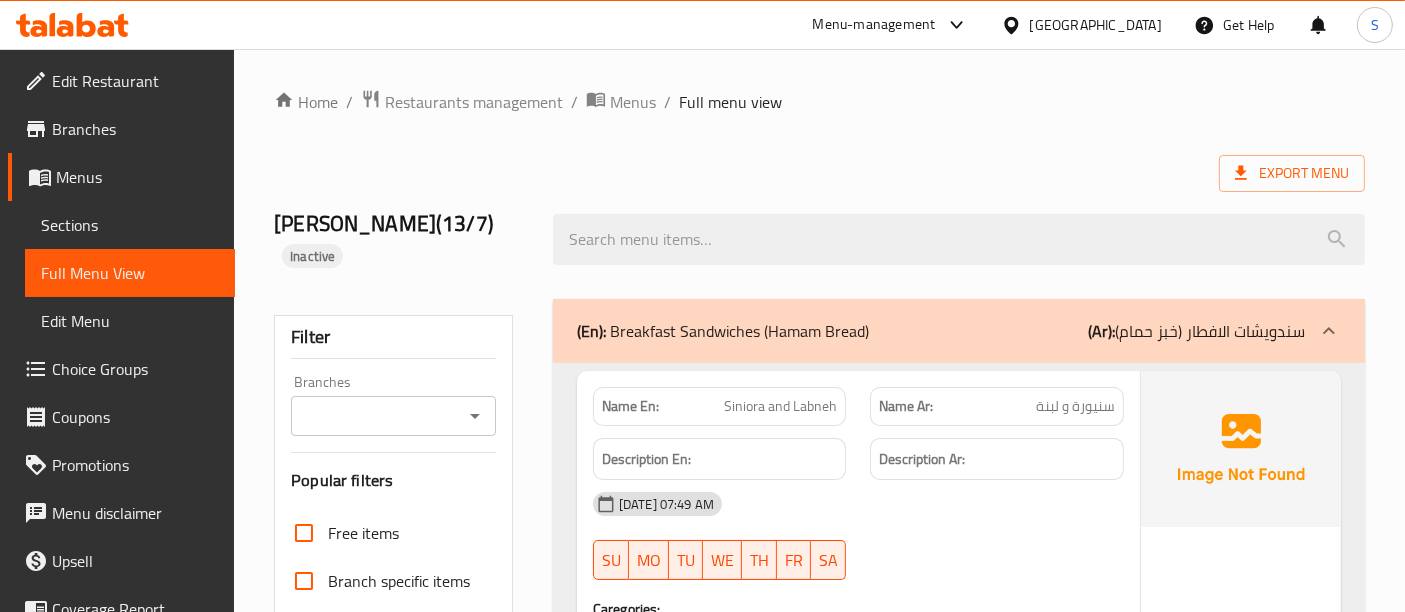 click on "Siniora and Labneh" at bounding box center (780, 406) 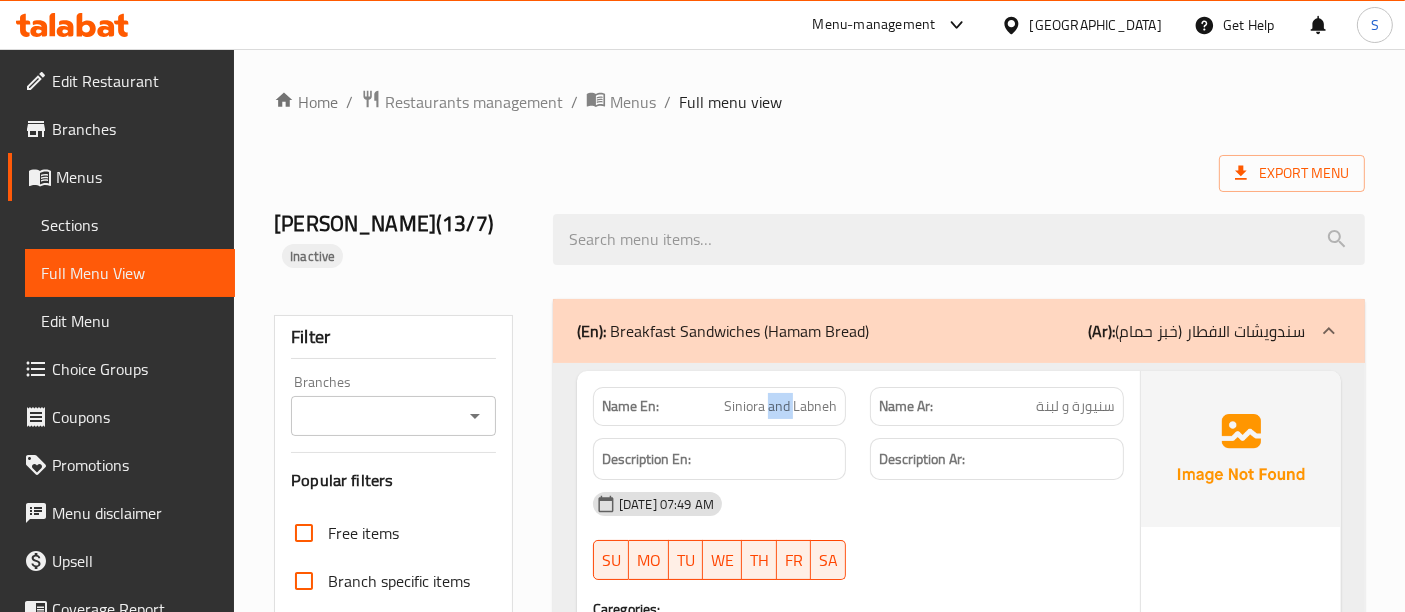 click on "Siniora and Labneh" at bounding box center [780, 406] 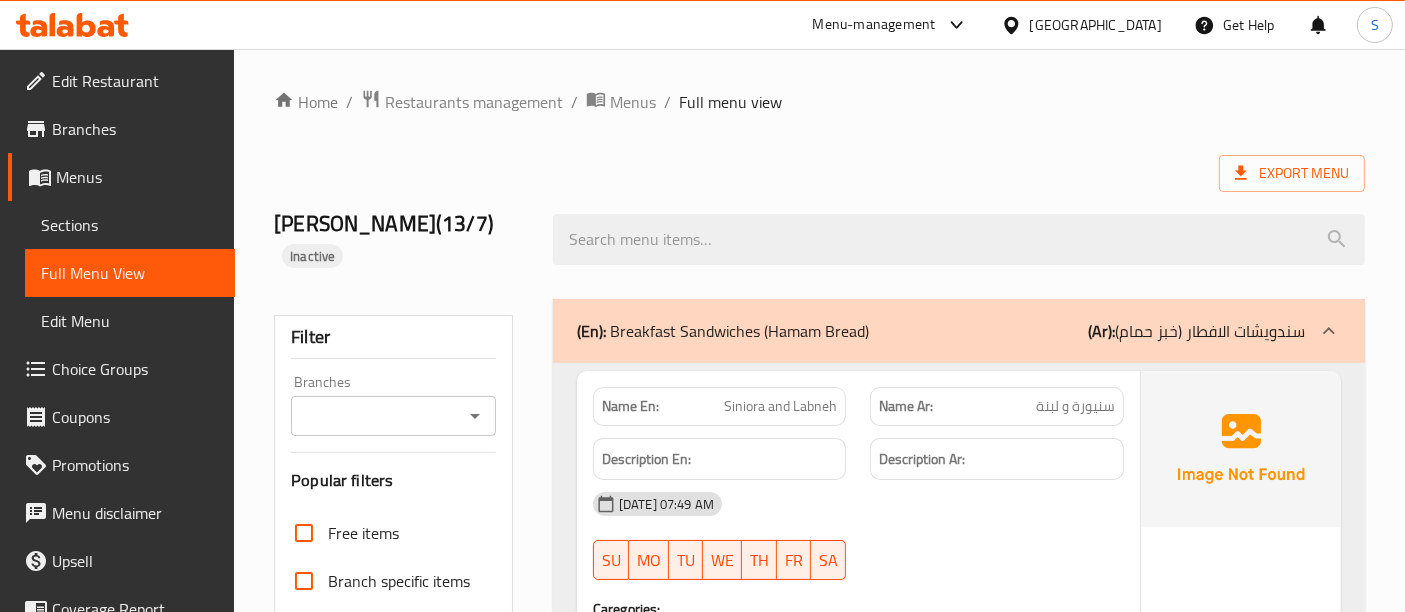 click on "Siniora and Labneh" at bounding box center (780, 406) 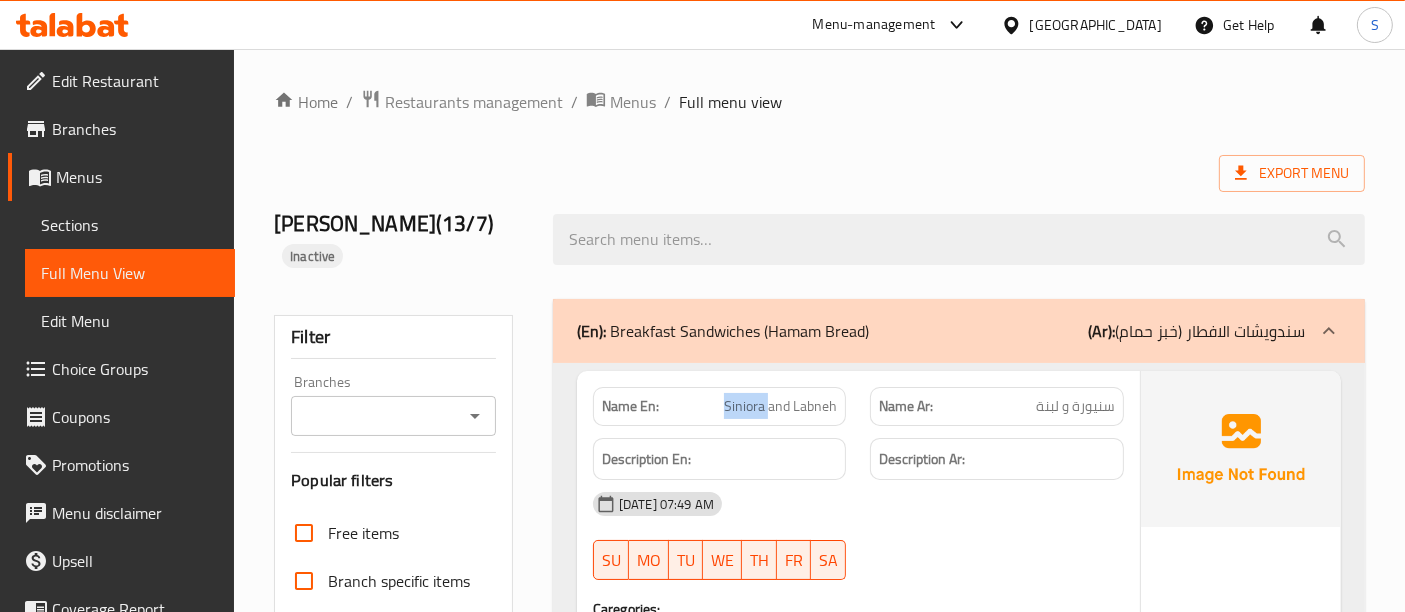 click on "Siniora and Labneh" at bounding box center [780, 406] 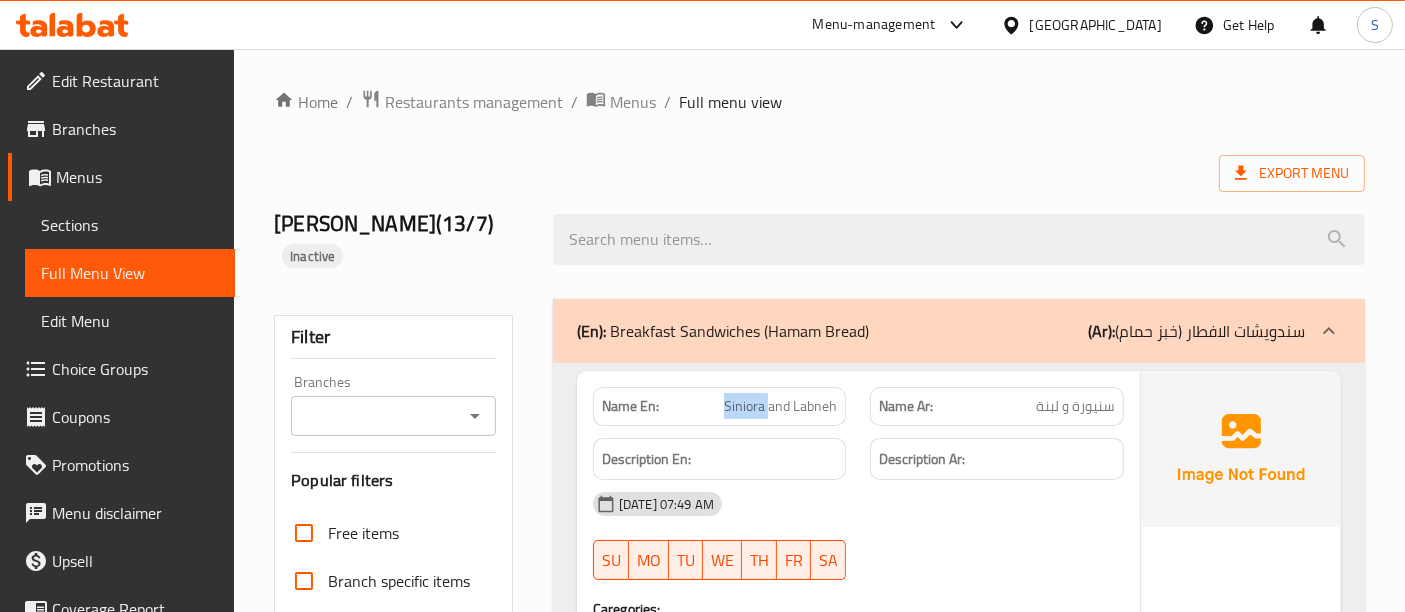 copy on "Siniora" 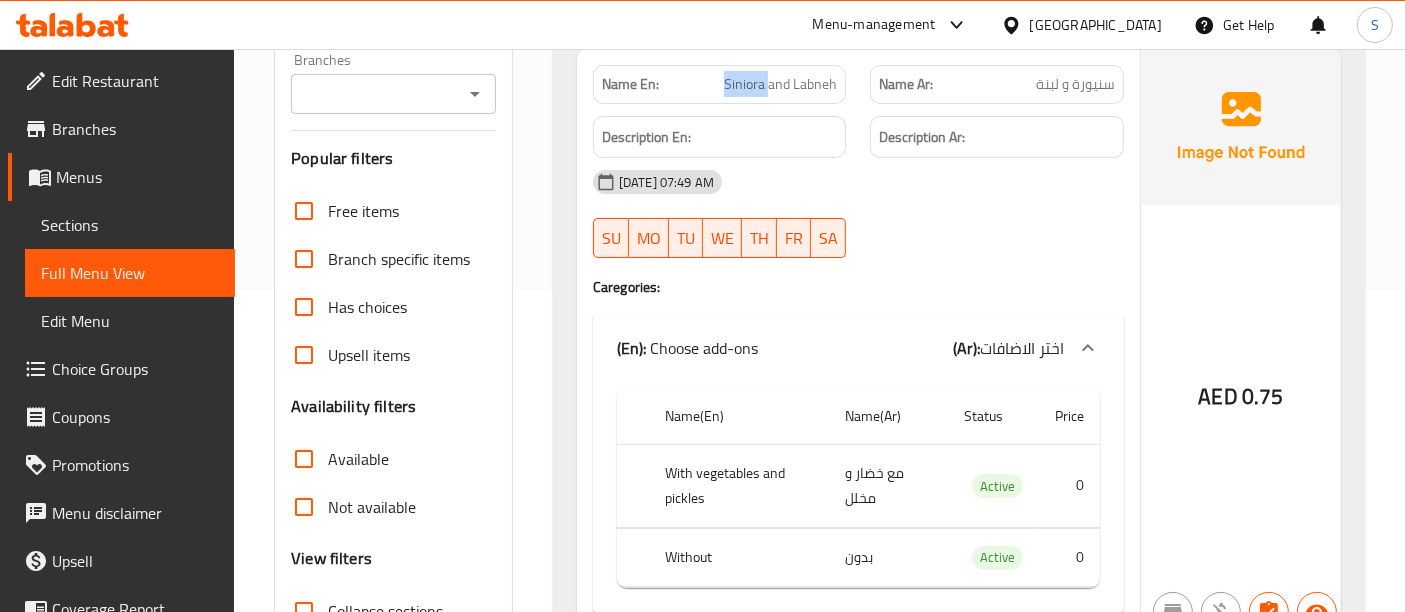 scroll, scrollTop: 333, scrollLeft: 0, axis: vertical 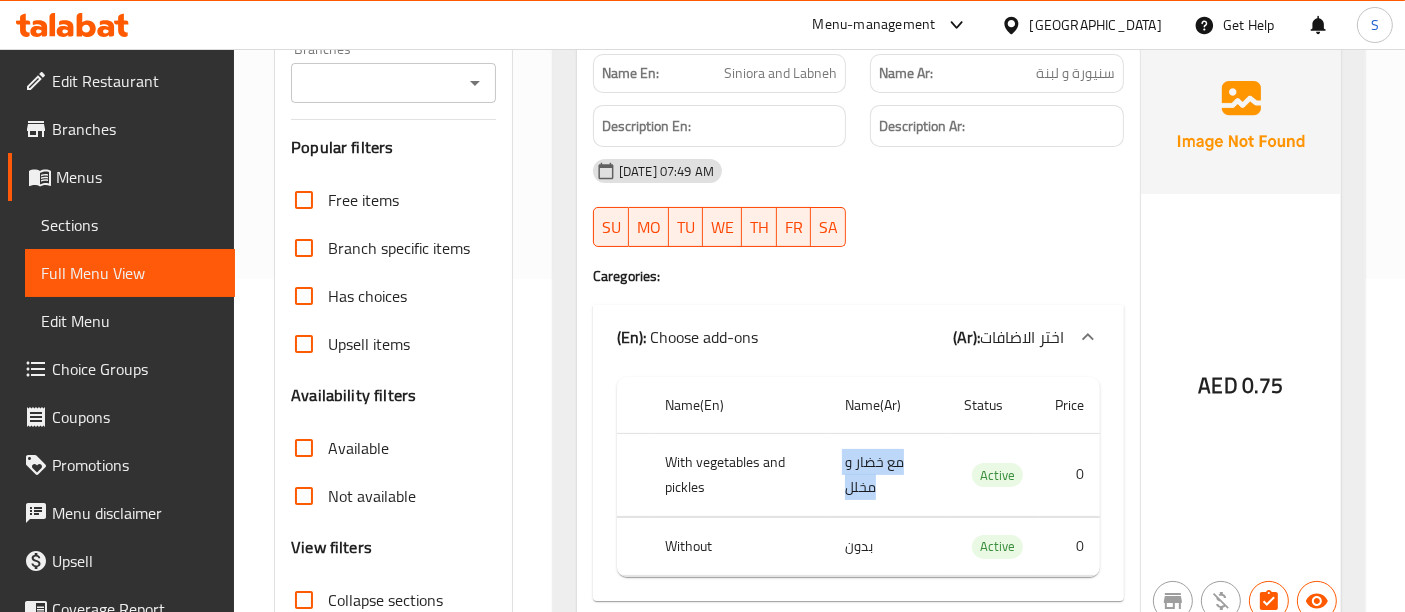 drag, startPoint x: 903, startPoint y: 420, endPoint x: 850, endPoint y: 451, distance: 61.400326 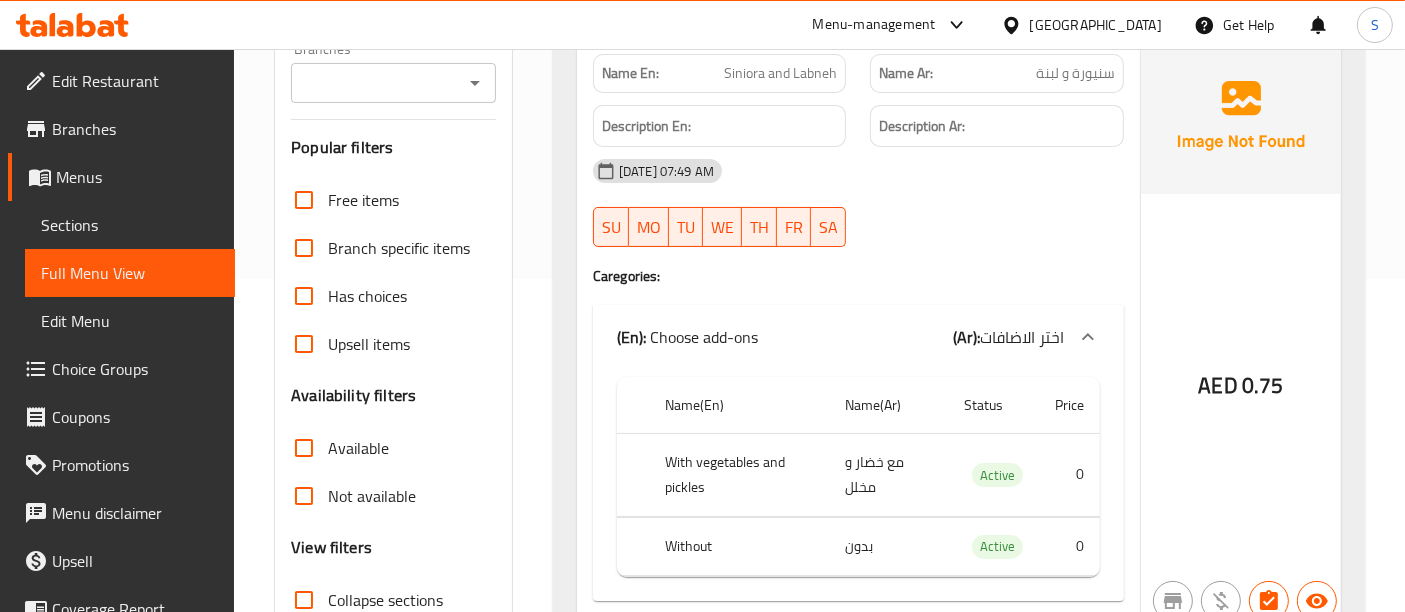 click on "Without" at bounding box center (739, 546) 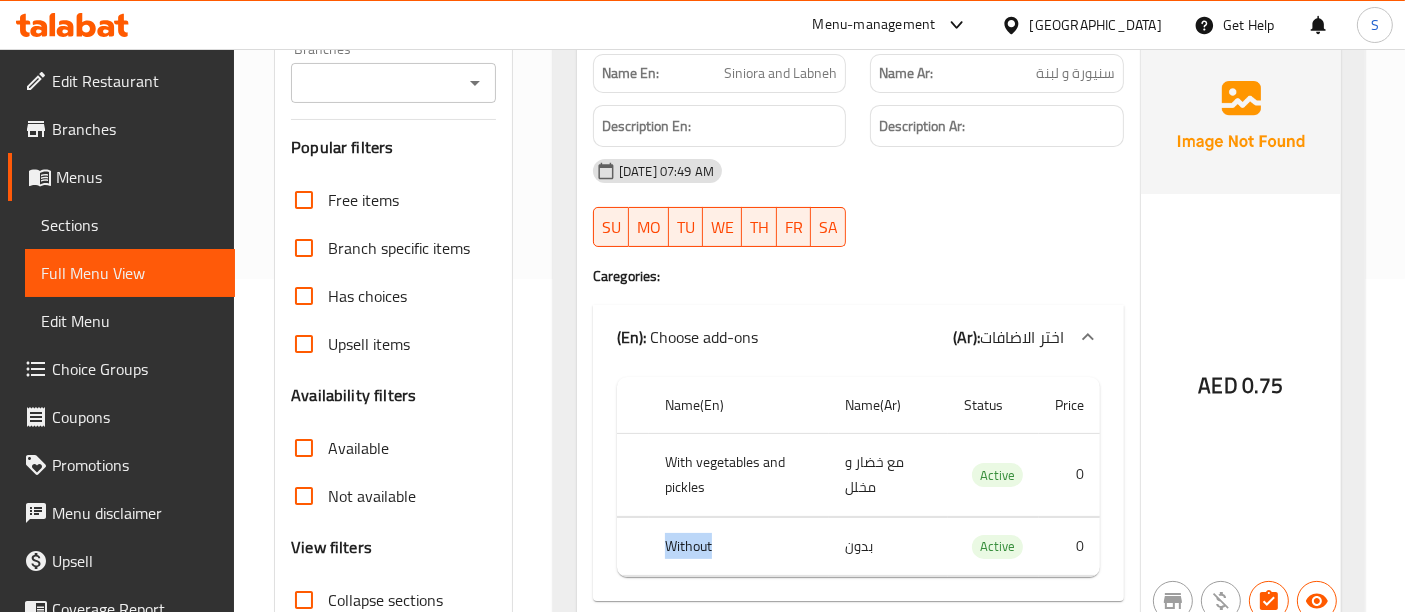 click on "Without" at bounding box center [739, 546] 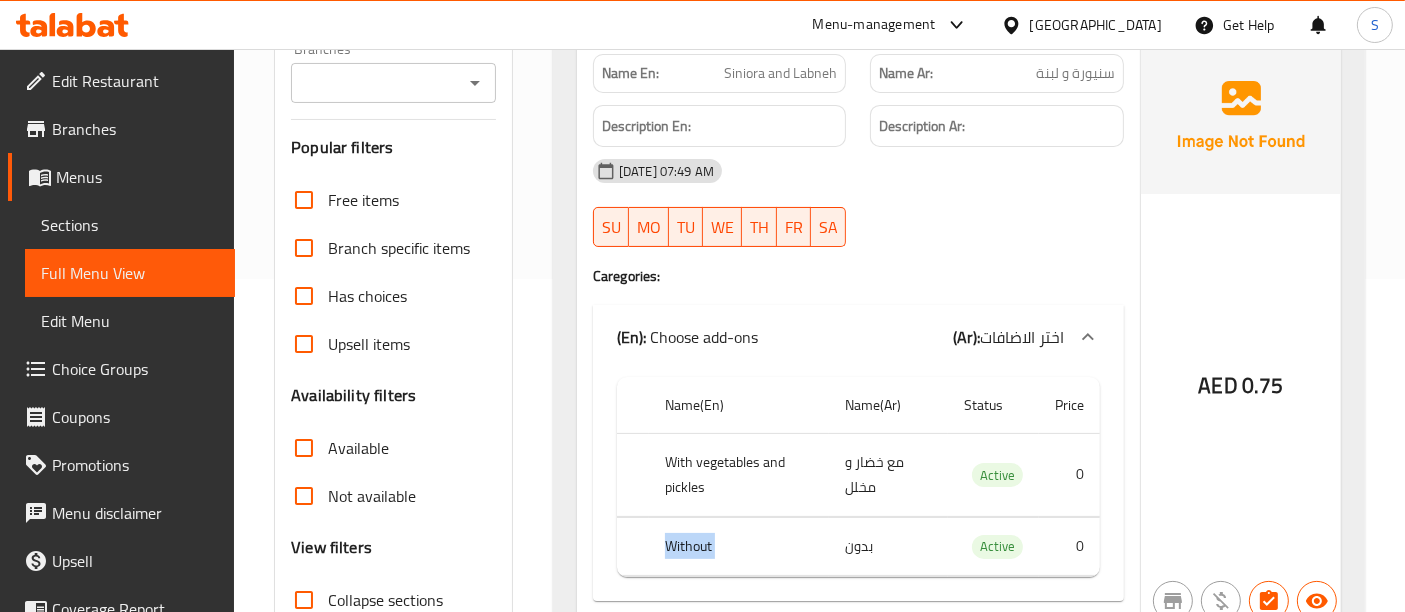 click on "Without" at bounding box center (739, 546) 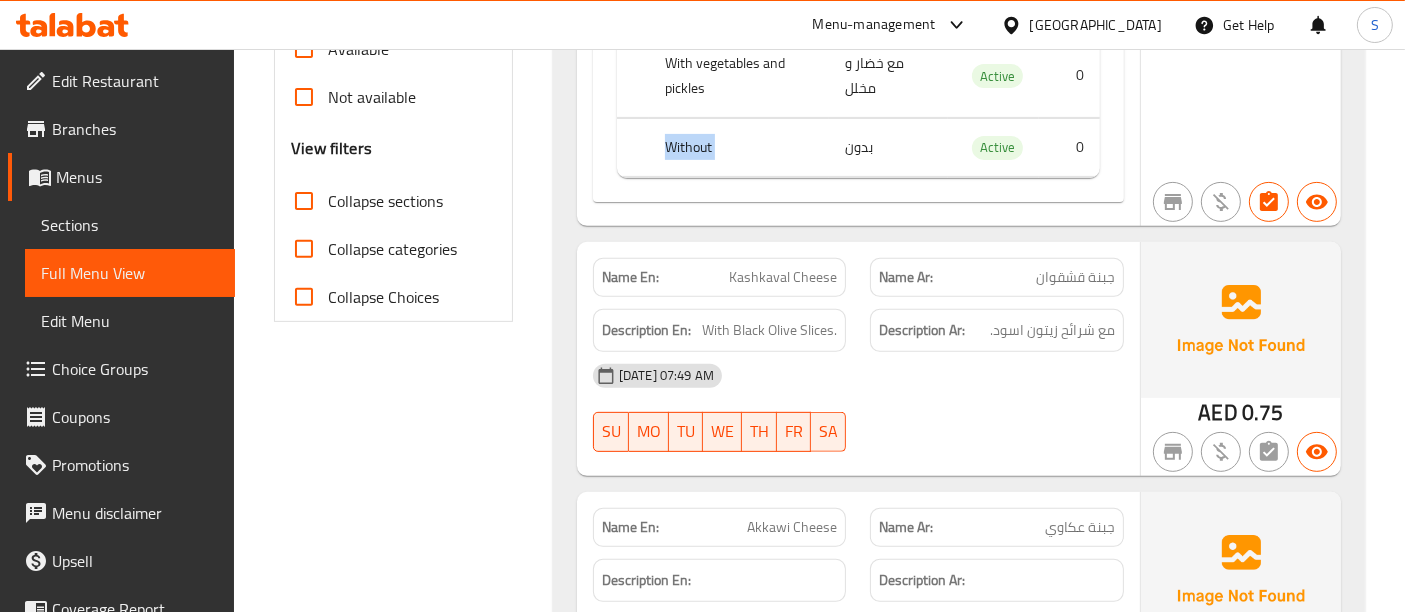 scroll, scrollTop: 777, scrollLeft: 0, axis: vertical 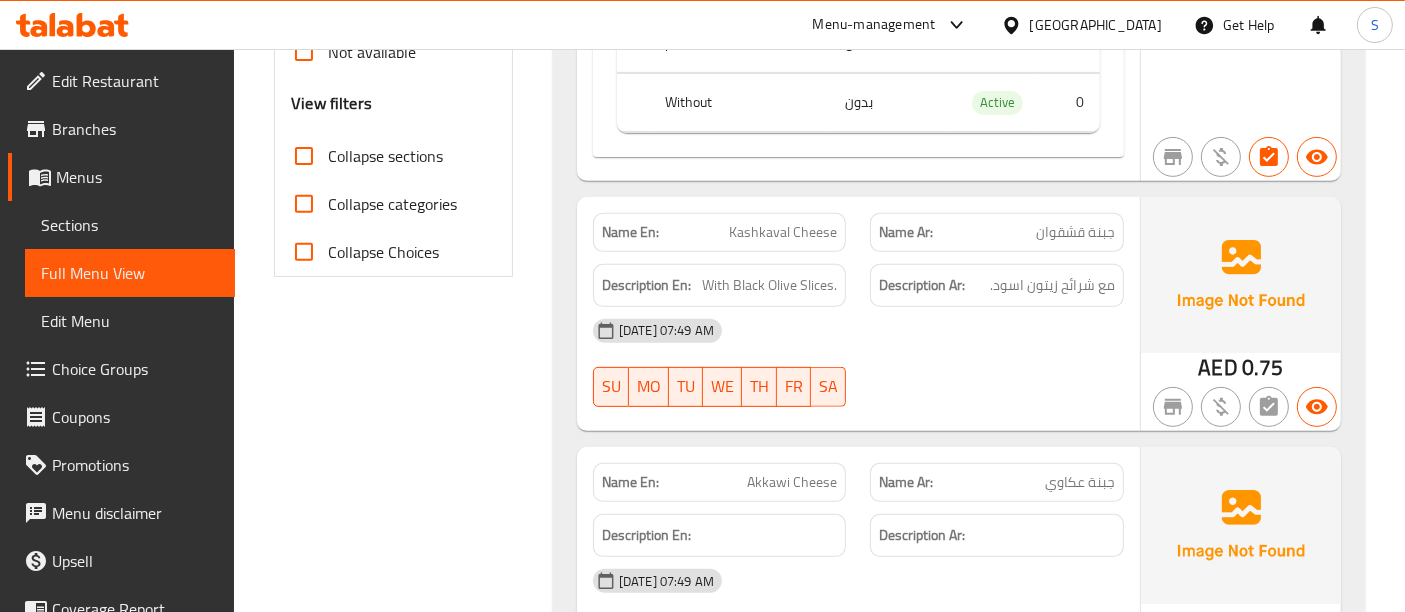 click on "Kashkaval Cheese" at bounding box center (783, 232) 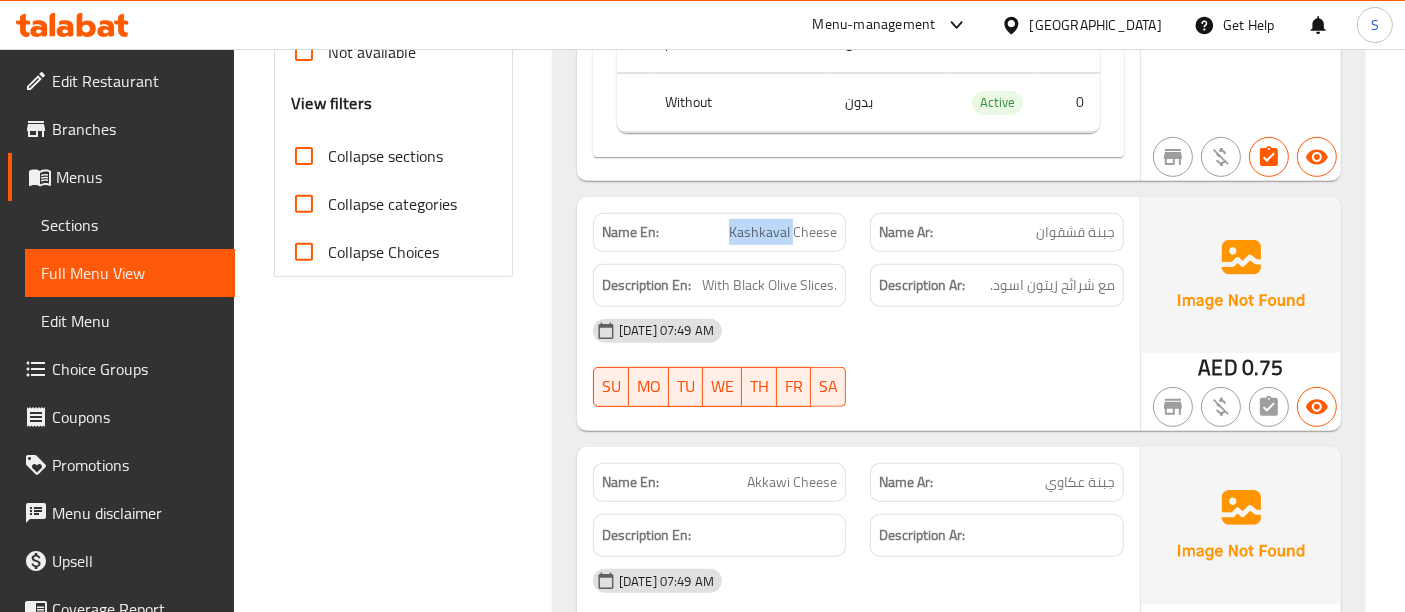 click on "Kashkaval Cheese" at bounding box center [783, 232] 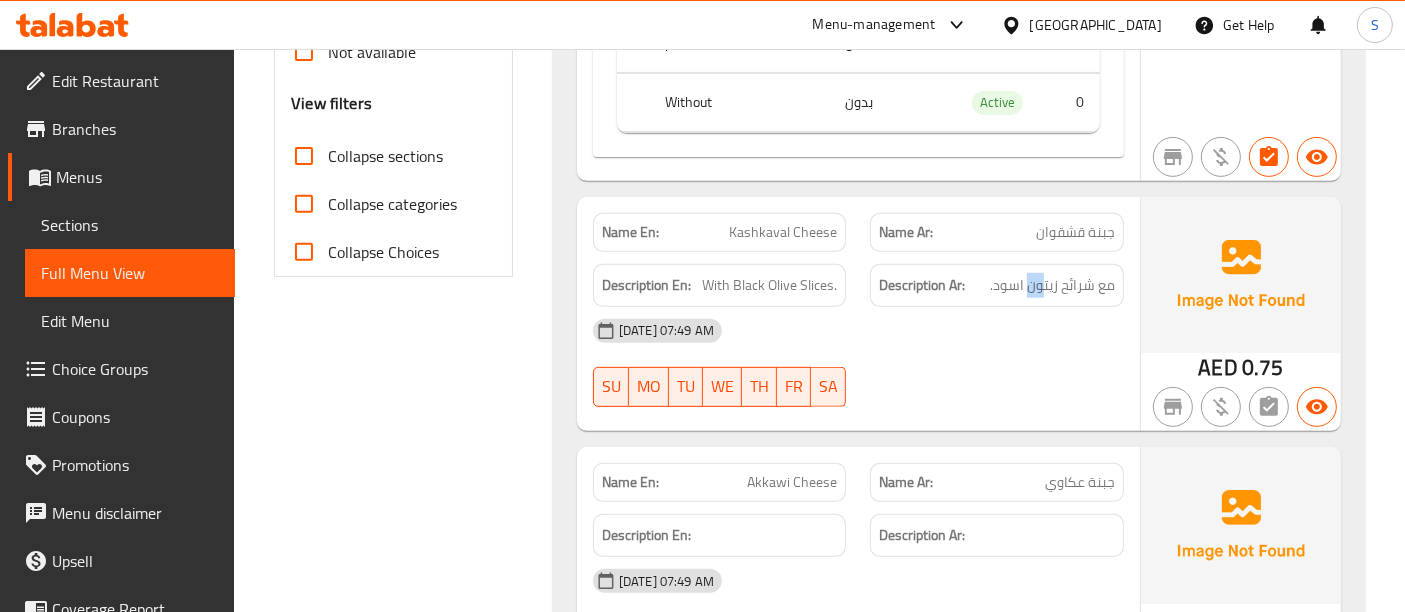 drag, startPoint x: 1040, startPoint y: 258, endPoint x: 1028, endPoint y: 264, distance: 13.416408 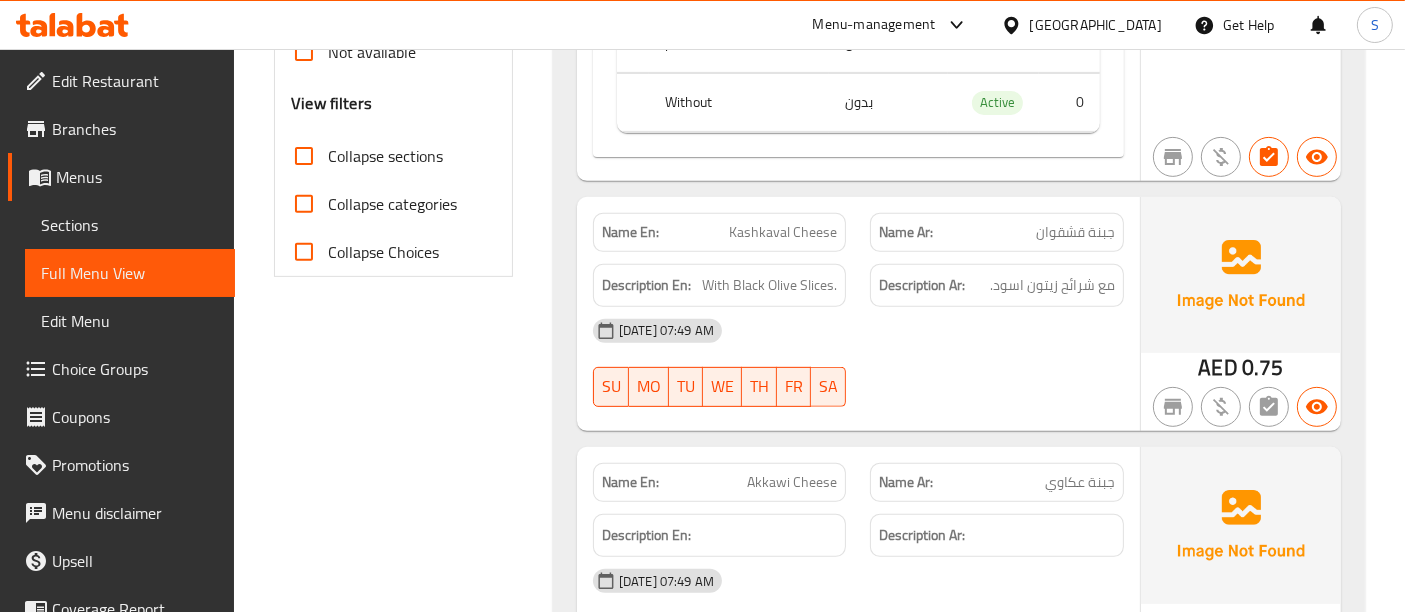 click on "[DATE] 07:49 AM" at bounding box center [858, 331] 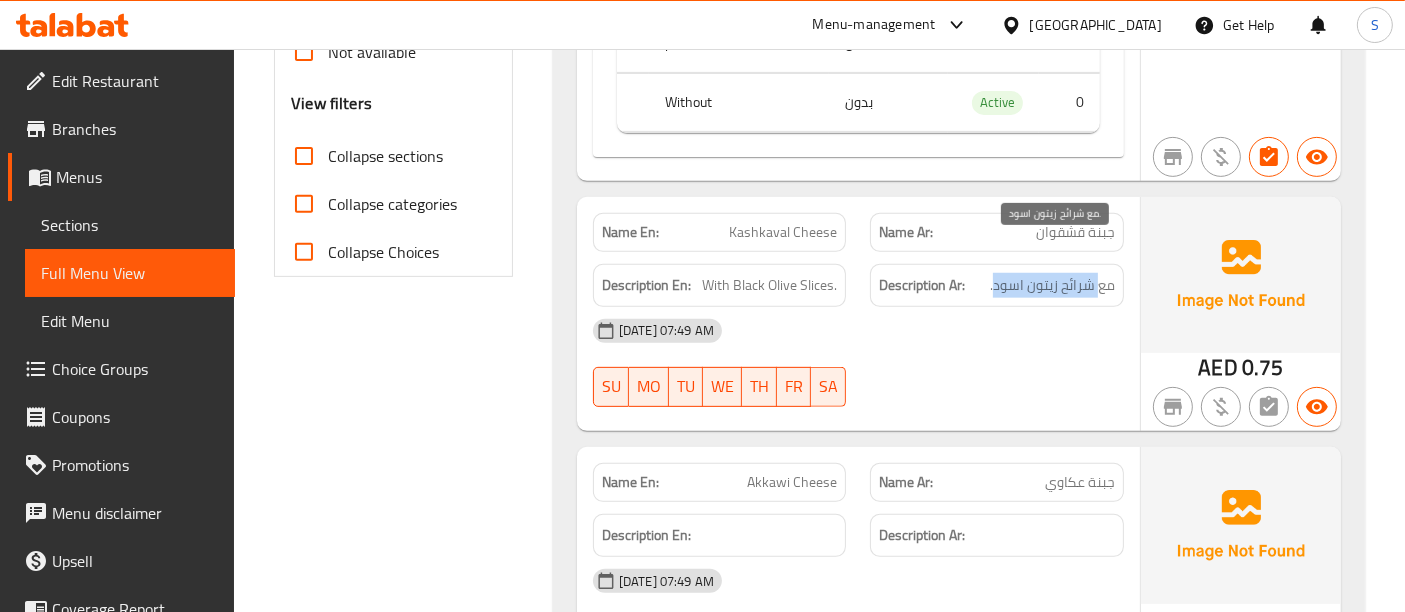 drag, startPoint x: 1100, startPoint y: 248, endPoint x: 996, endPoint y: 246, distance: 104.019226 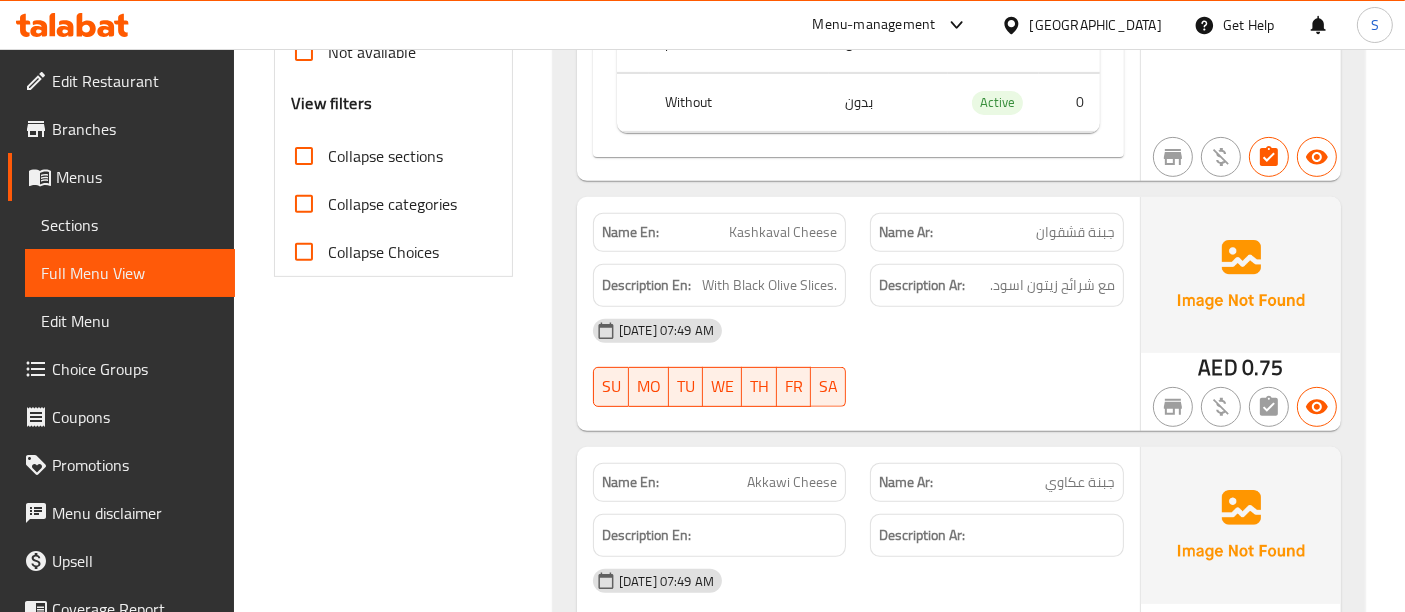 click on "Description Ar: مع شرائح زيتون اسود." at bounding box center (997, 285) 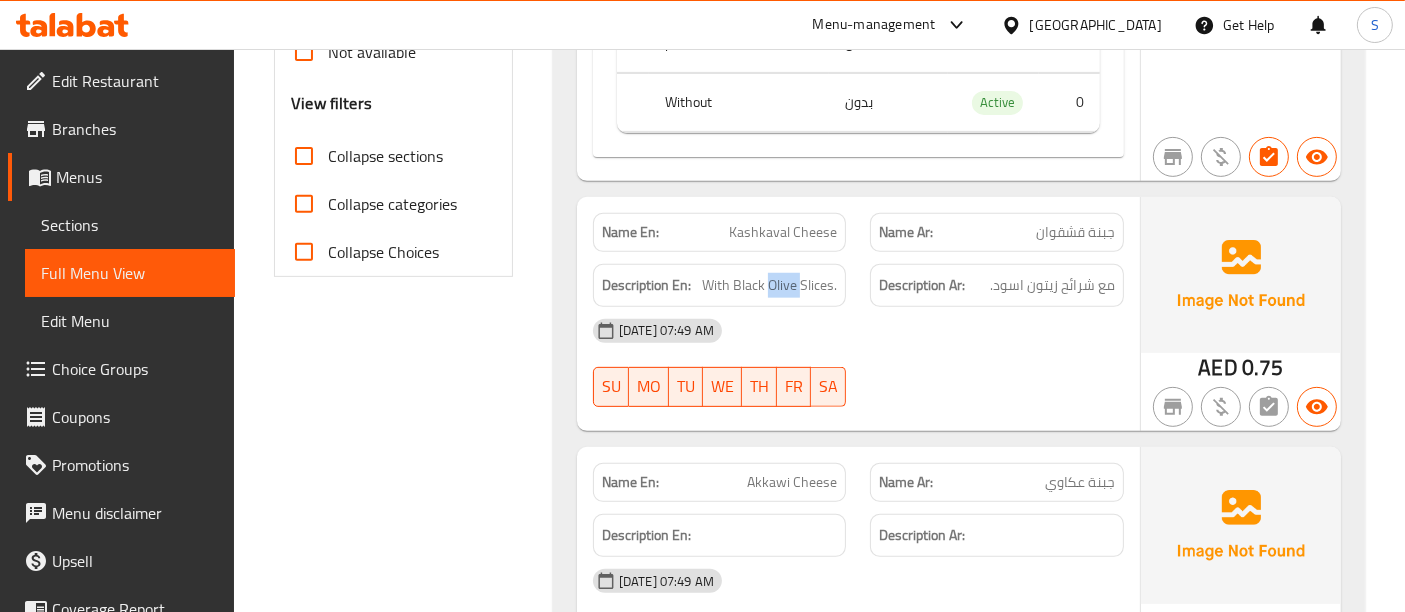 click on "Description En: With Black Olive Slices." at bounding box center [720, 285] 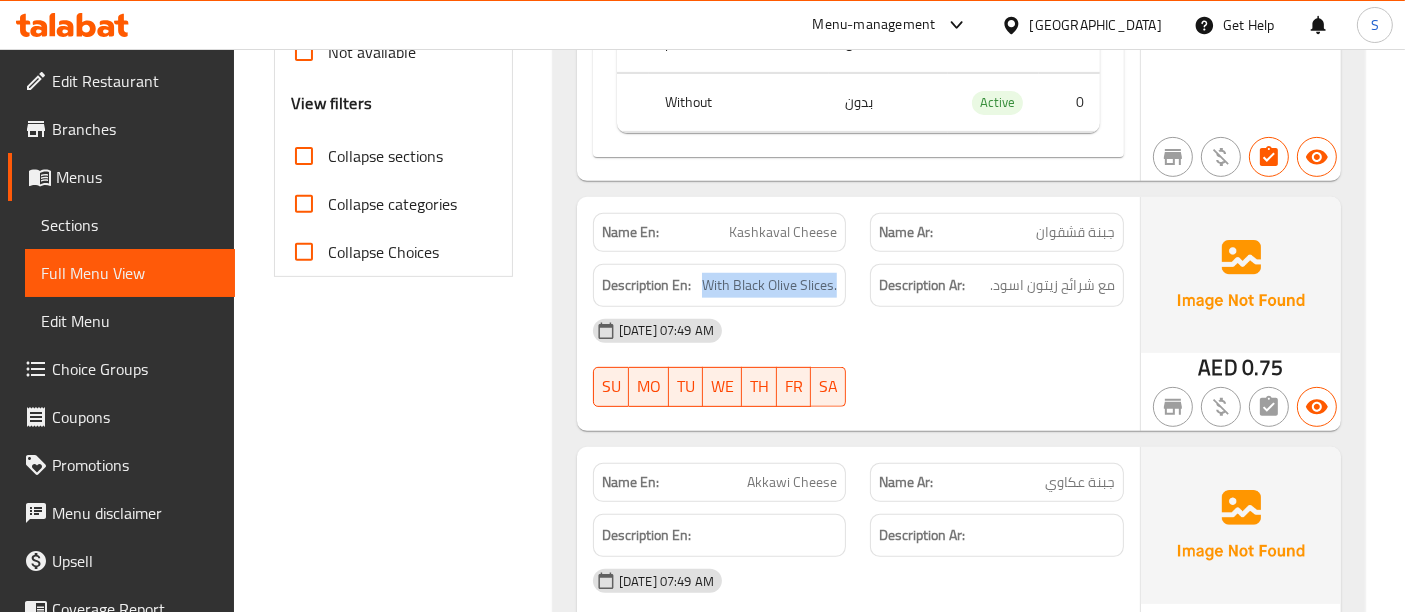 click on "Description En: With Black Olive Slices." at bounding box center [720, 285] 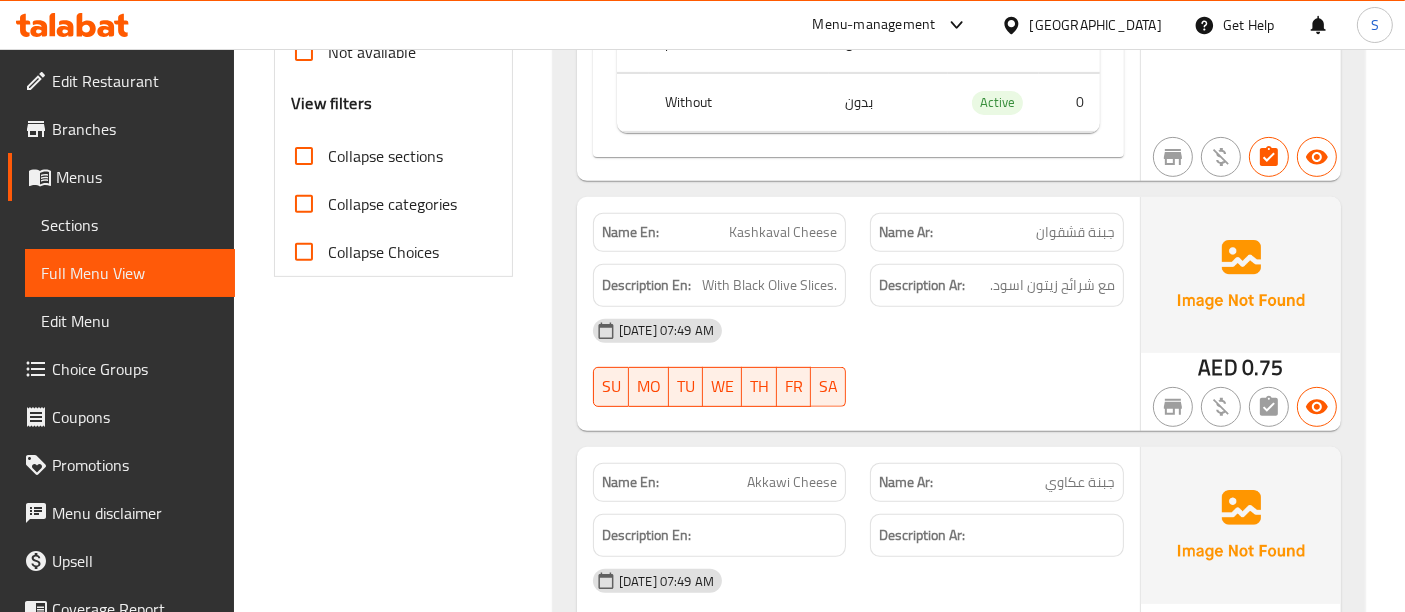 click on "Akkawi Cheese" at bounding box center [792, 482] 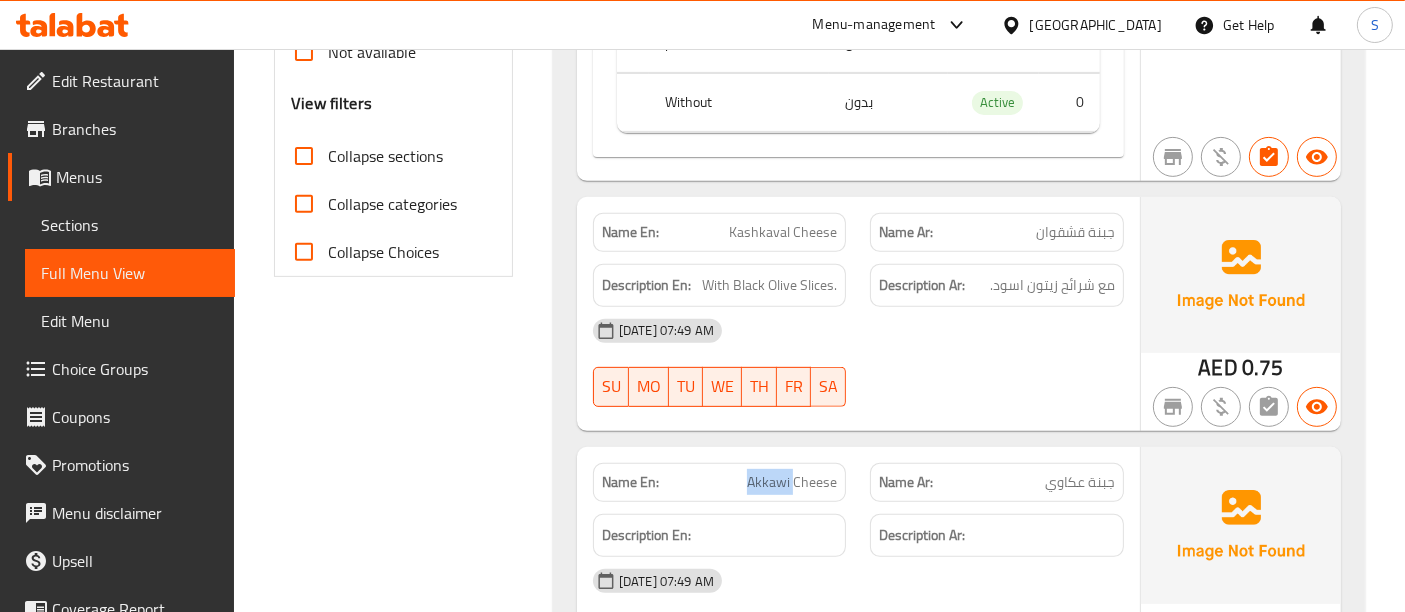 click on "Akkawi Cheese" at bounding box center [792, 482] 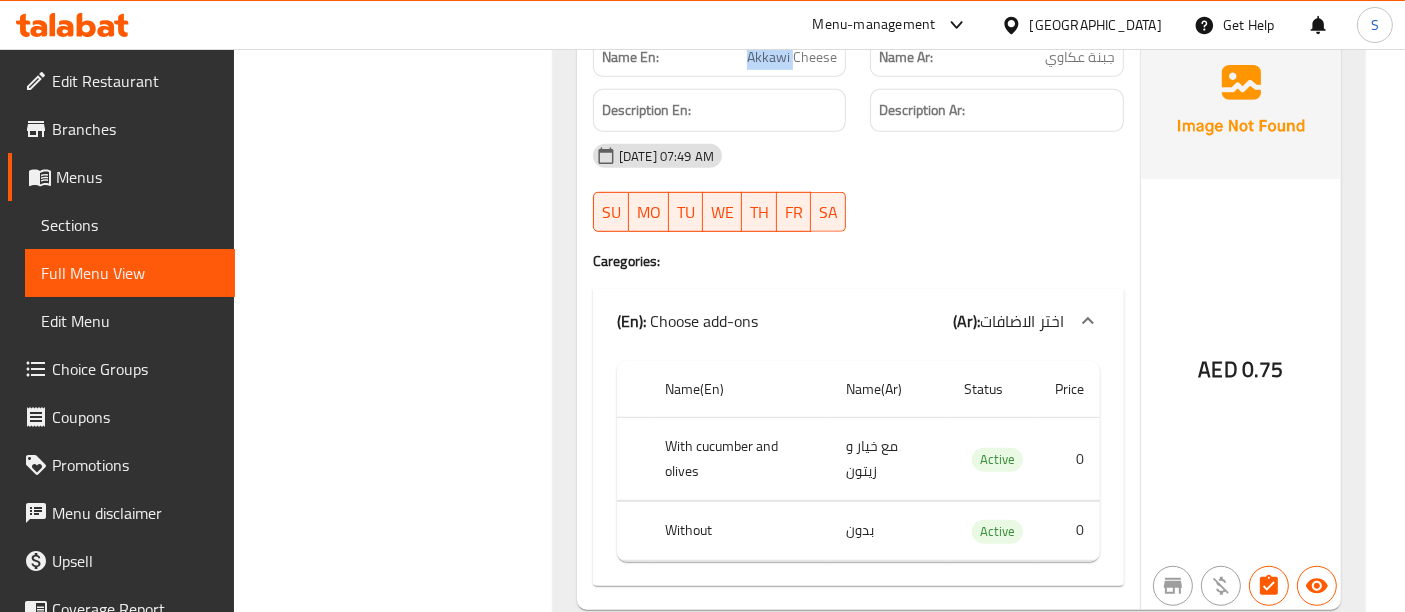 scroll, scrollTop: 1222, scrollLeft: 0, axis: vertical 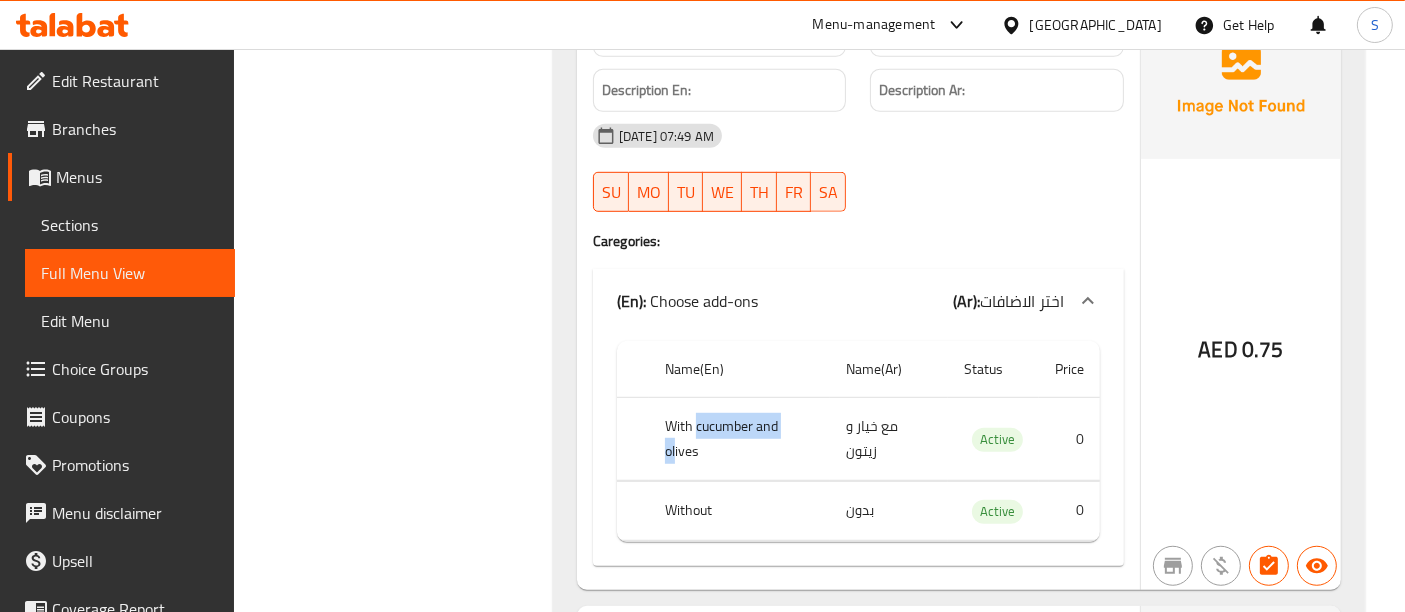 drag, startPoint x: 696, startPoint y: 395, endPoint x: 792, endPoint y: 399, distance: 96.0833 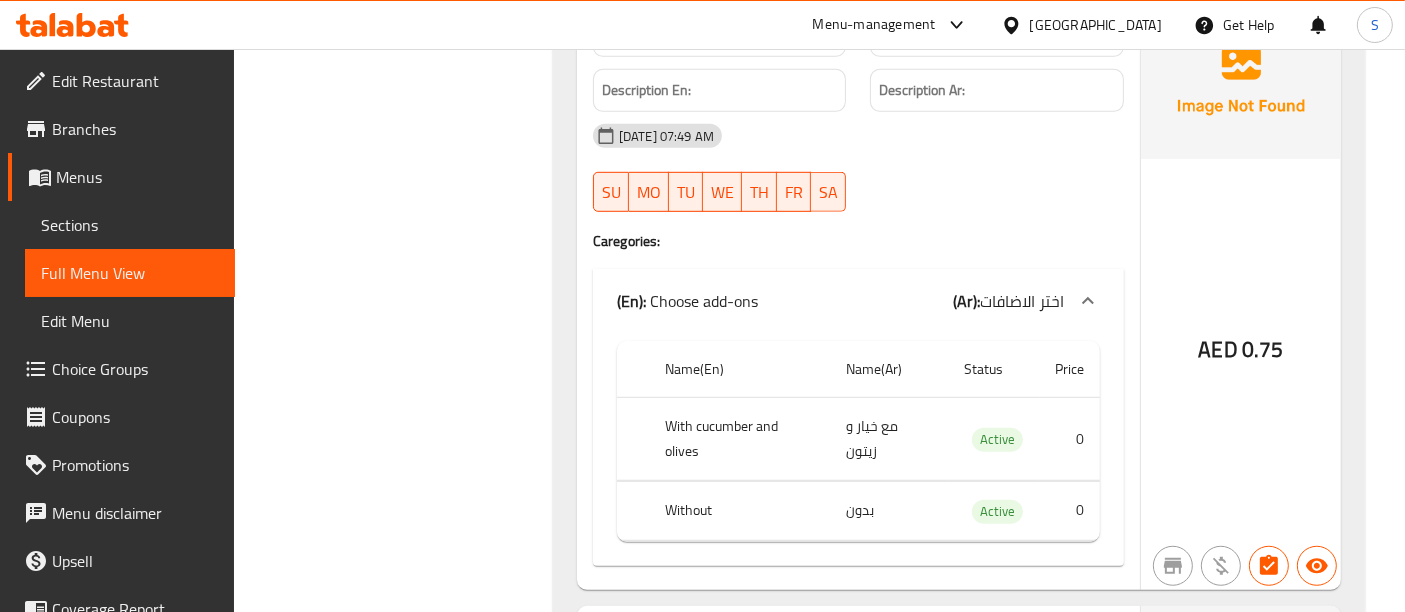 click on "With cucumber and olives" at bounding box center [739, -415] 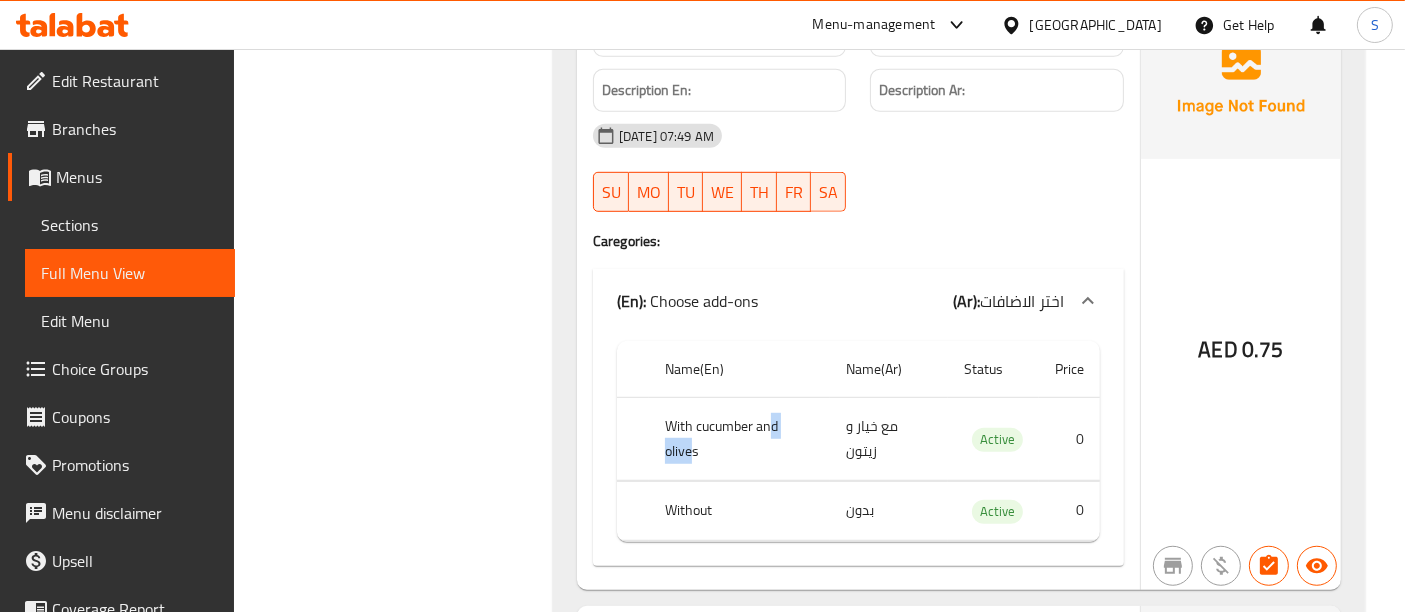 drag, startPoint x: 805, startPoint y: 390, endPoint x: 769, endPoint y: 388, distance: 36.05551 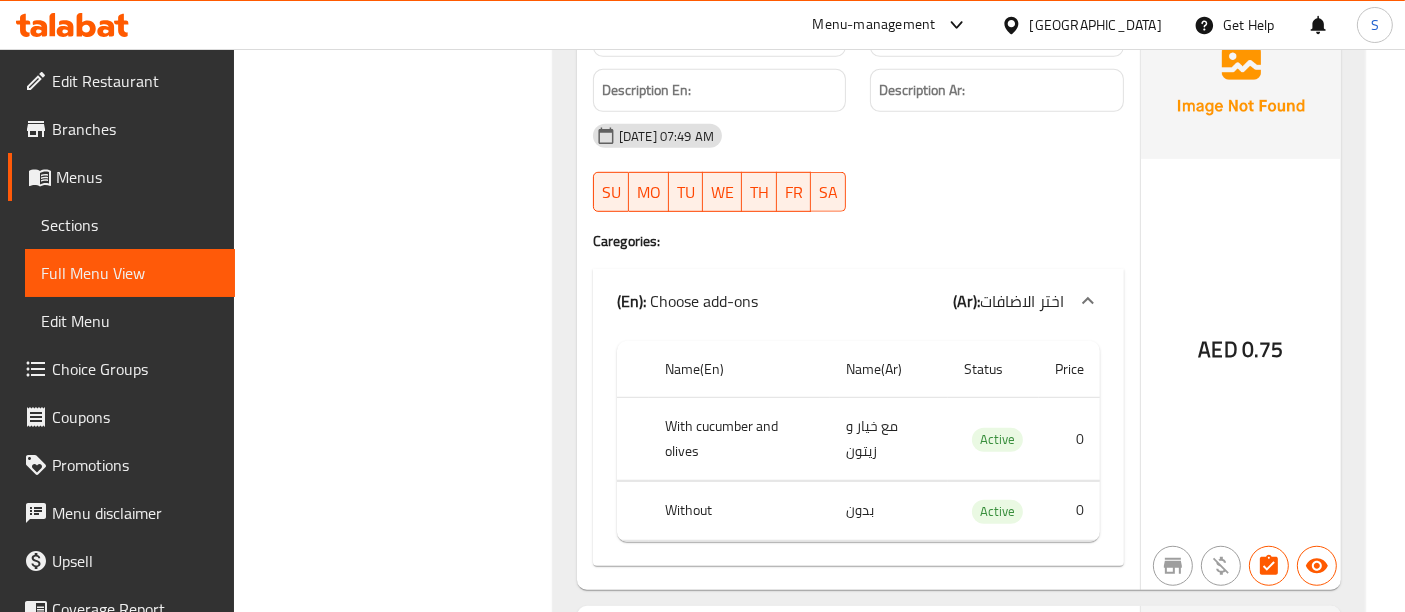 click on "With cucumber and olives" at bounding box center [739, -415] 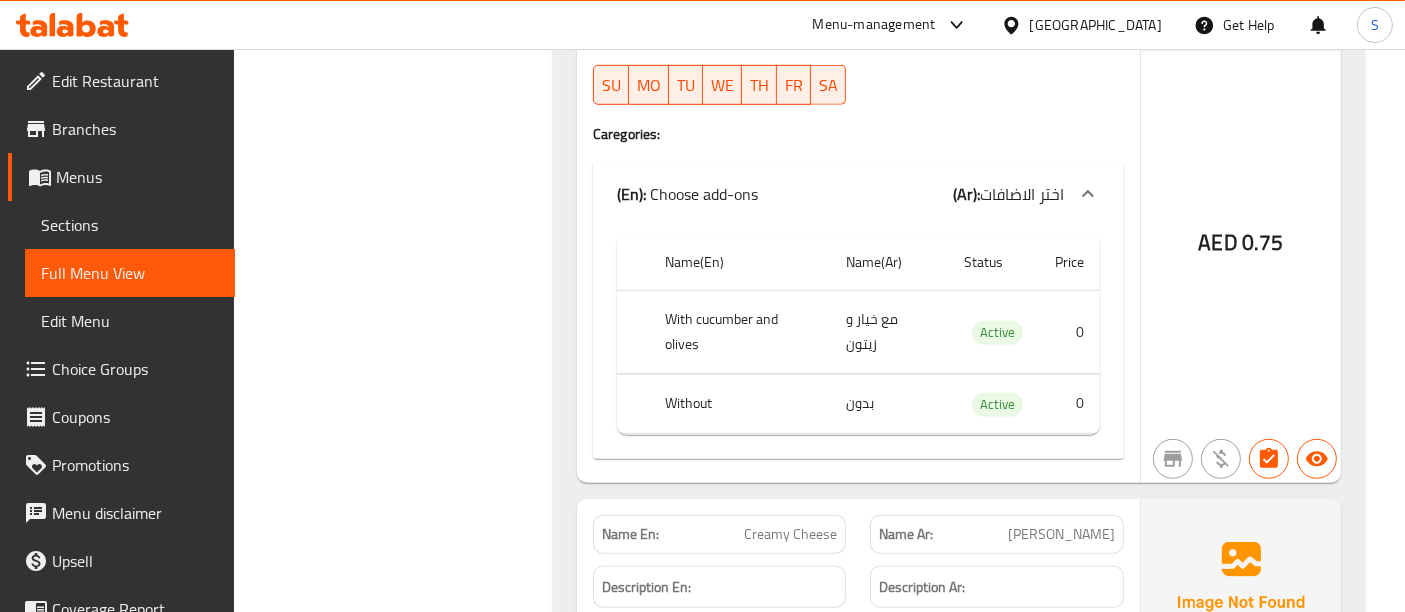 scroll, scrollTop: 1444, scrollLeft: 0, axis: vertical 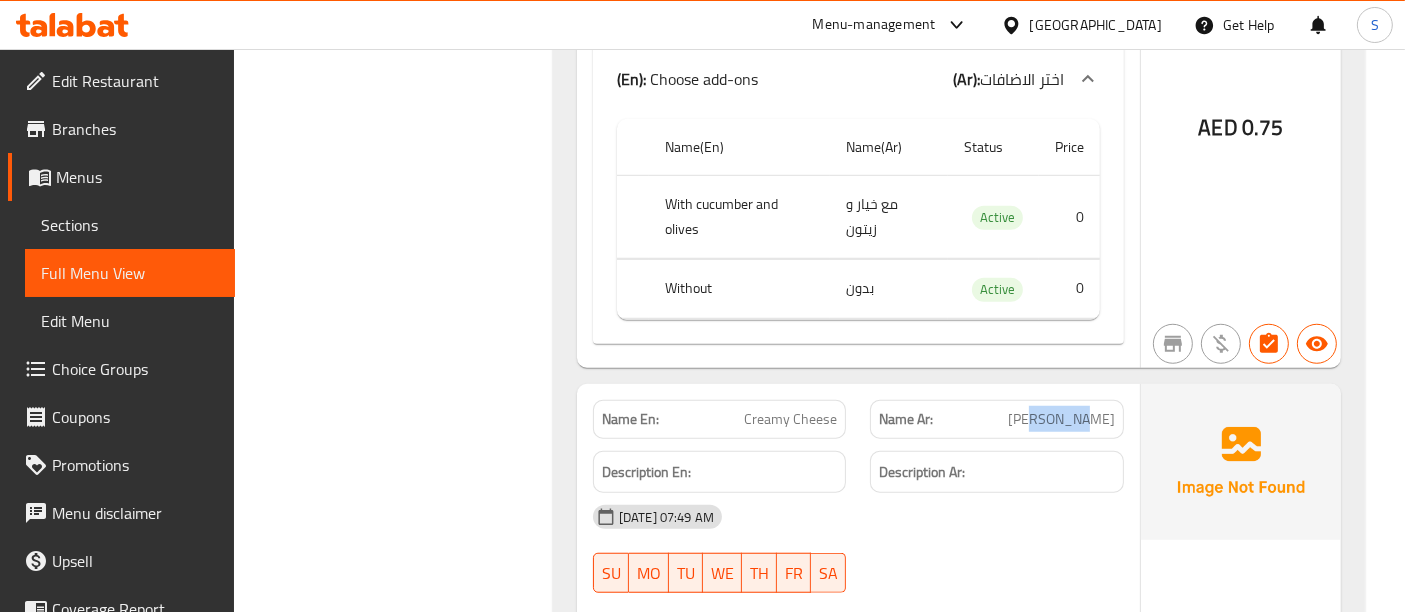 drag, startPoint x: 1097, startPoint y: 349, endPoint x: 959, endPoint y: 352, distance: 138.03261 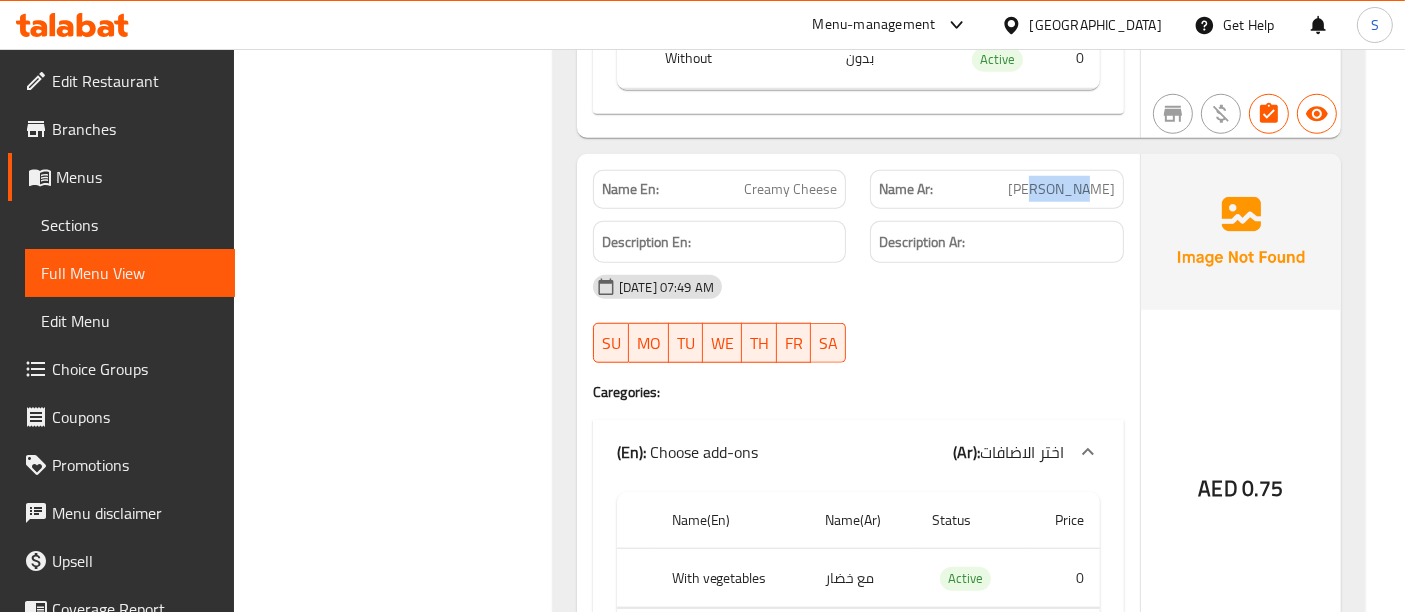 scroll, scrollTop: 1777, scrollLeft: 0, axis: vertical 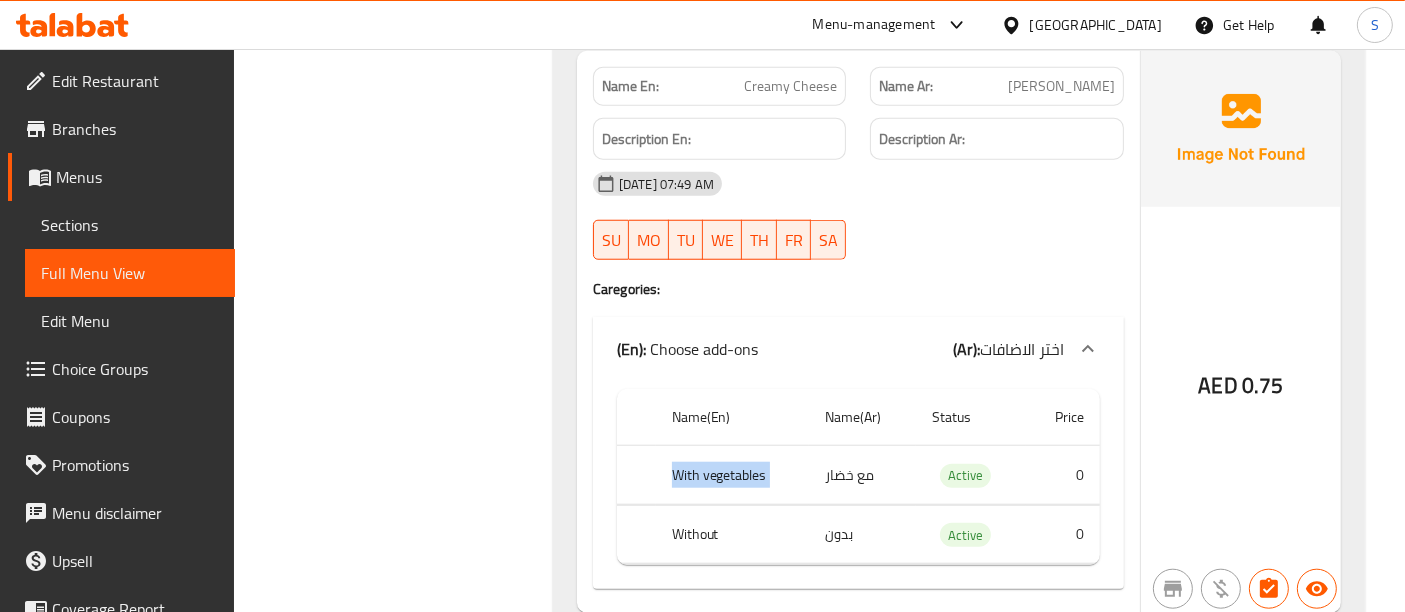 drag, startPoint x: 885, startPoint y: 418, endPoint x: 638, endPoint y: 410, distance: 247.12952 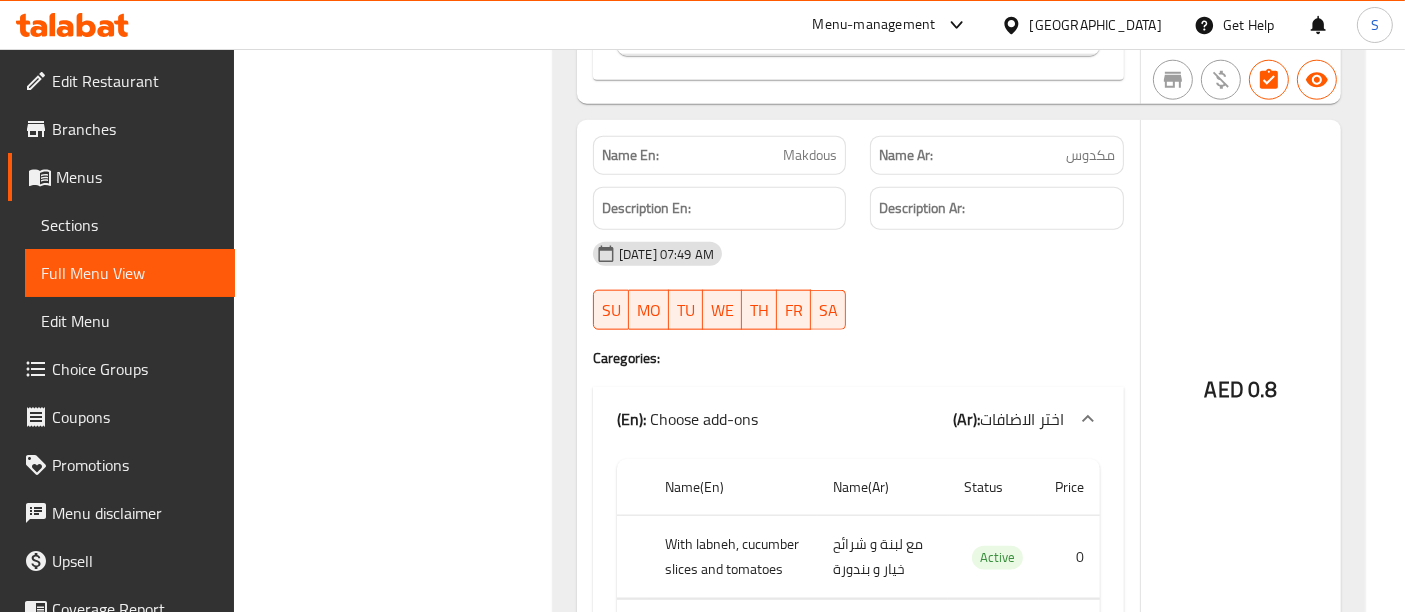 scroll, scrollTop: 2333, scrollLeft: 0, axis: vertical 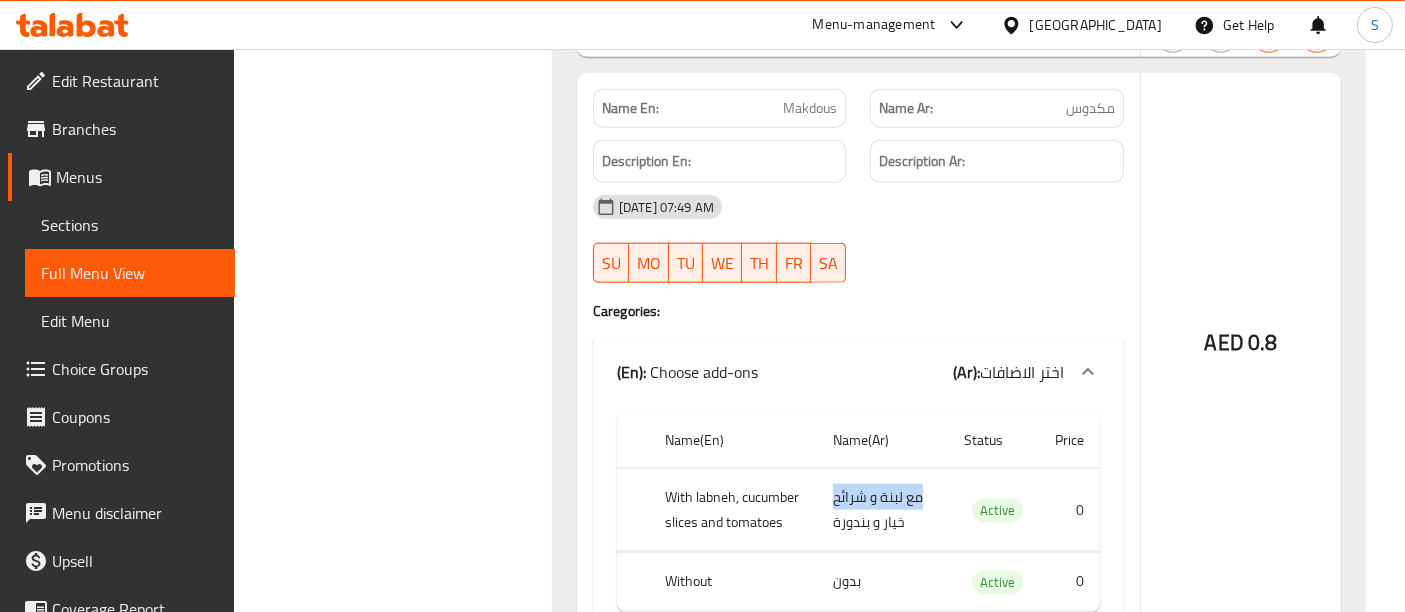 drag, startPoint x: 939, startPoint y: 426, endPoint x: 828, endPoint y: 433, distance: 111.220505 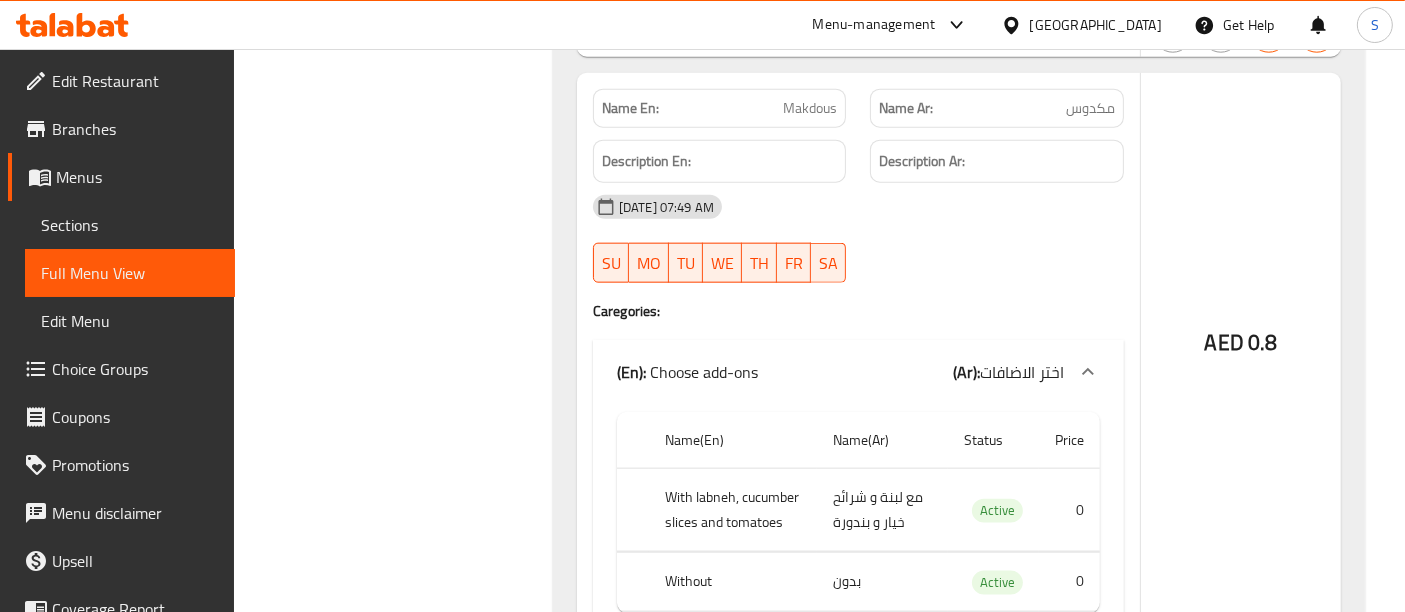 click on "مع لبنة و شرائح خيار و بندورة" at bounding box center [888, -1526] 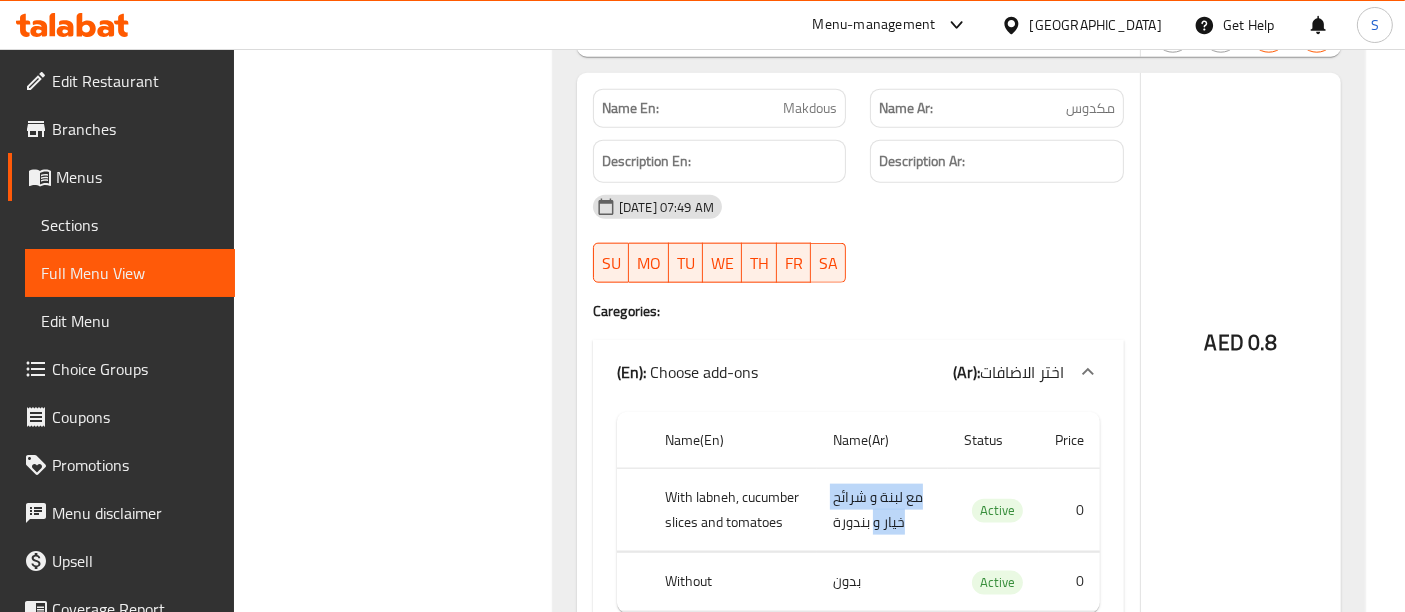 drag, startPoint x: 874, startPoint y: 461, endPoint x: 811, endPoint y: 461, distance: 63 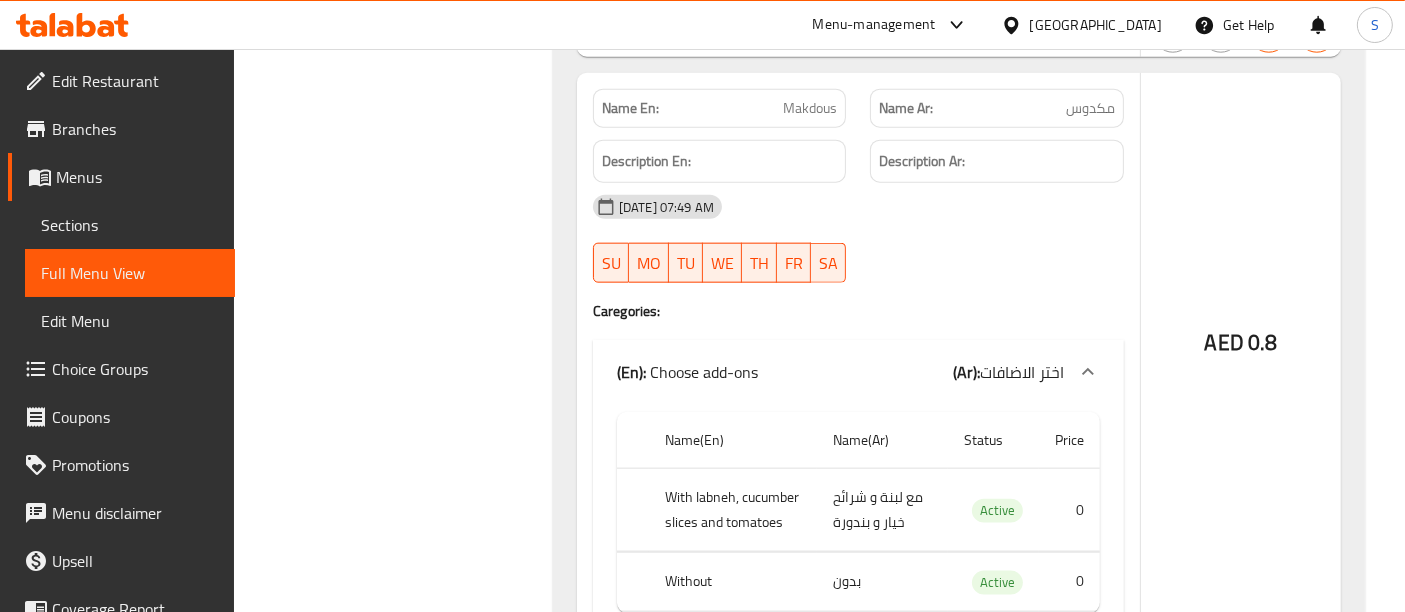 click on "With labneh, cucumber slices and tomatoes" at bounding box center (739, -1526) 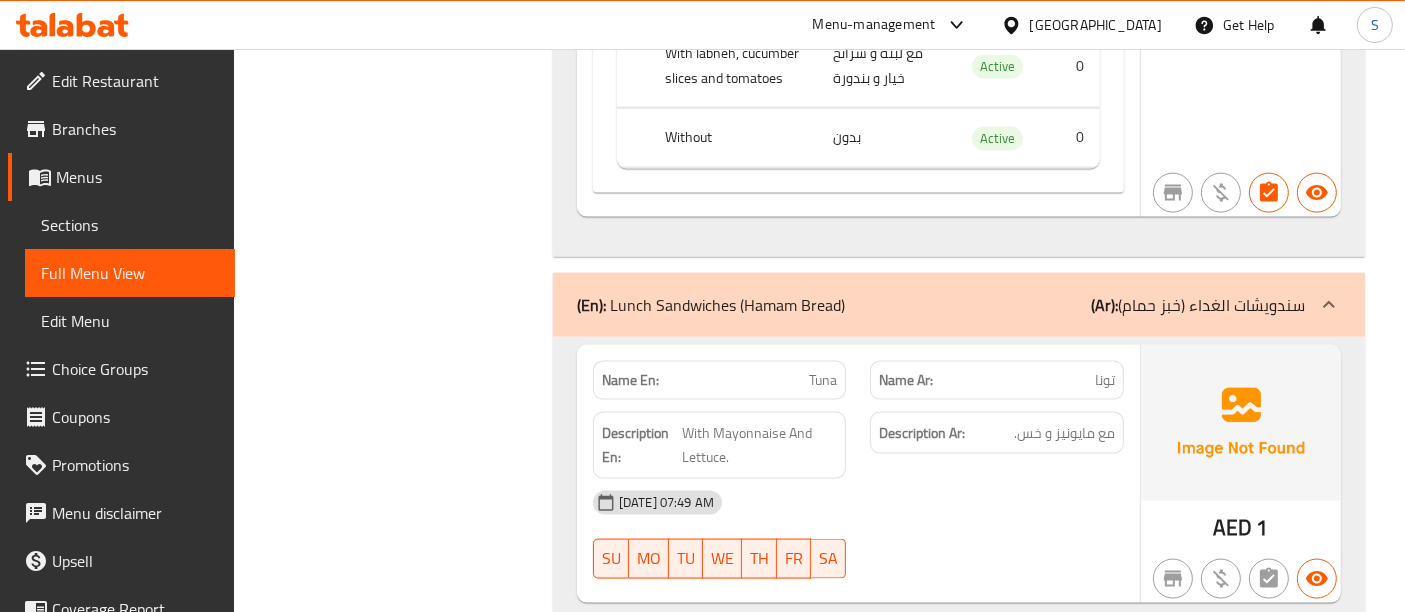 scroll, scrollTop: 2777, scrollLeft: 0, axis: vertical 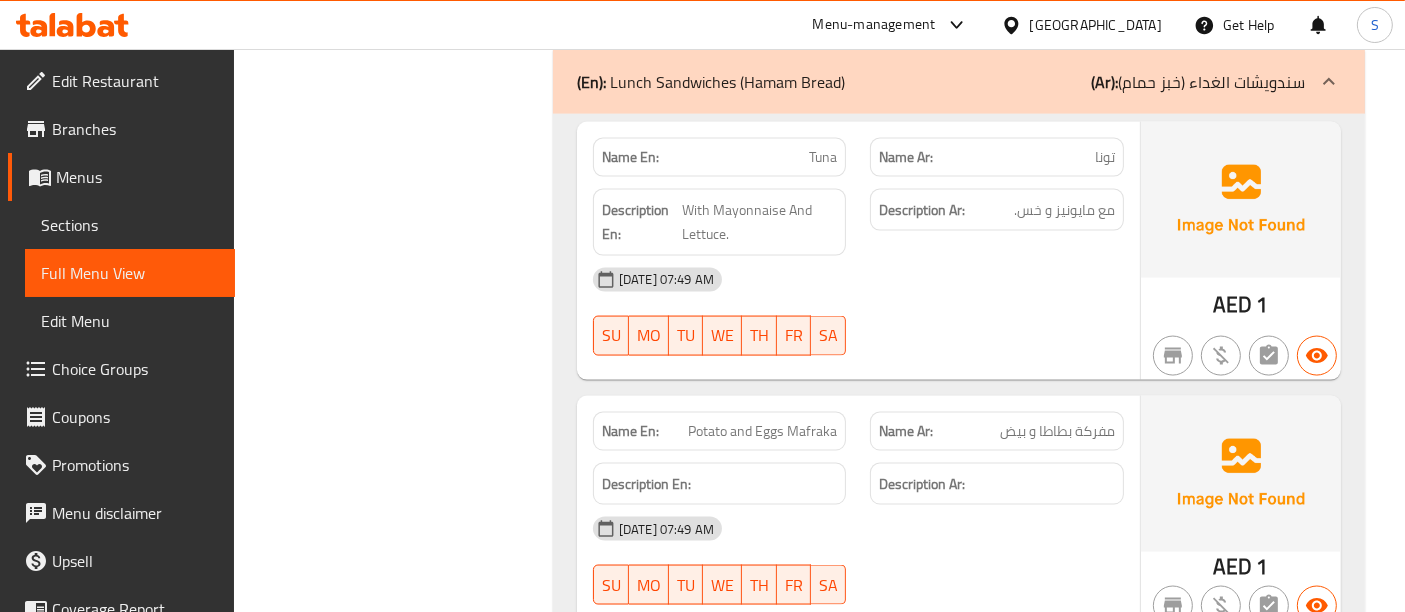 click on "Potato and Eggs Mafraka" at bounding box center (783, -1991) 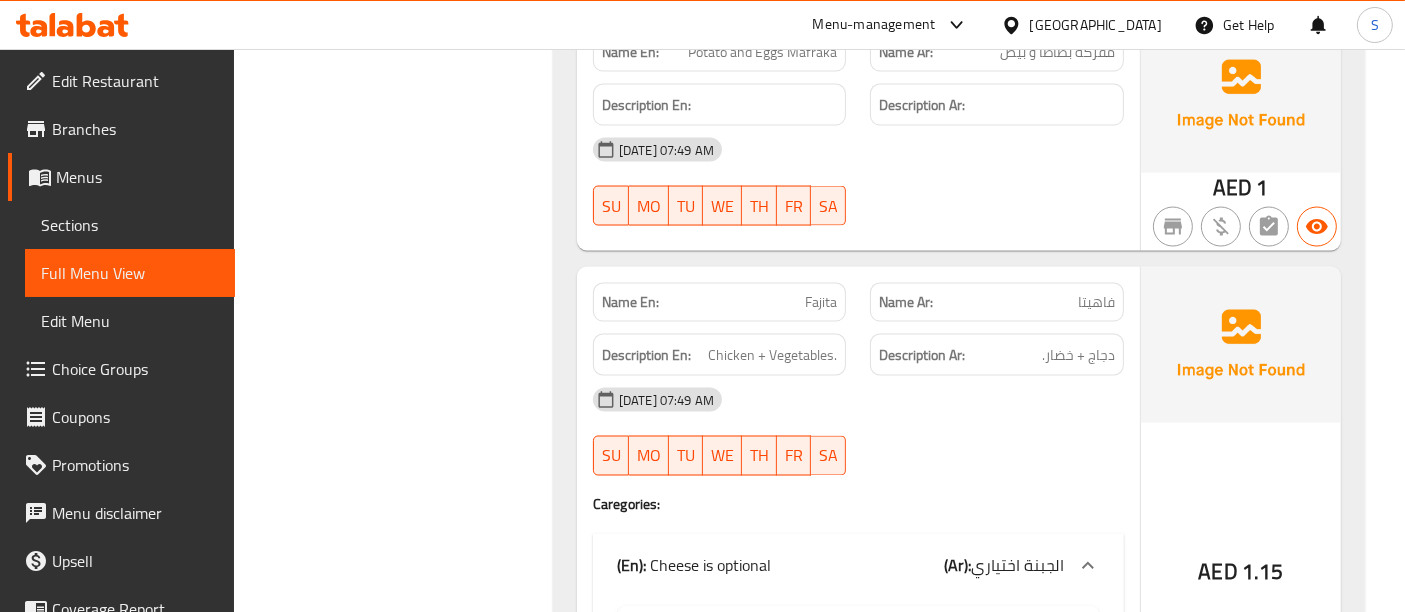 scroll, scrollTop: 3444, scrollLeft: 0, axis: vertical 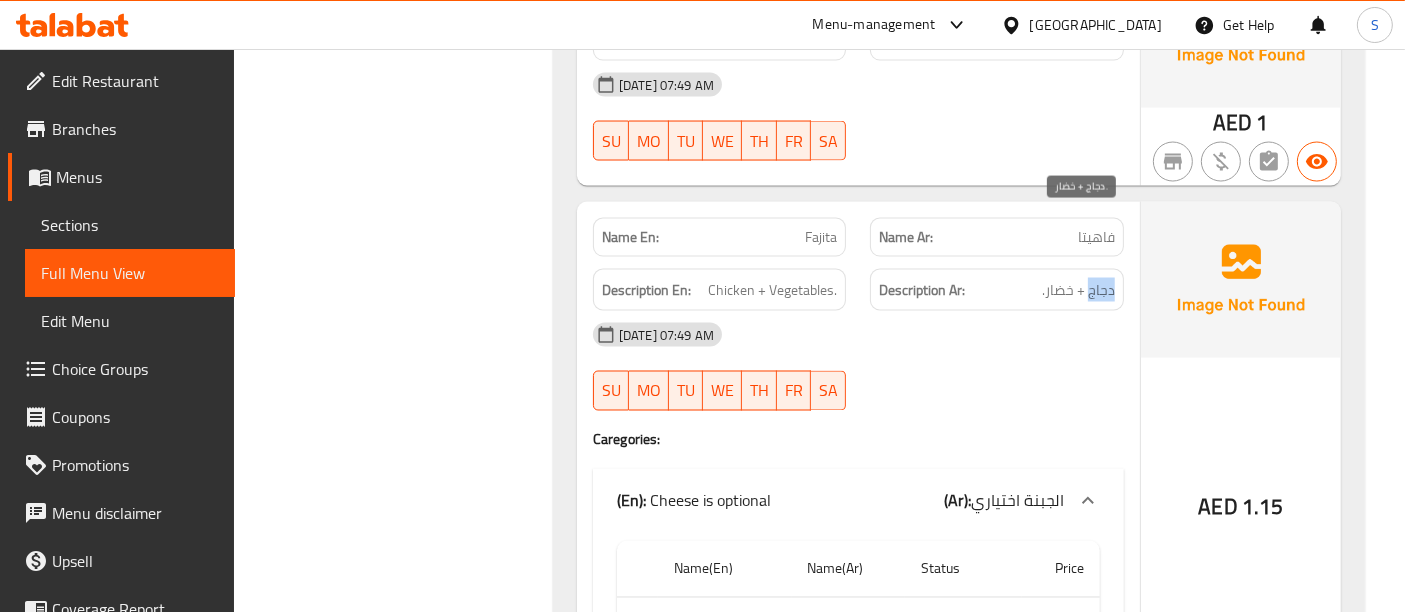 drag, startPoint x: 1093, startPoint y: 228, endPoint x: 1112, endPoint y: 227, distance: 19.026299 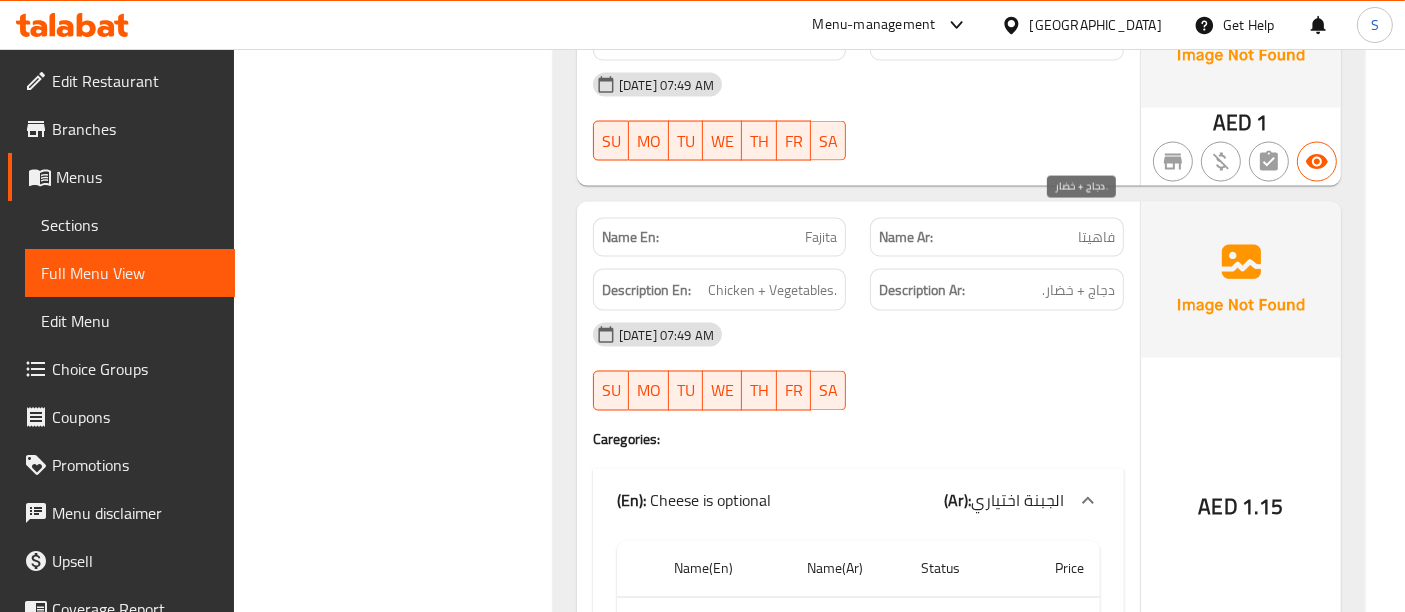 click on "دجاج + خضار." at bounding box center (1078, 290) 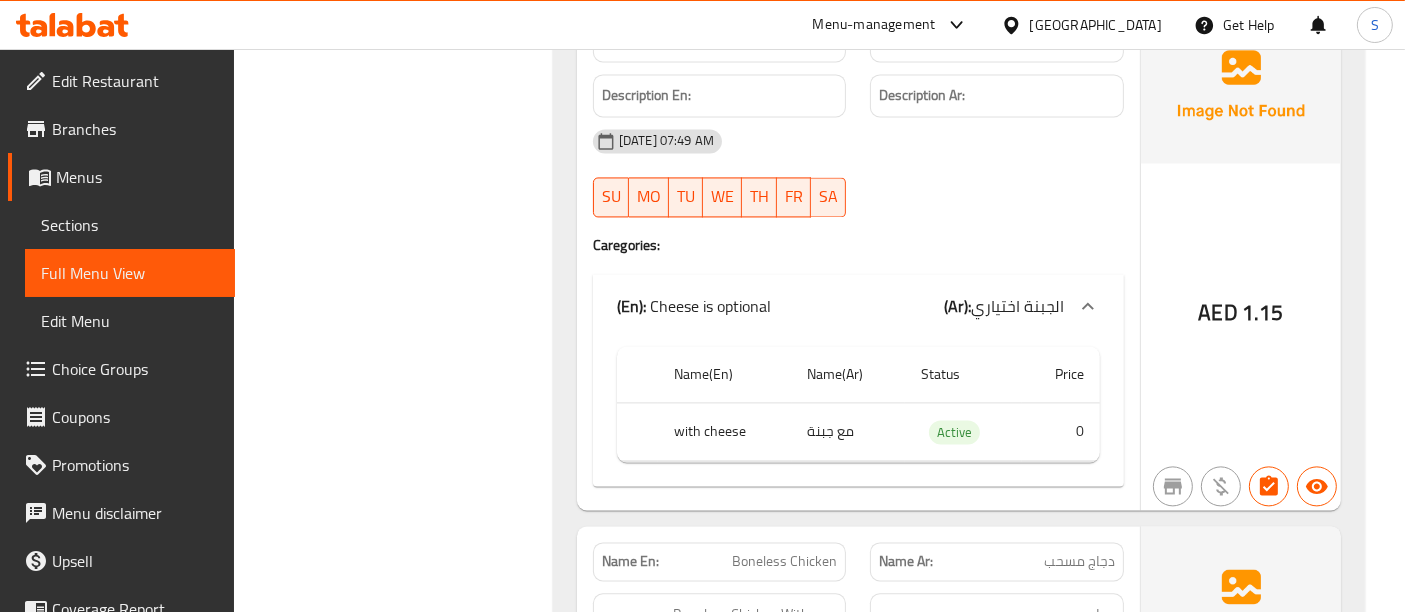 scroll, scrollTop: 4333, scrollLeft: 0, axis: vertical 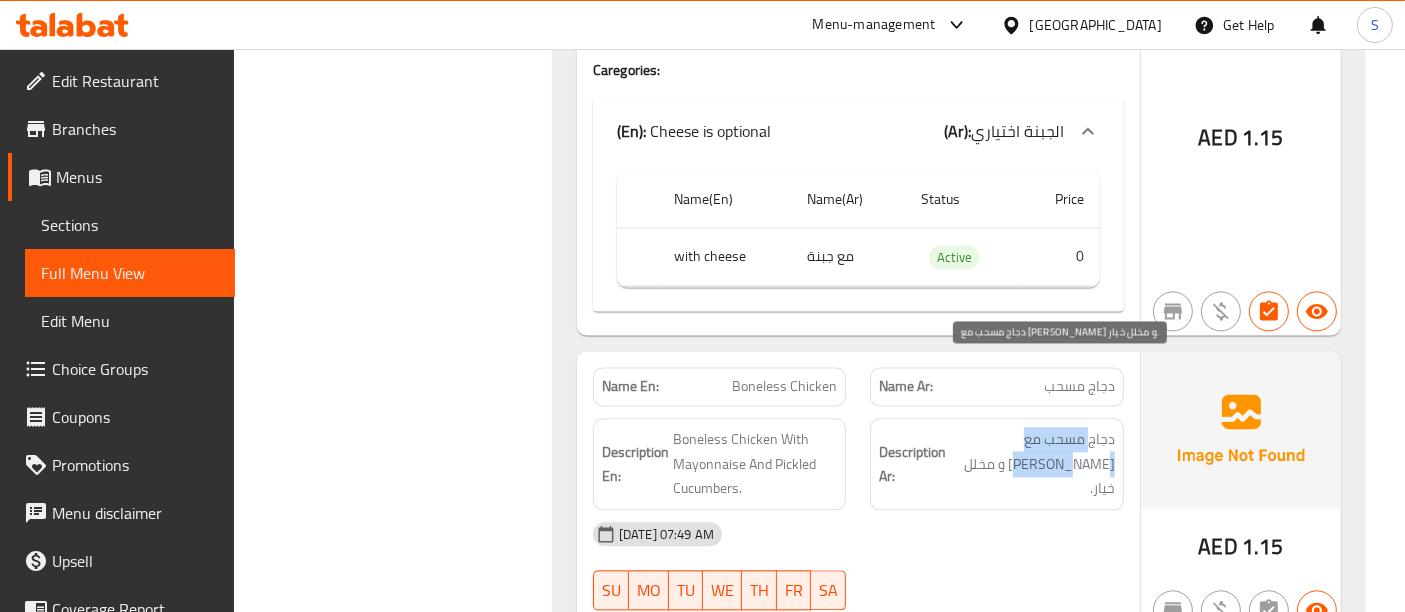 drag, startPoint x: 1090, startPoint y: 364, endPoint x: 956, endPoint y: 372, distance: 134.23859 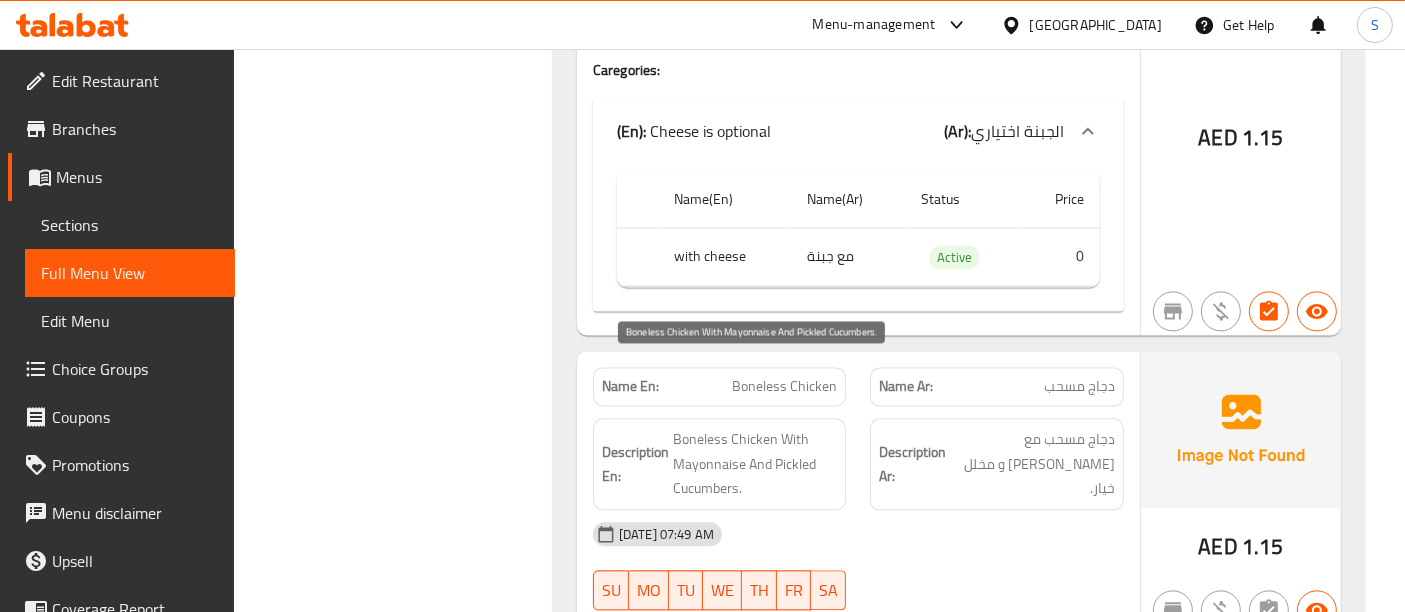 click on "Boneless Chicken With Mayonnaise And Pickled Cucumbers." at bounding box center (755, 464) 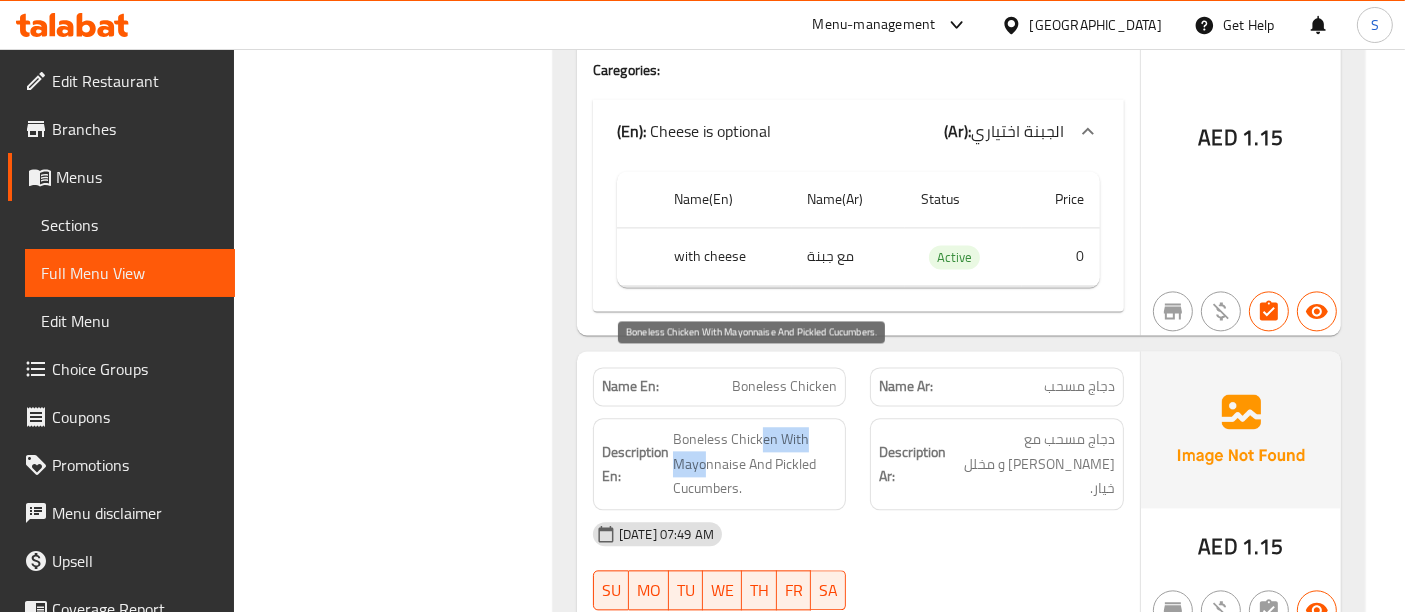 drag, startPoint x: 759, startPoint y: 381, endPoint x: 701, endPoint y: 399, distance: 60.728905 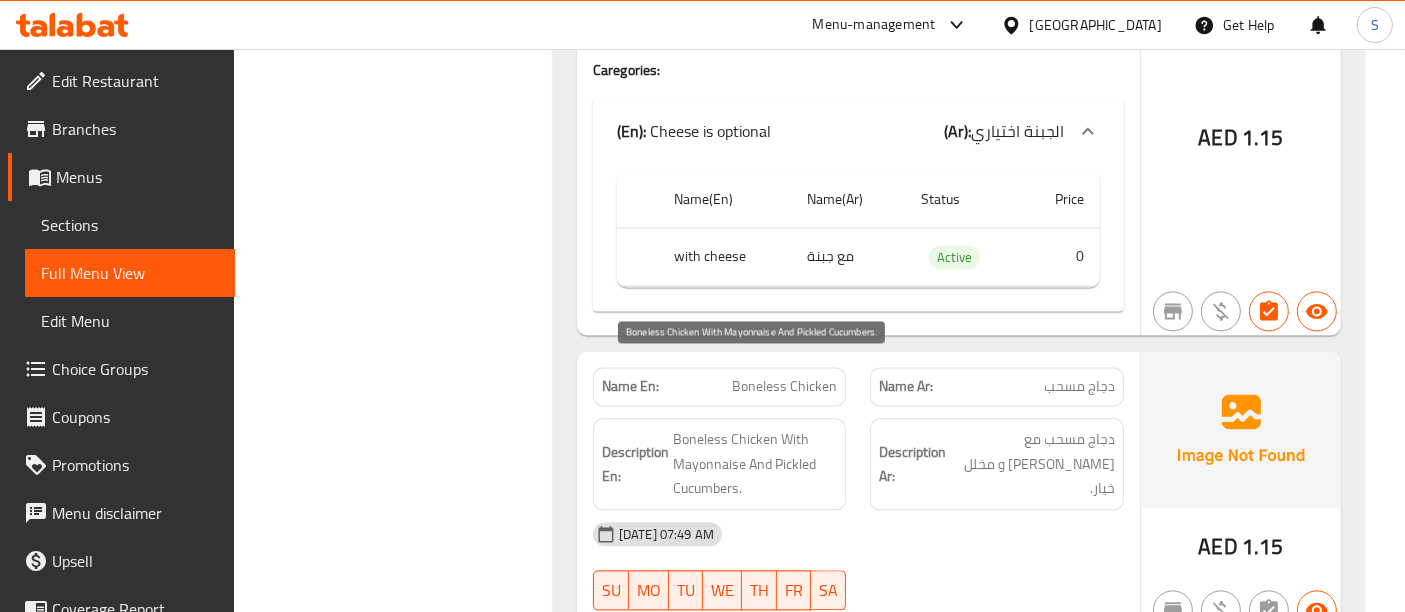 click on "Boneless Chicken With Mayonnaise And Pickled Cucumbers." at bounding box center [755, 464] 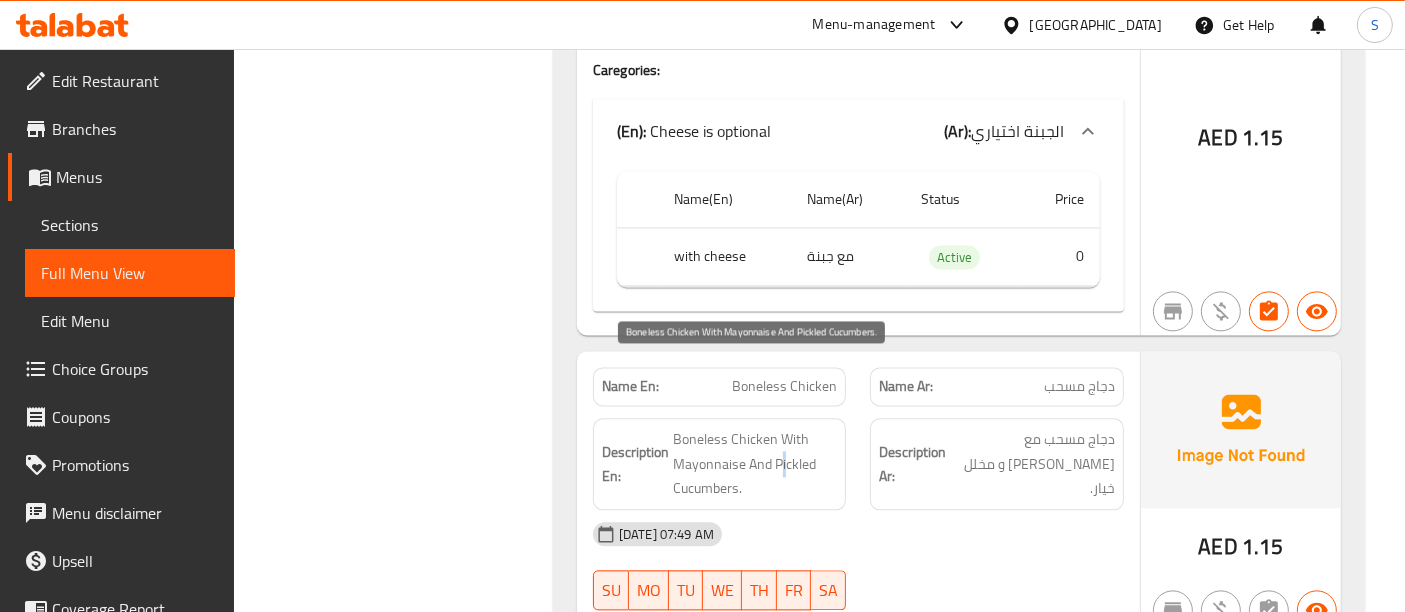 click on "Boneless Chicken With Mayonnaise And Pickled Cucumbers." at bounding box center (755, 464) 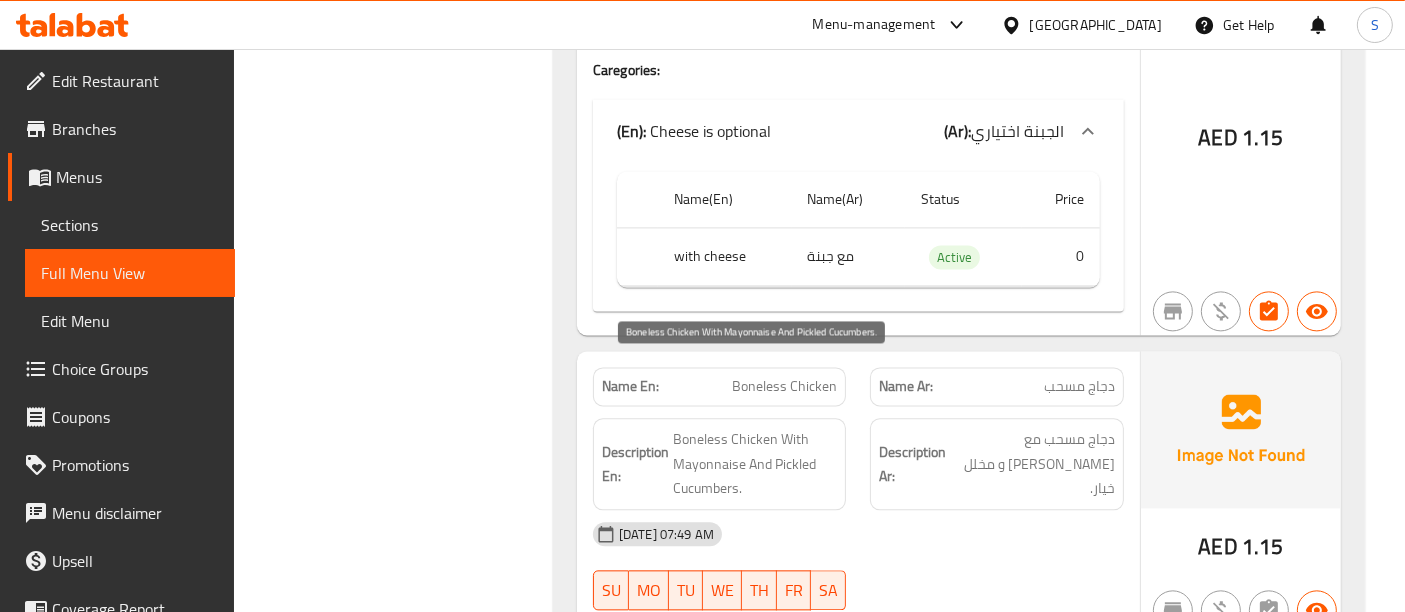 click on "Boneless Chicken With Mayonnaise And Pickled Cucumbers." at bounding box center [755, 464] 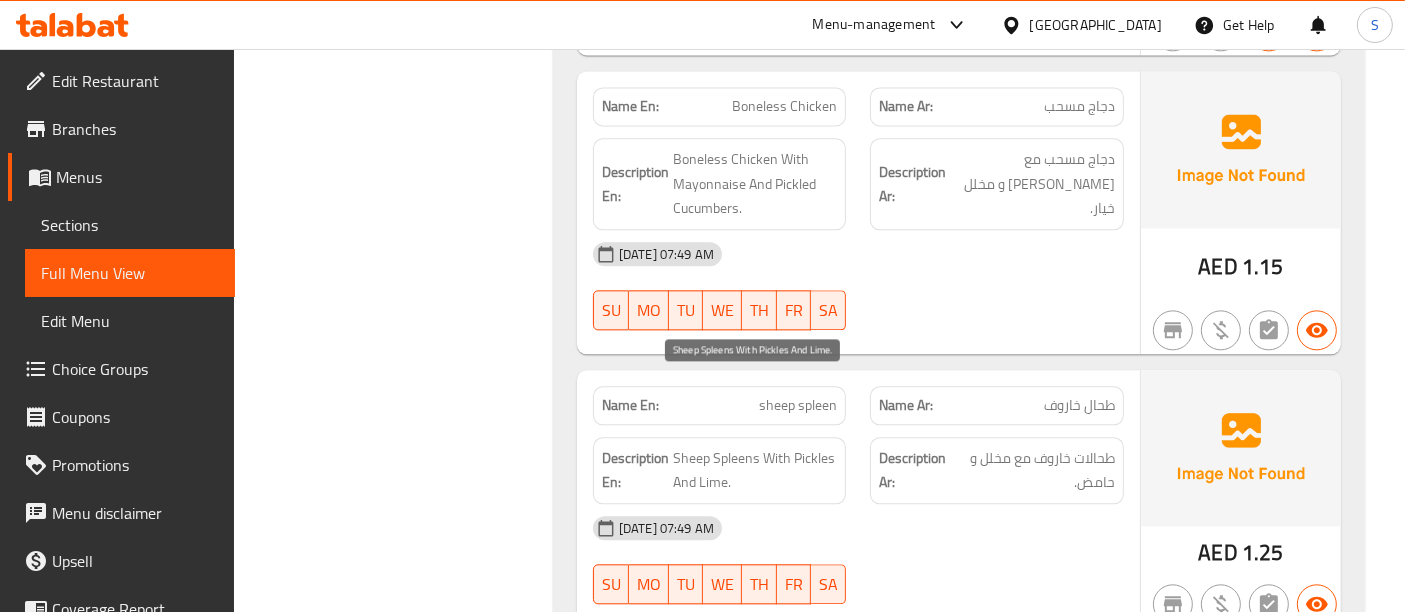 scroll, scrollTop: 4666, scrollLeft: 0, axis: vertical 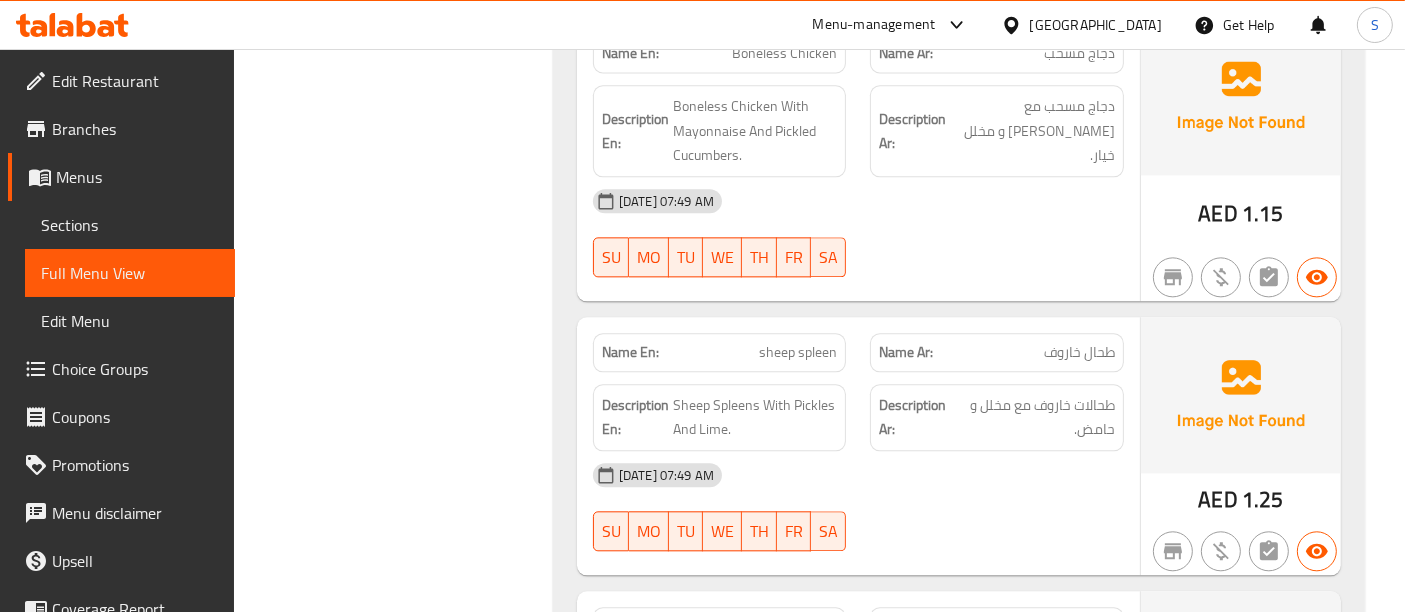 click on "sheep spleen" at bounding box center [798, 352] 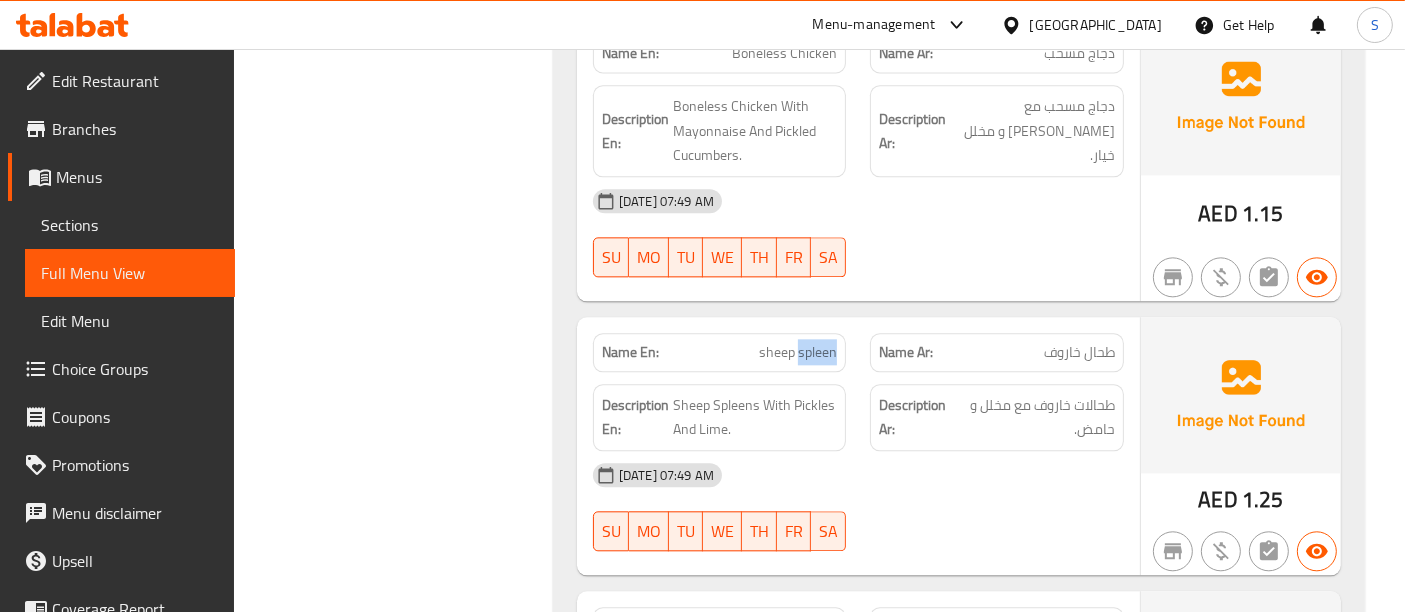 click on "sheep spleen" at bounding box center (798, 352) 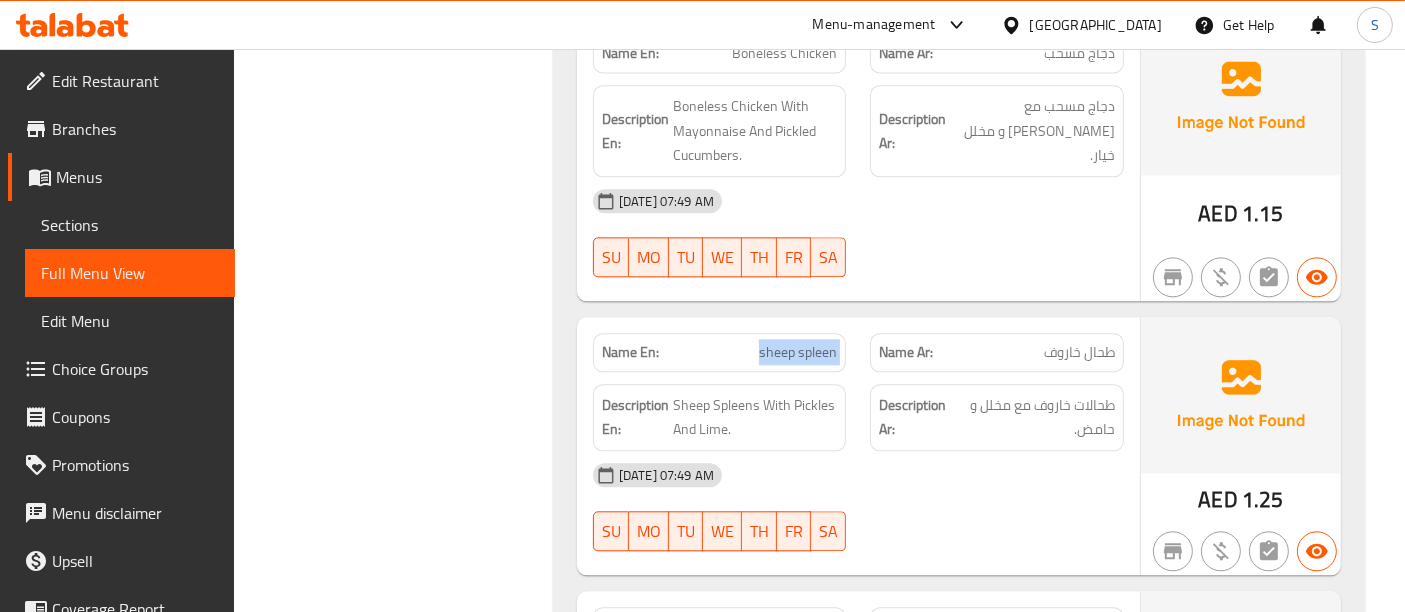 click on "sheep spleen" at bounding box center (798, 352) 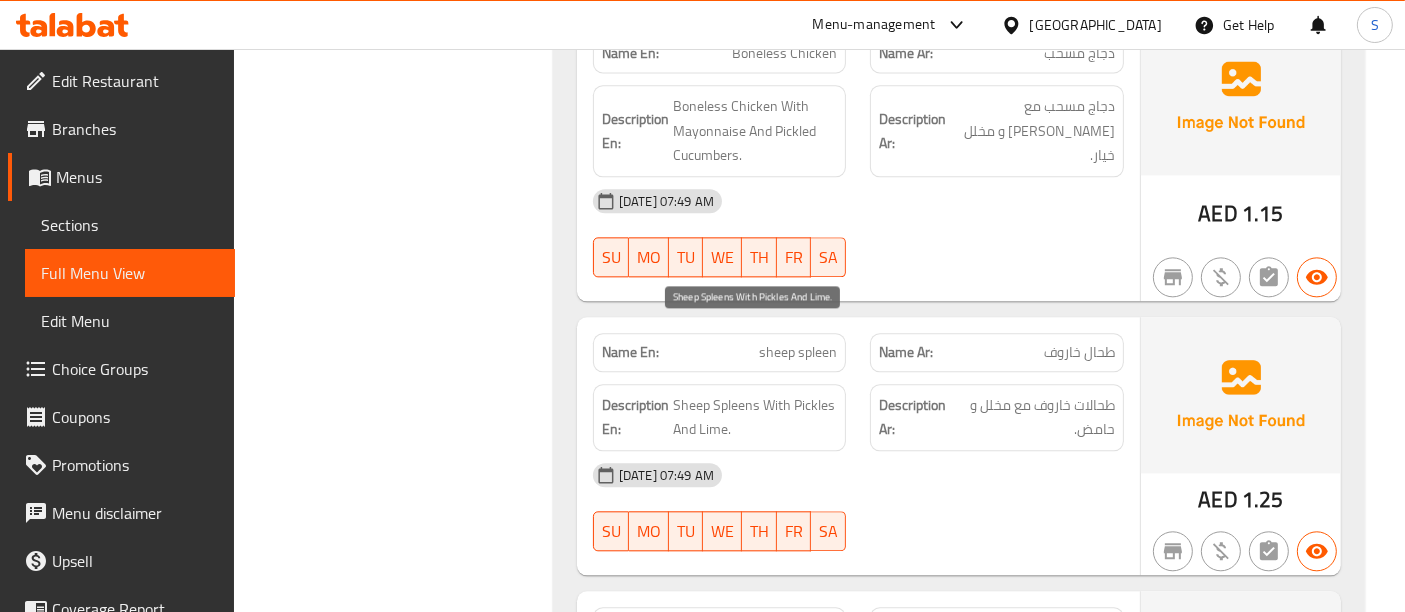 click on "Sheep Spleens With Pickles And Lime." at bounding box center (755, 417) 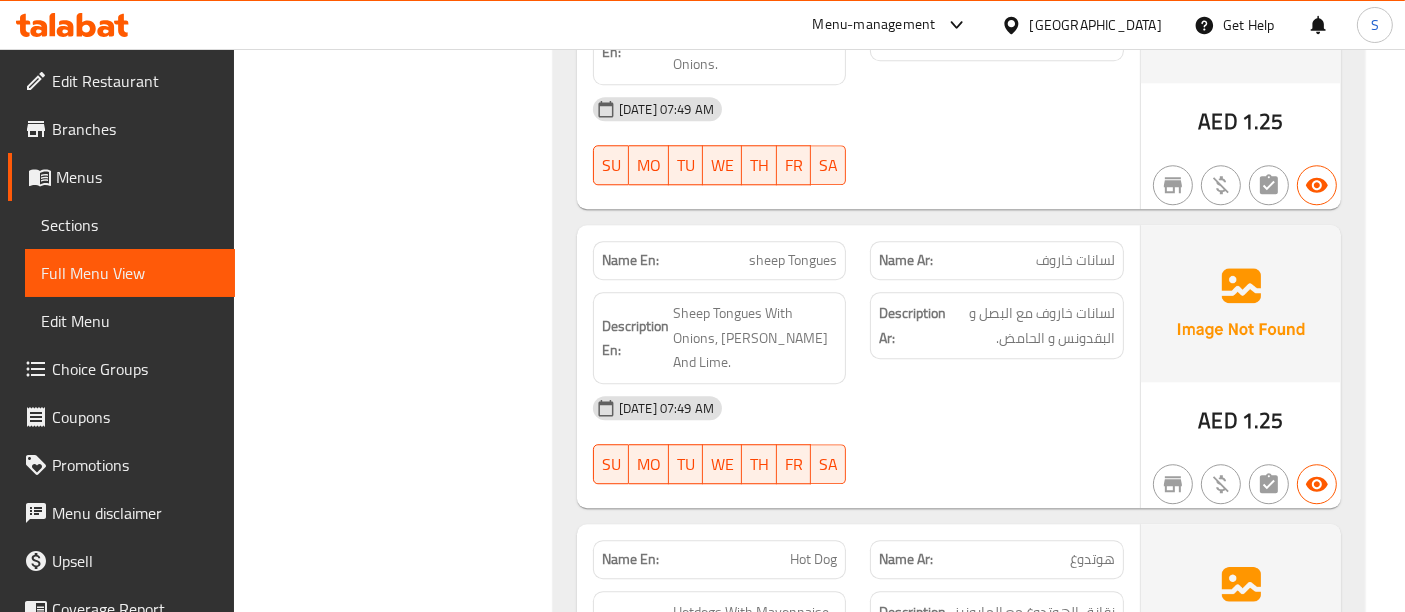 scroll, scrollTop: 5333, scrollLeft: 0, axis: vertical 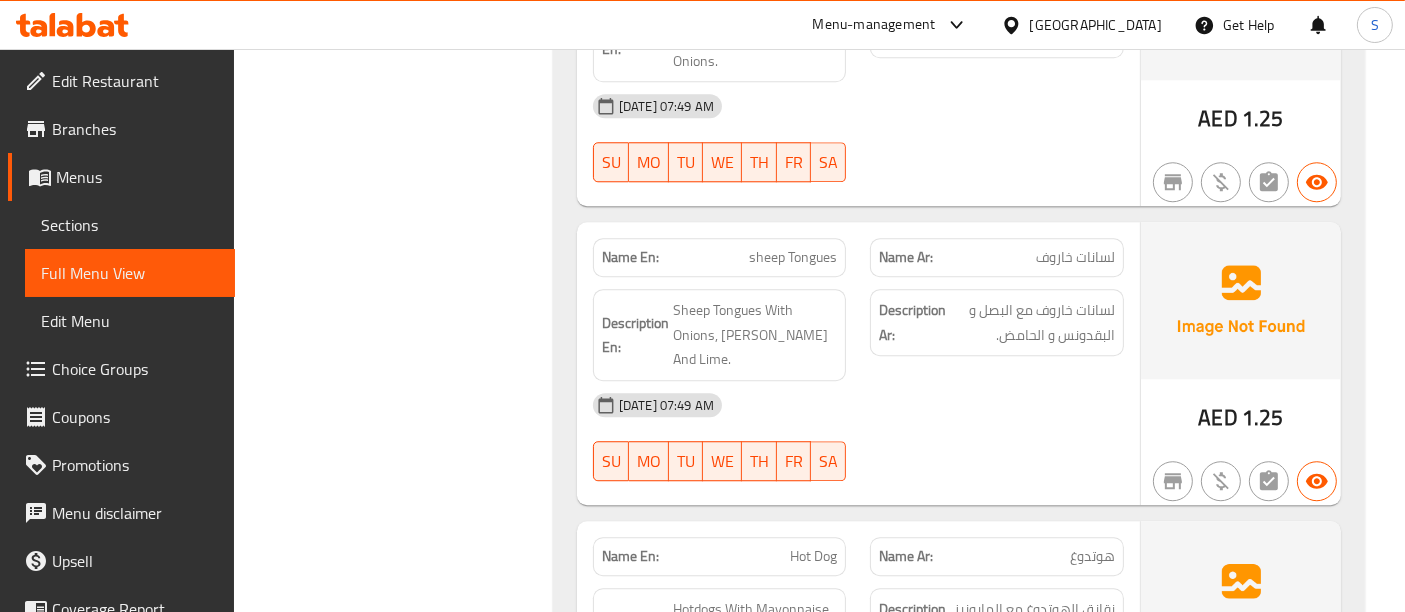 click on "sheep Tongues" at bounding box center [793, 257] 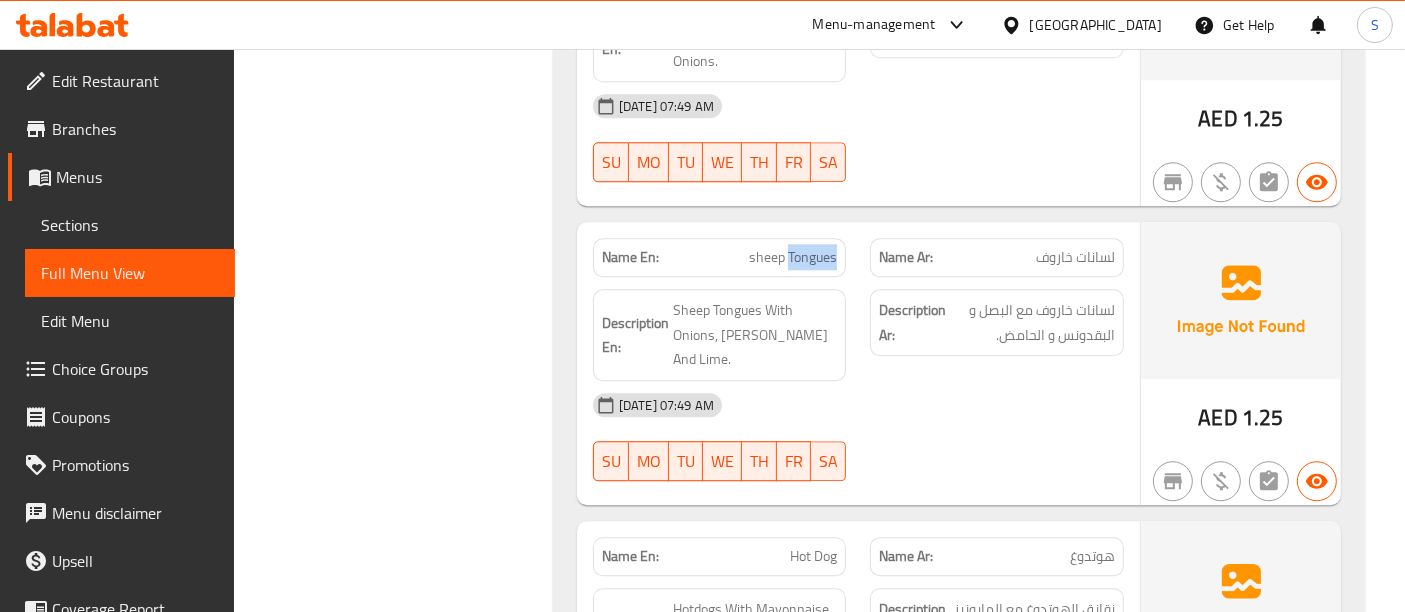 copy on "Tongues" 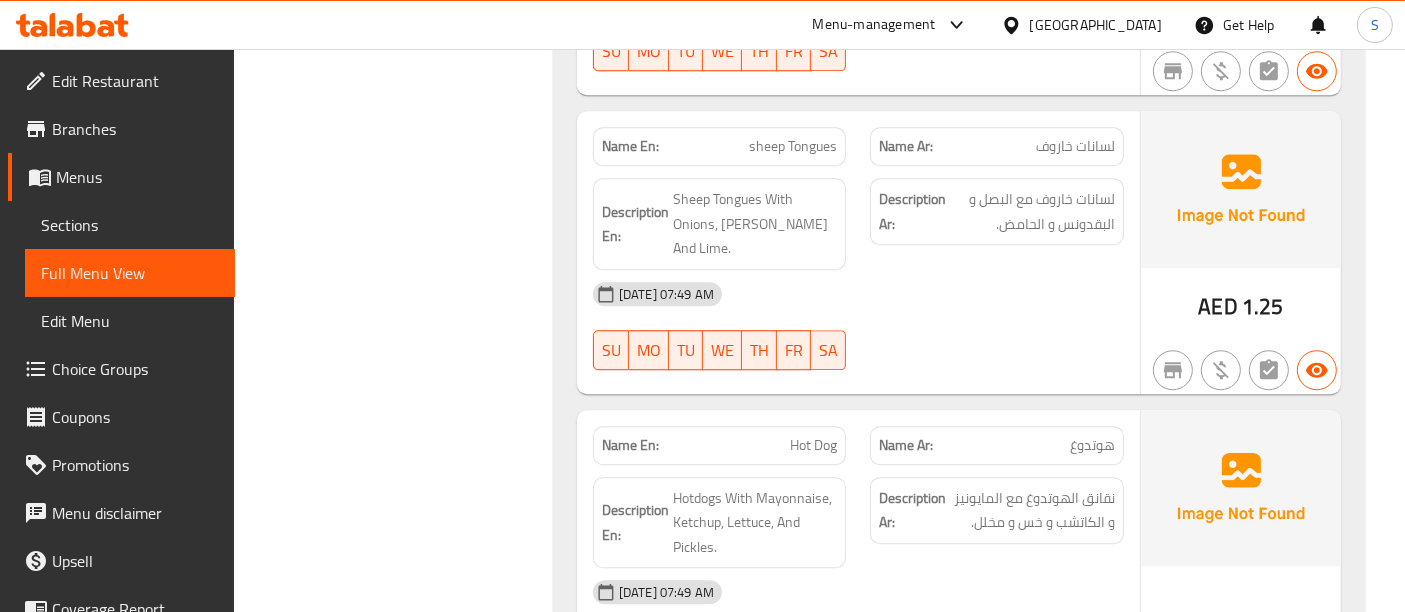 click on "Hot Dog" at bounding box center [813, 445] 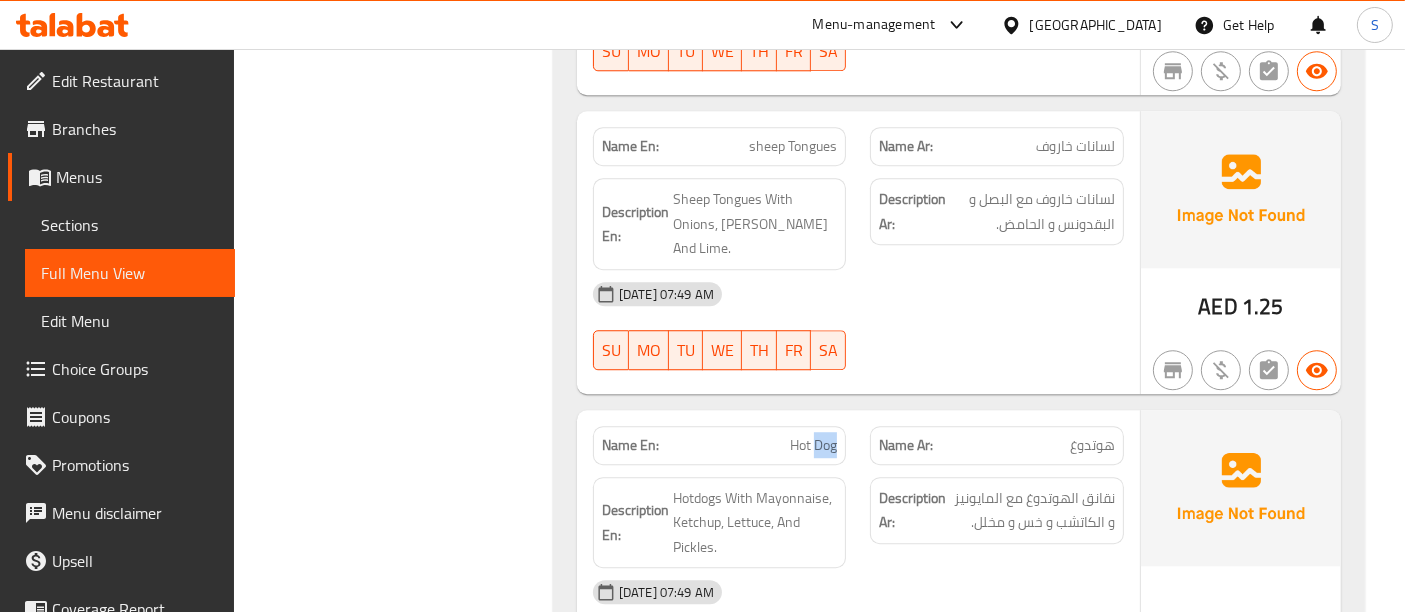 click on "Hot Dog" at bounding box center [813, 445] 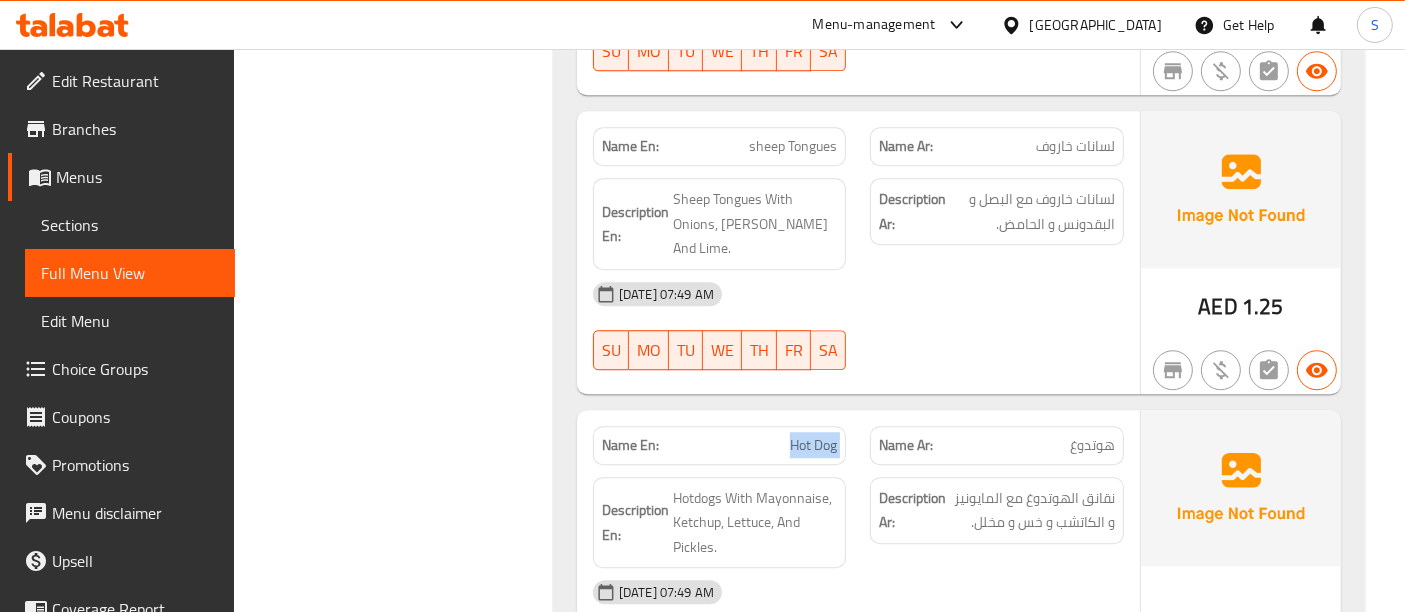 click on "Hot Dog" at bounding box center [813, 445] 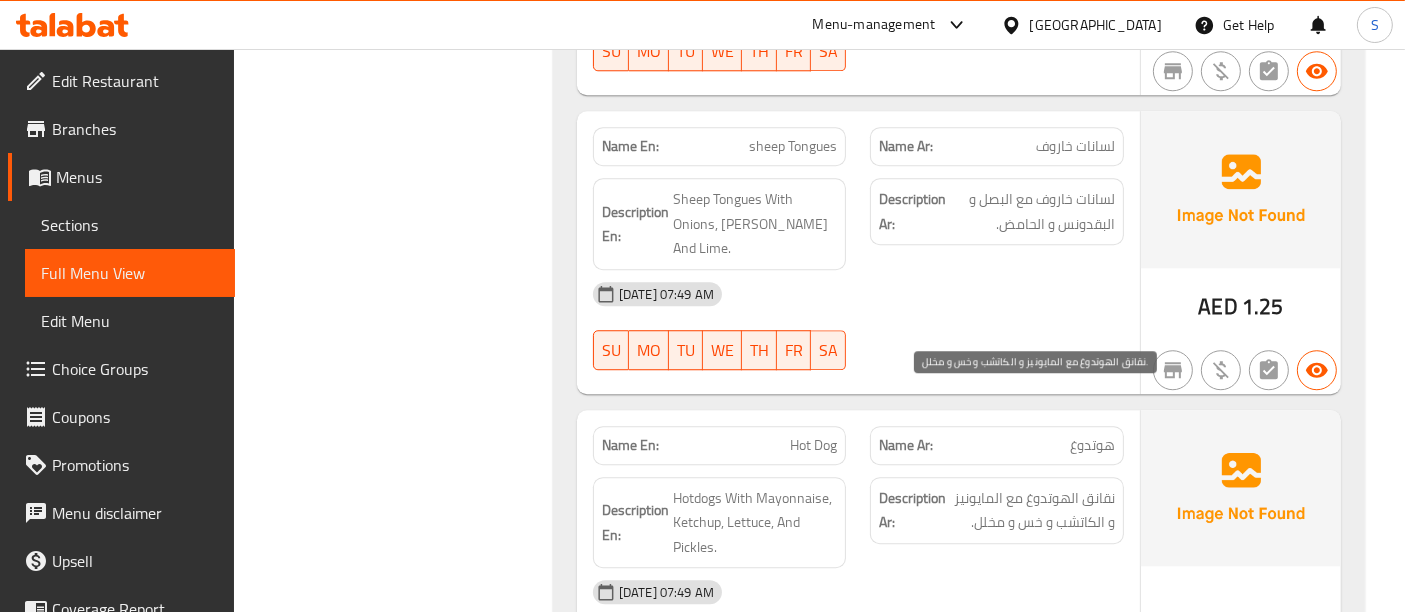 click on "نقانق الهوتدوغ مع المايونيز و الكاتشب و خس و مخلل." at bounding box center (1032, 510) 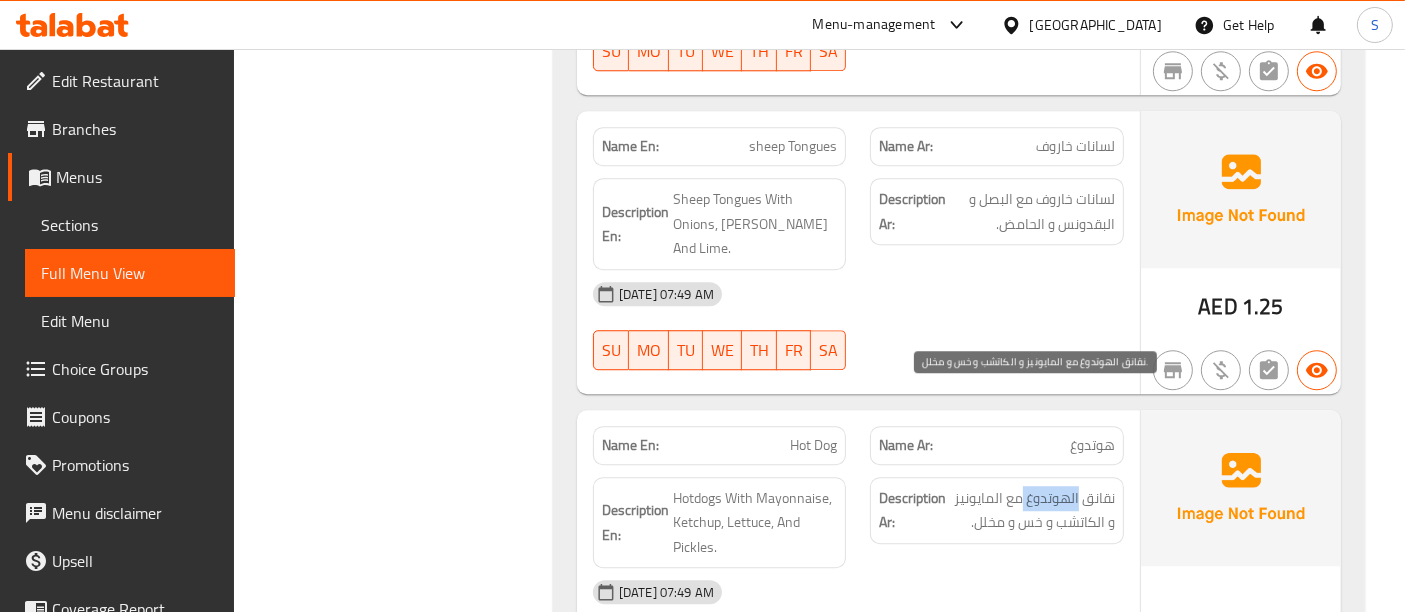 click on "نقانق الهوتدوغ مع المايونيز و الكاتشب و خس و مخلل." at bounding box center [1032, 510] 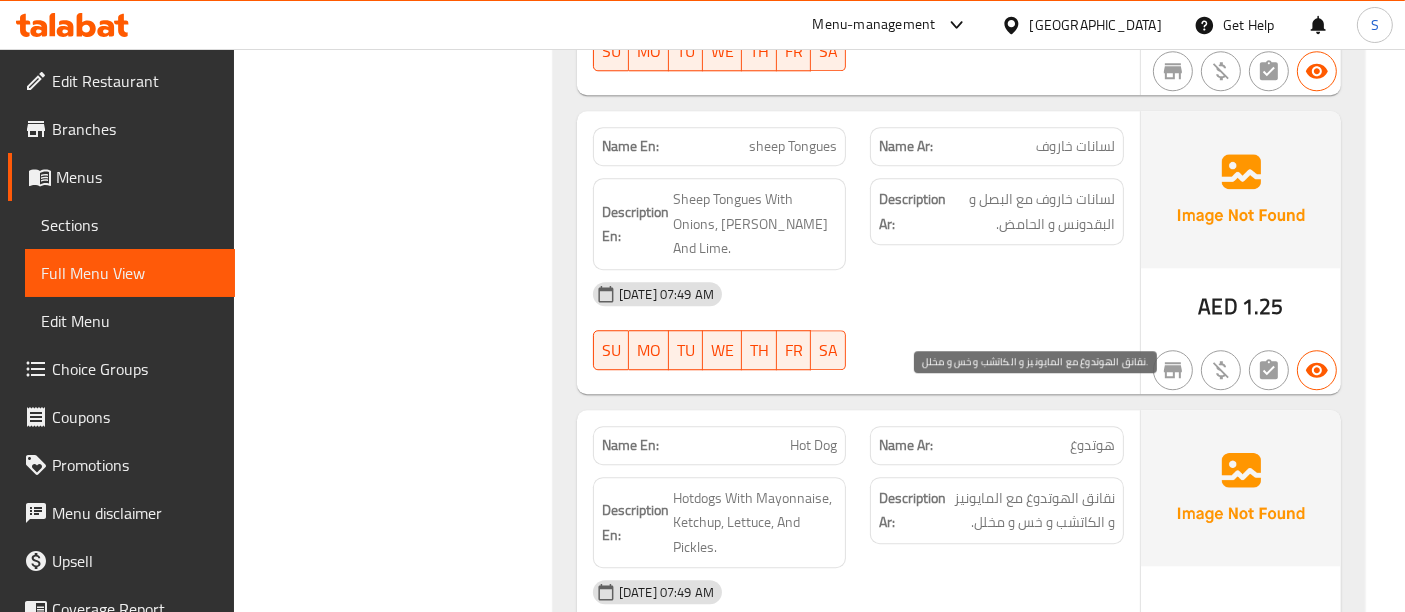 click on "نقانق الهوتدوغ مع المايونيز و الكاتشب و خس و مخلل." at bounding box center [1032, 510] 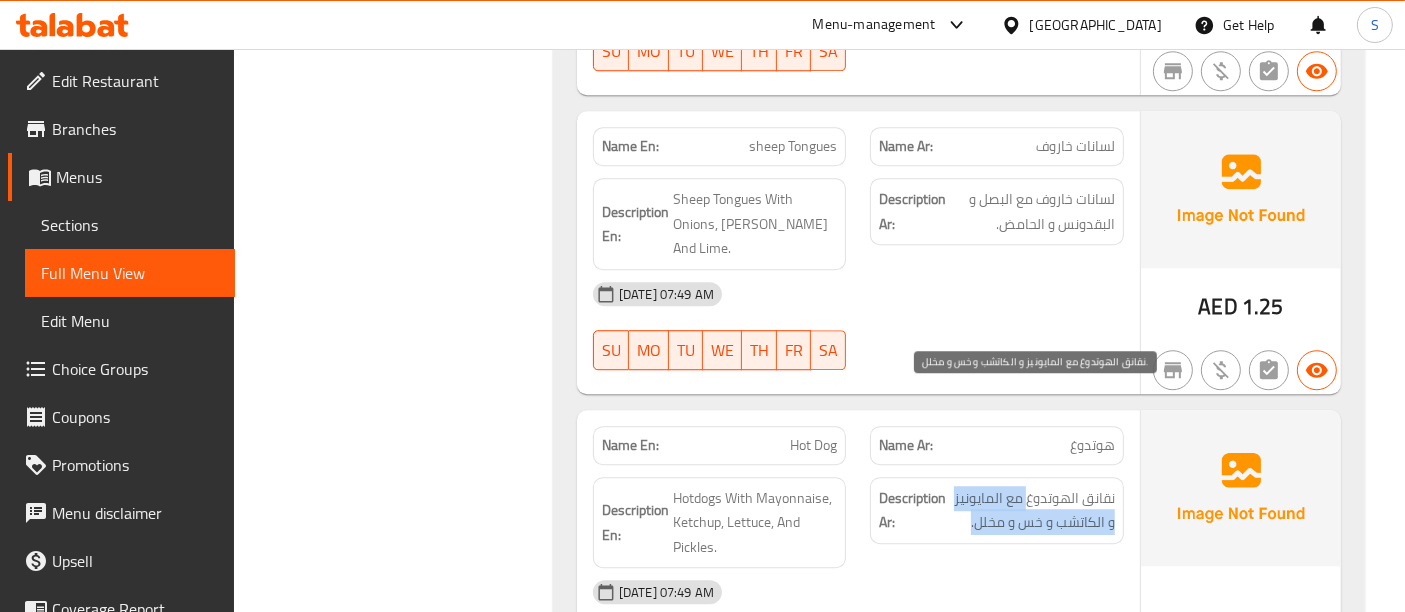 drag, startPoint x: 978, startPoint y: 419, endPoint x: 954, endPoint y: 419, distance: 24 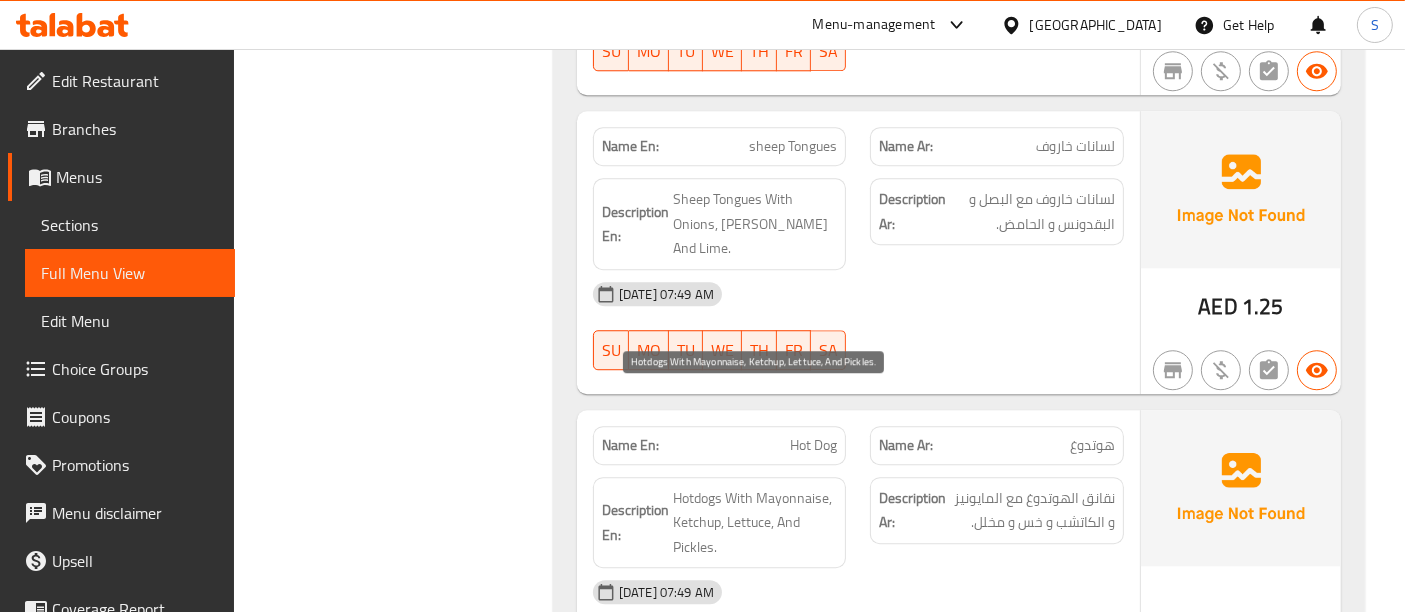 click on "Hotdogs With Mayonnaise, Ketchup, Lettuce, And Pickles." at bounding box center [755, 523] 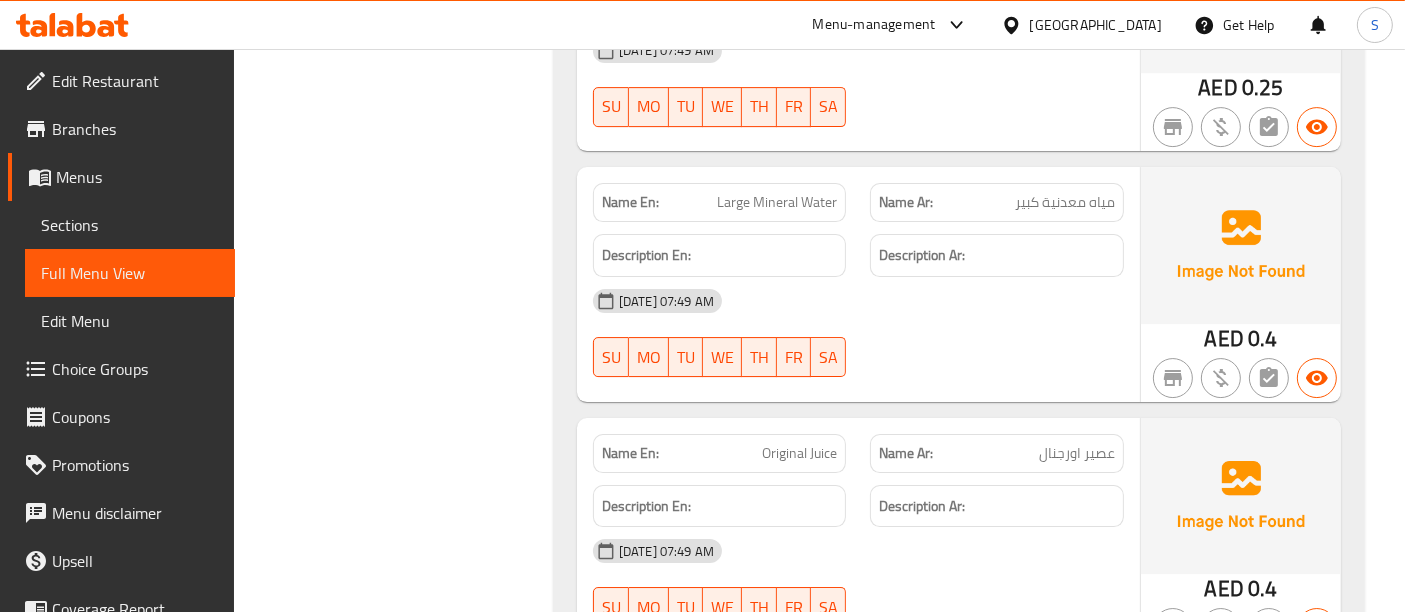 scroll, scrollTop: 6666, scrollLeft: 0, axis: vertical 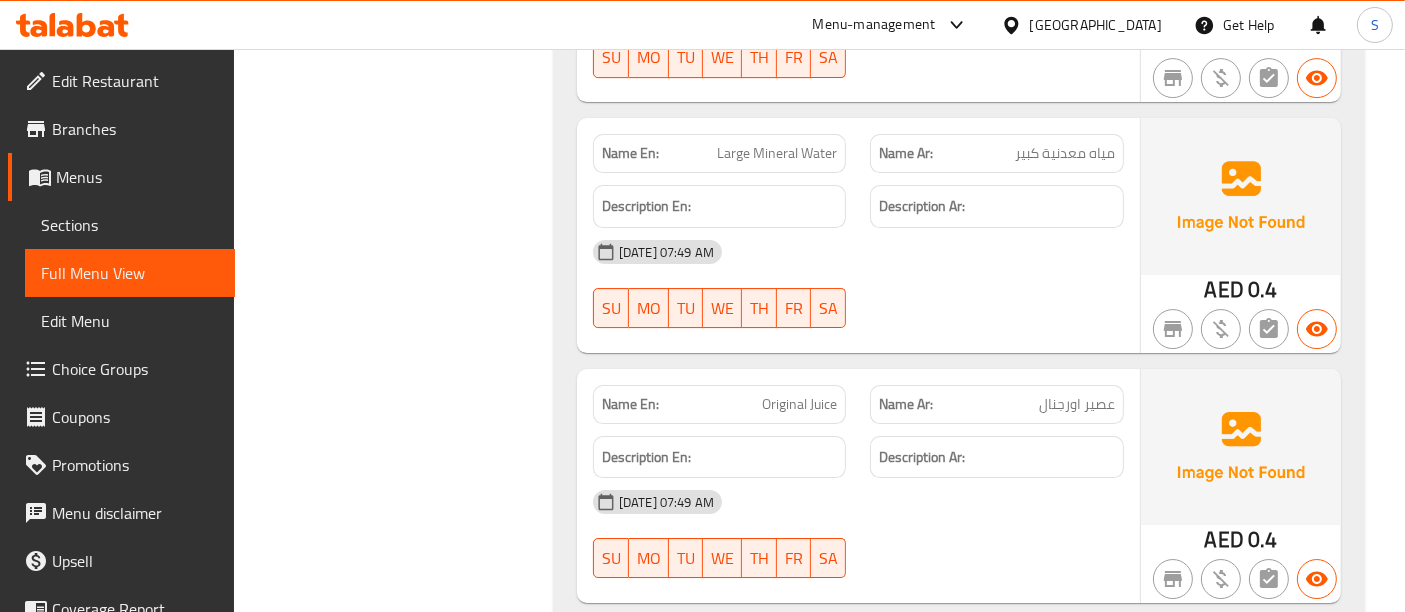 click on "عصير اورجنال" at bounding box center (1080, -5407) 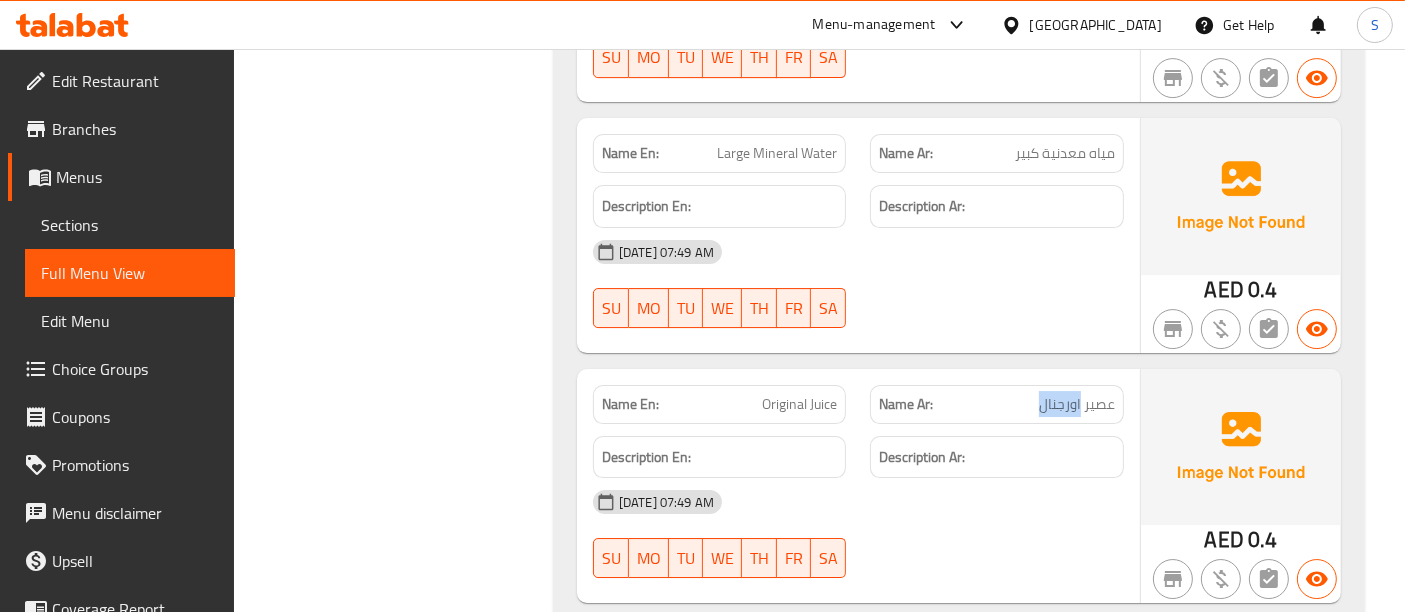 click on "عصير اورجنال" at bounding box center [1080, -5407] 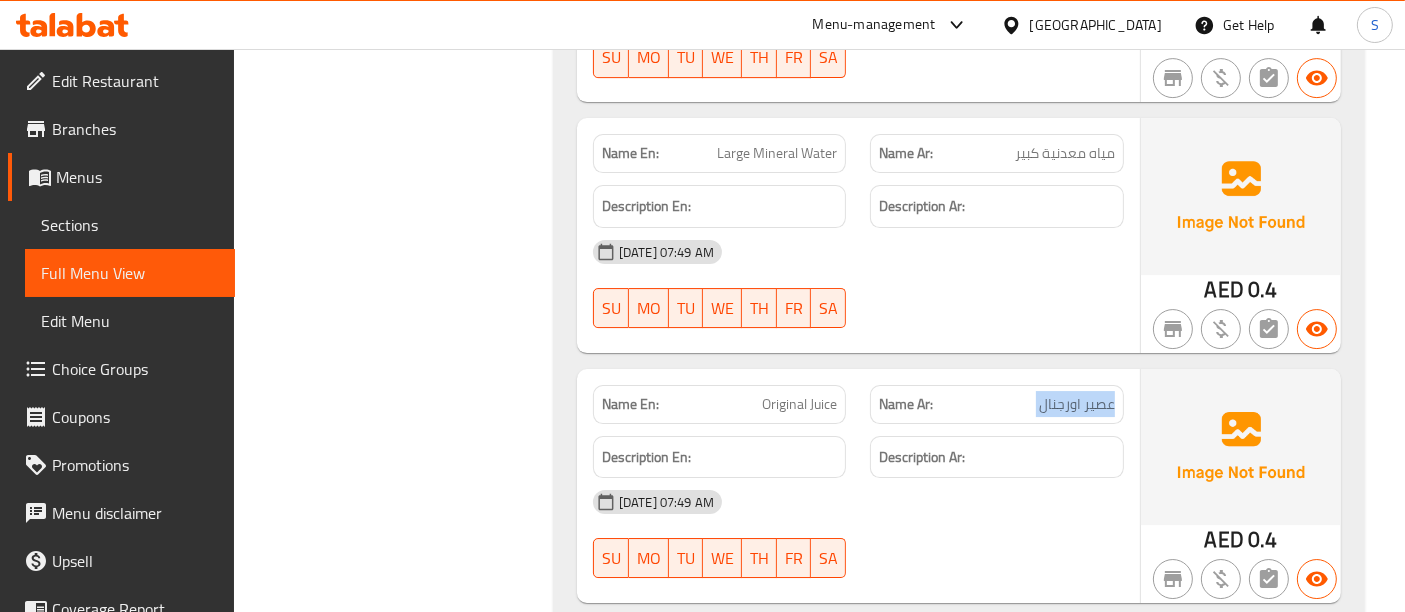 click on "عصير اورجنال" at bounding box center (1080, -5407) 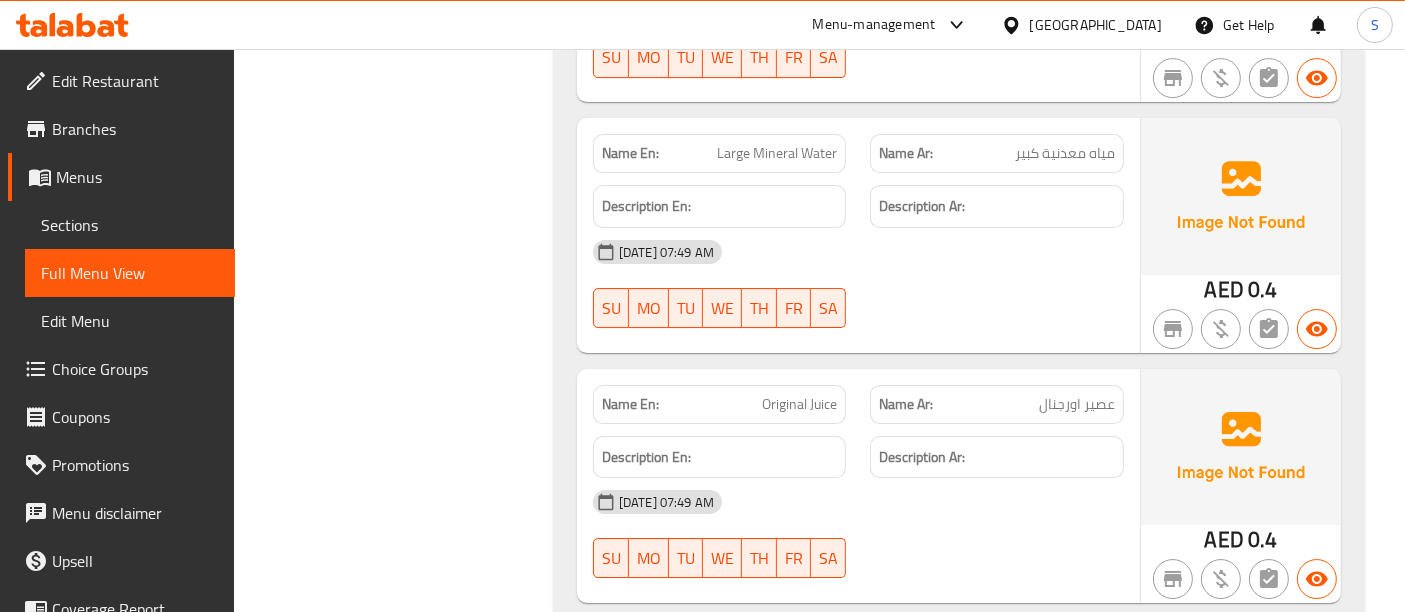 click on "Description Ar:" at bounding box center [997, -5354] 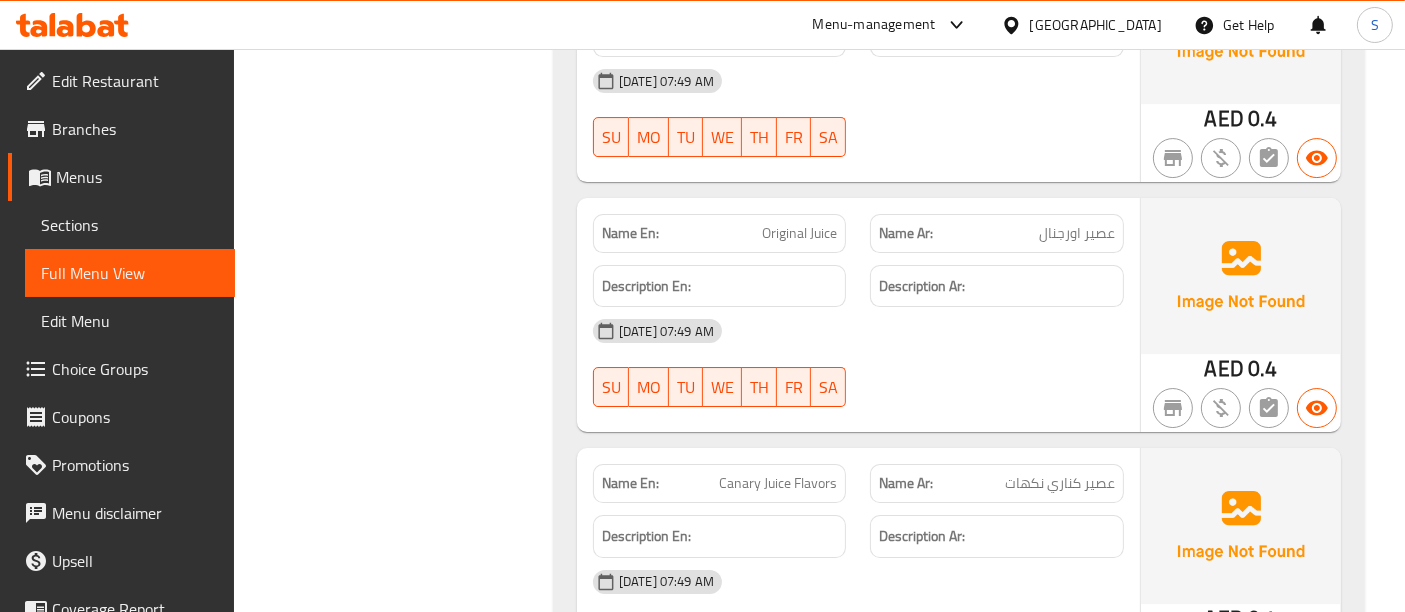 scroll, scrollTop: 6888, scrollLeft: 0, axis: vertical 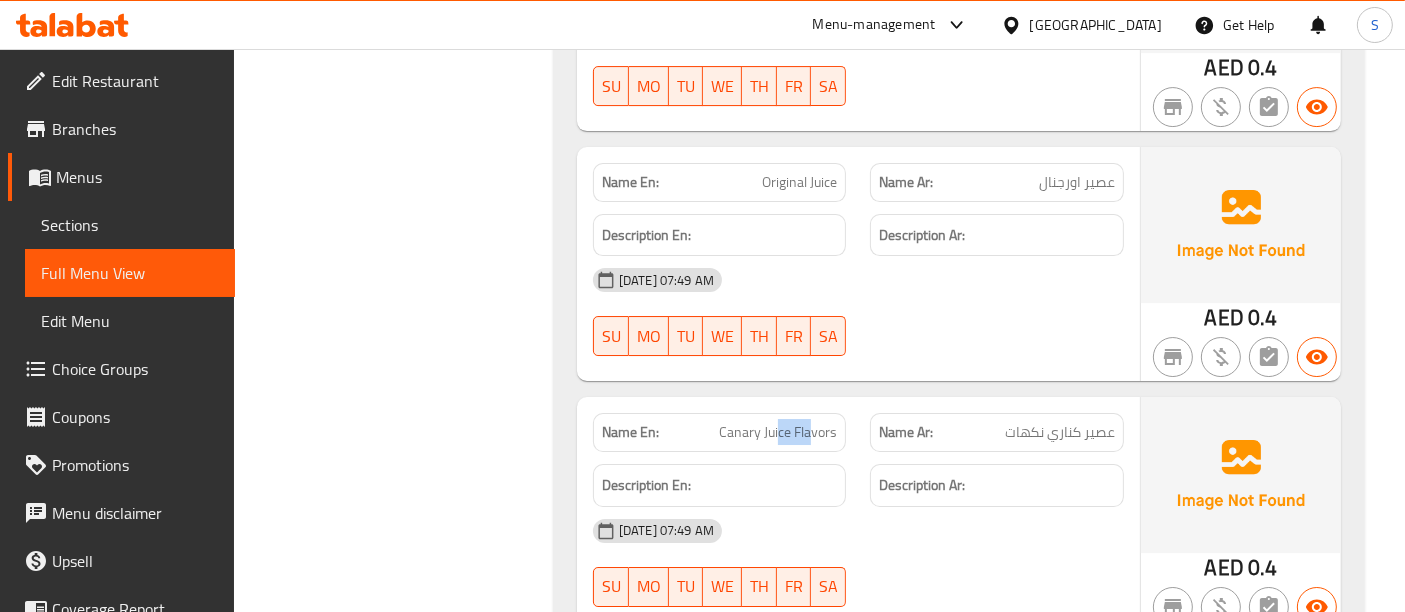 drag, startPoint x: 812, startPoint y: 336, endPoint x: 759, endPoint y: 338, distance: 53.037724 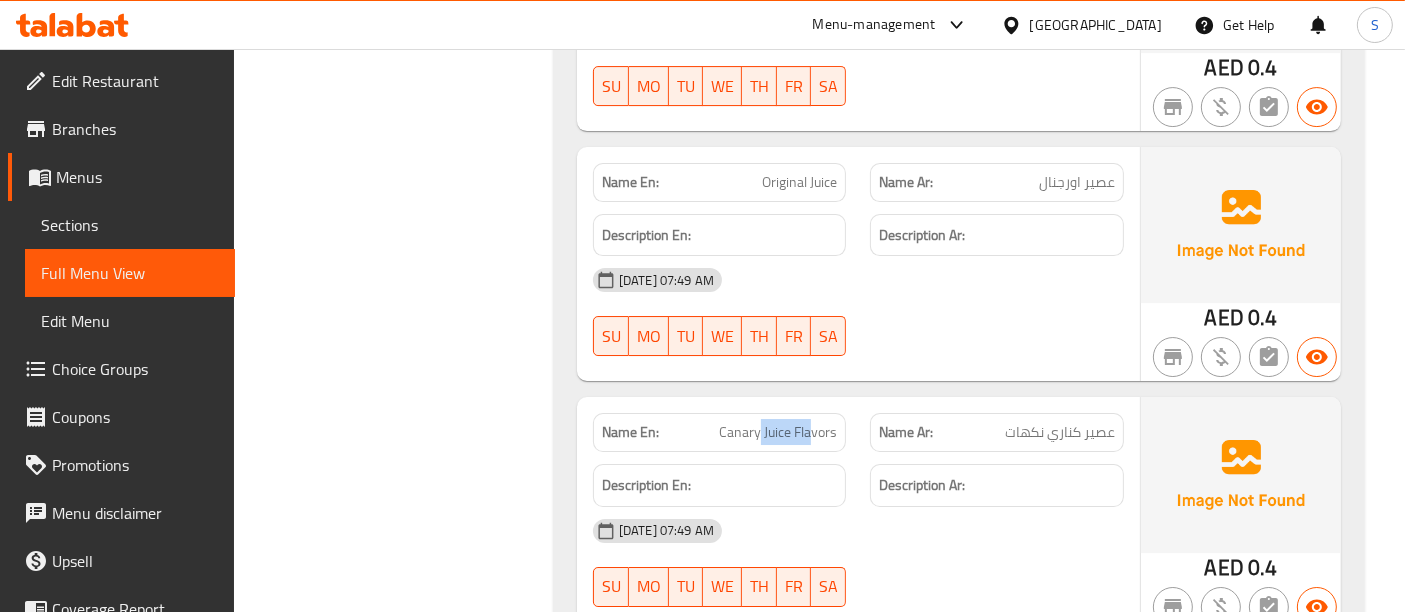 click on "Canary Juice Flavors" at bounding box center [790, -5025] 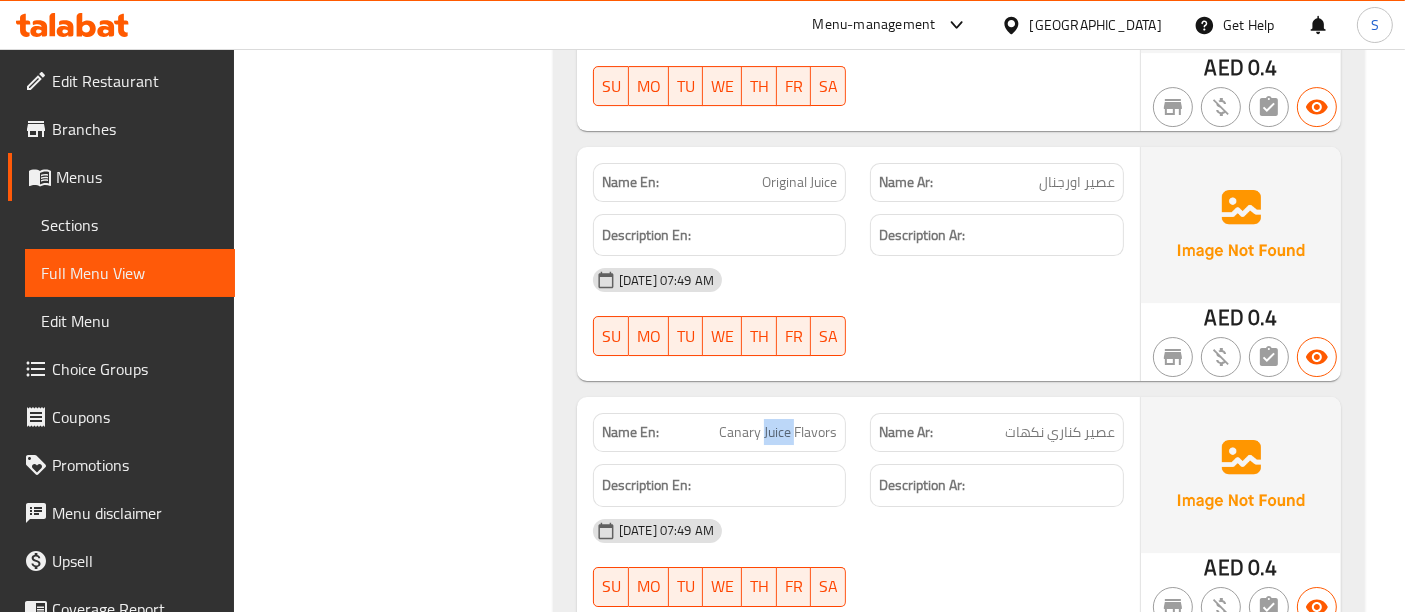 click on "Canary Juice Flavors" at bounding box center (790, -5025) 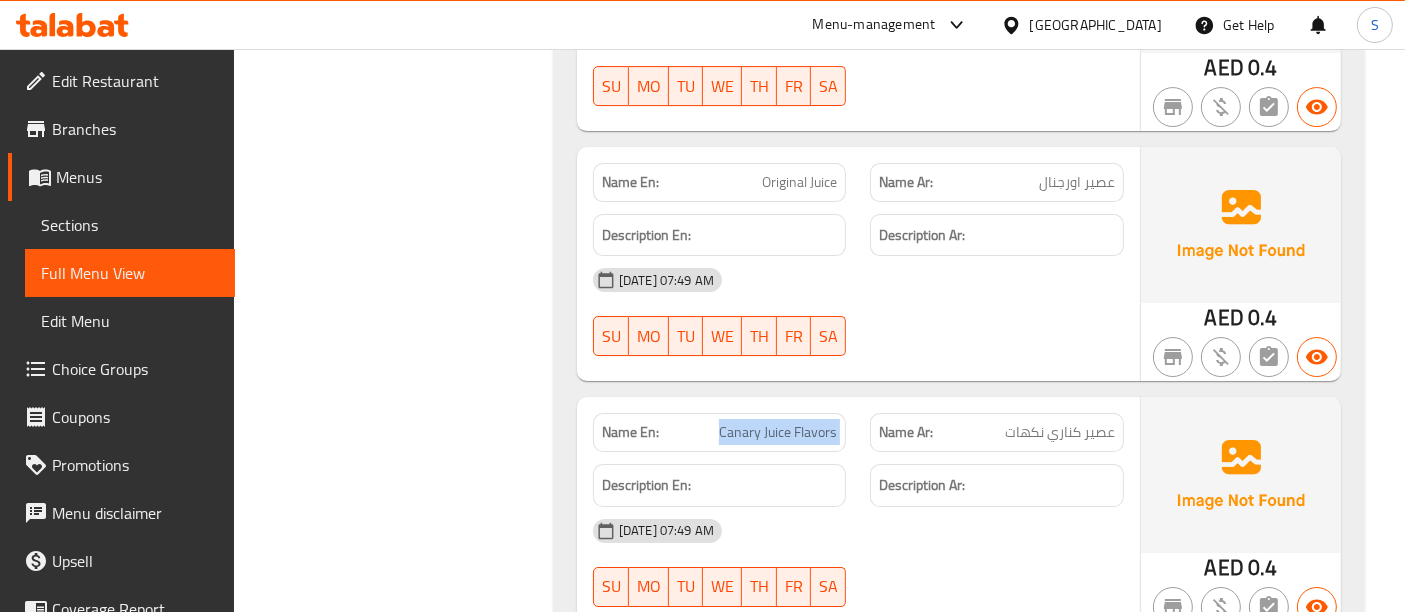click on "Canary Juice Flavors" at bounding box center (790, -5025) 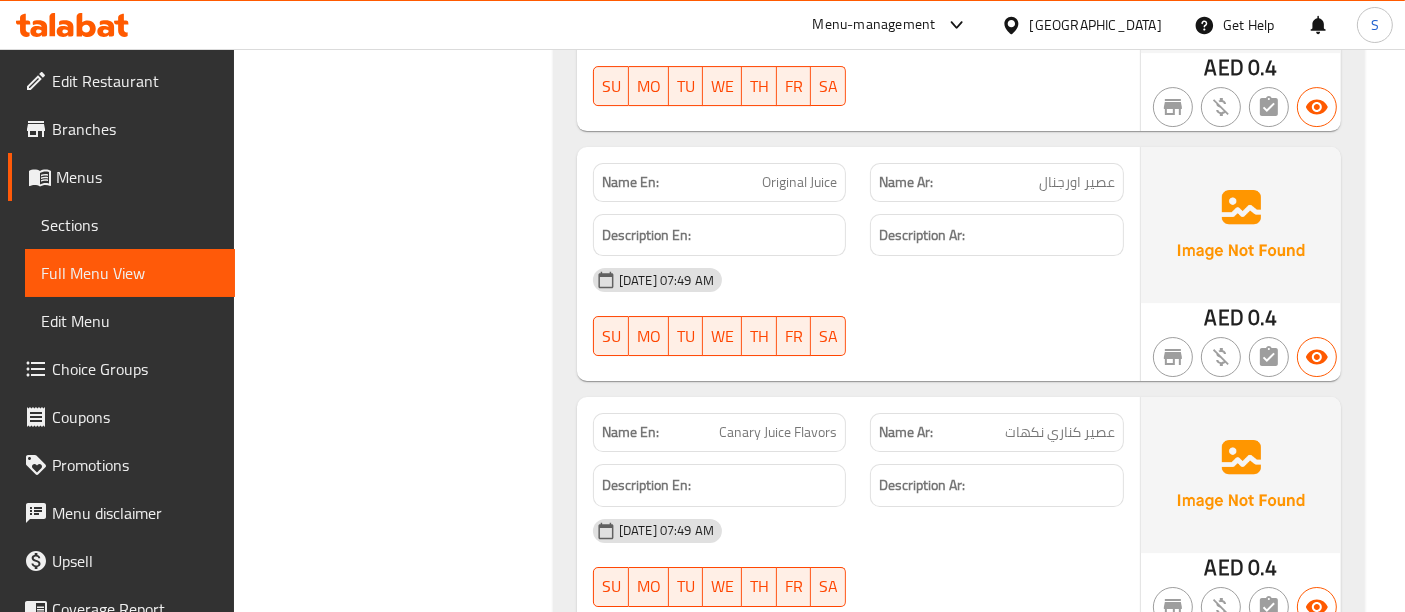 click on "[DATE] 07:49 AM" at bounding box center (858, -4927) 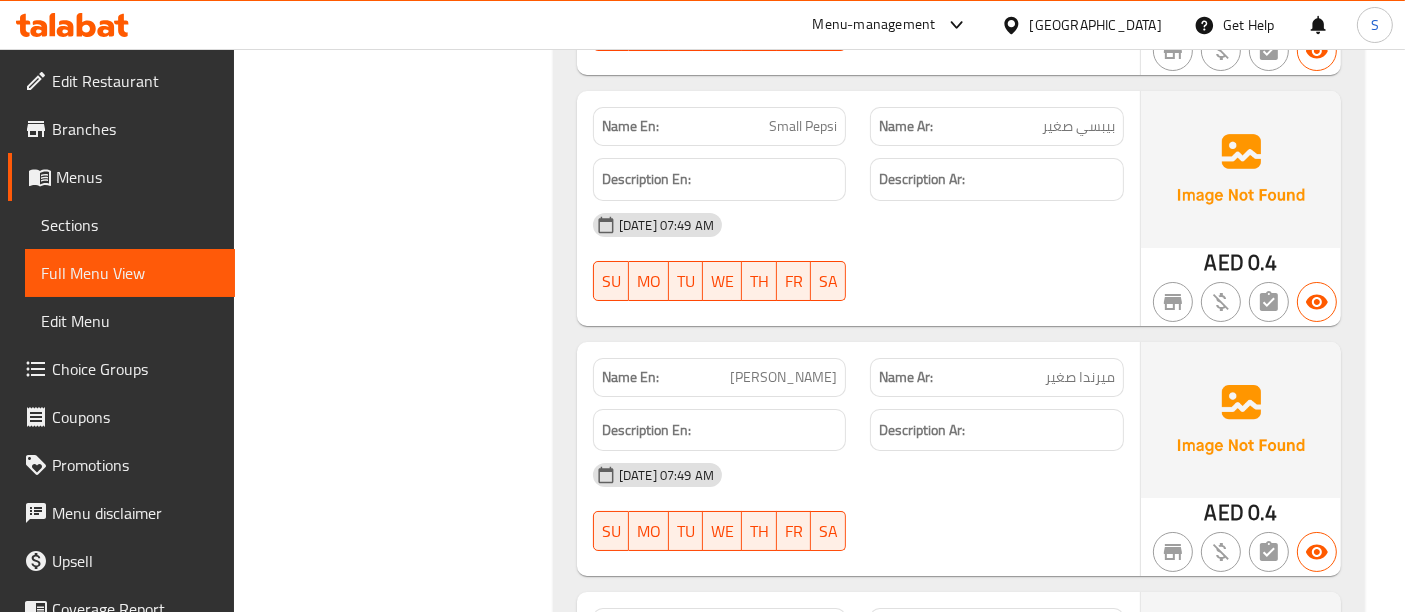 scroll, scrollTop: 7666, scrollLeft: 0, axis: vertical 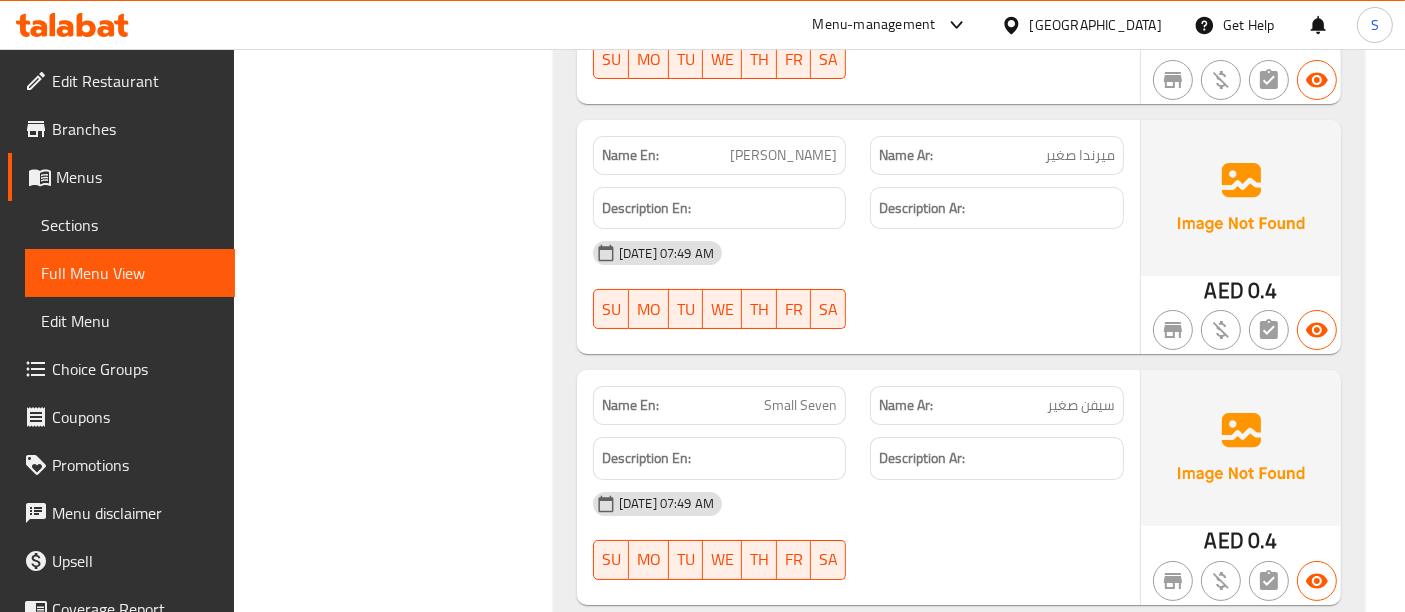 click on "سيفن صغير" at bounding box center (1096, -2374) 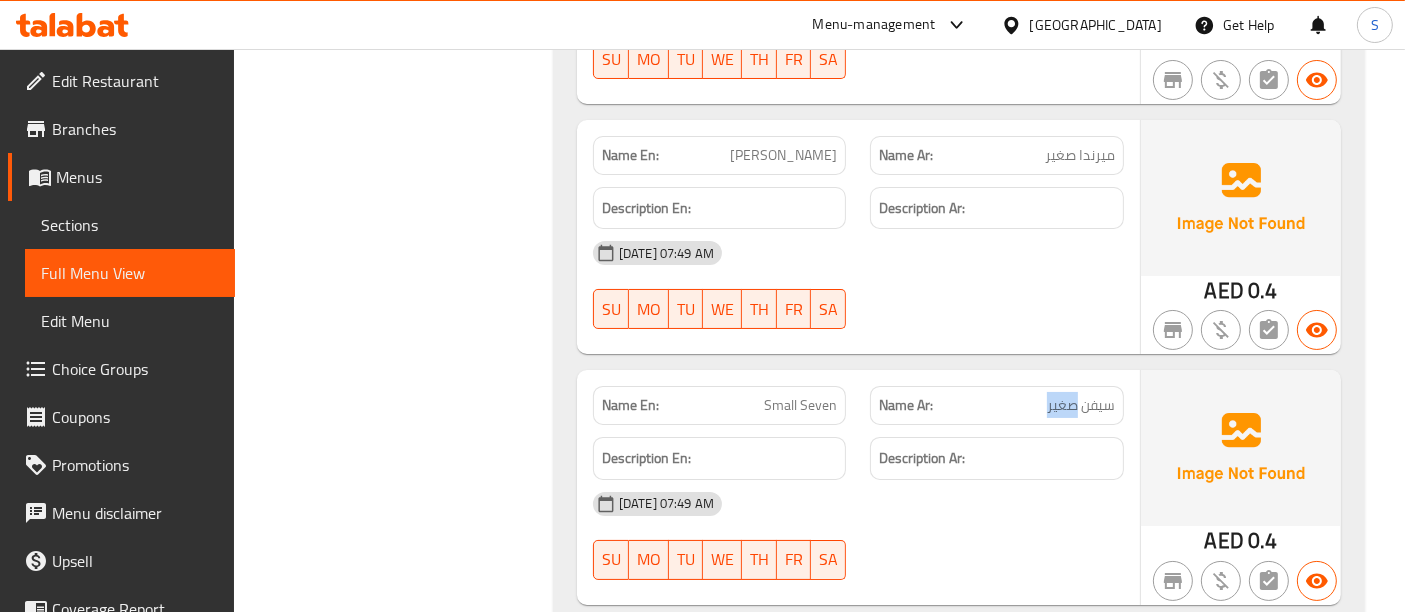 click on "سيفن صغير" at bounding box center [1096, -2374] 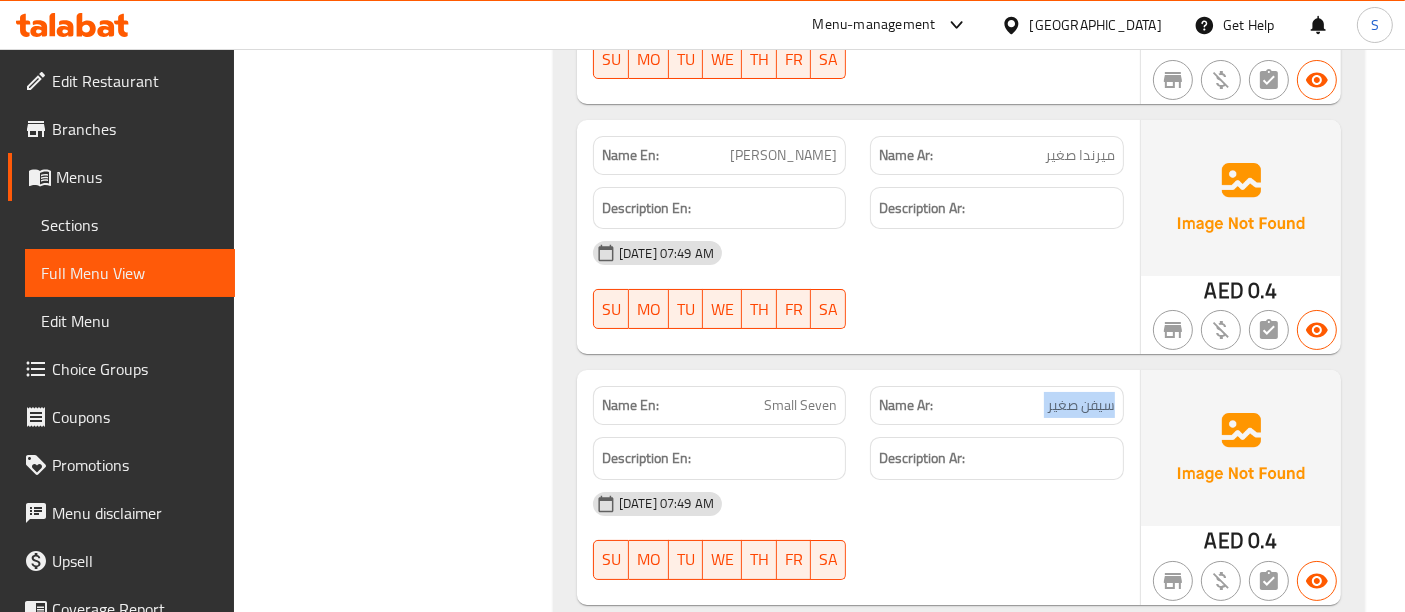 click on "سيفن صغير" at bounding box center (1096, -2374) 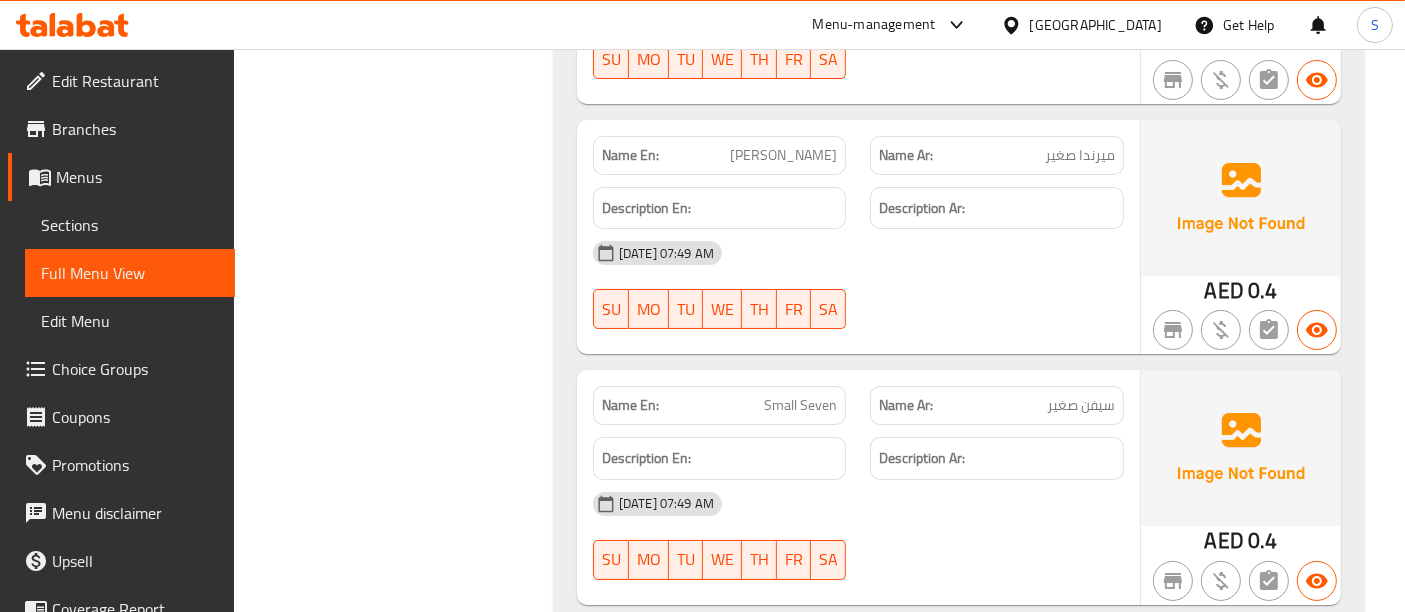 click on "Small Seven" at bounding box center (805, -2374) 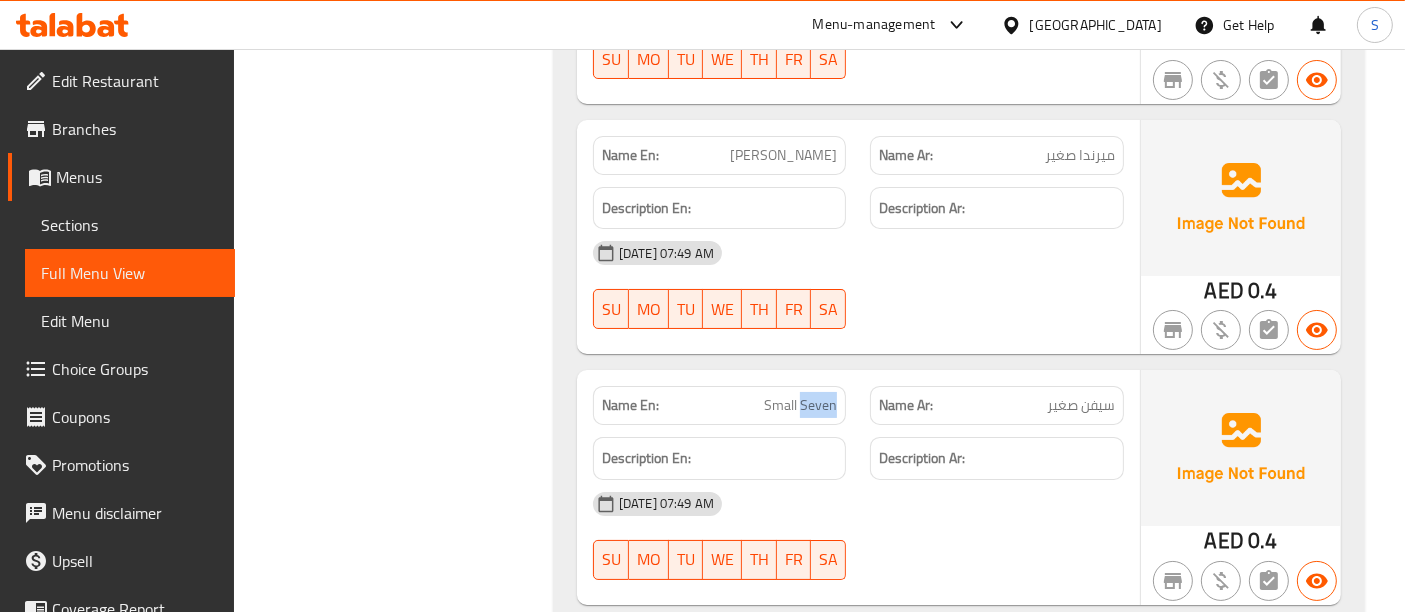 click on "Small Seven" at bounding box center [805, -2374] 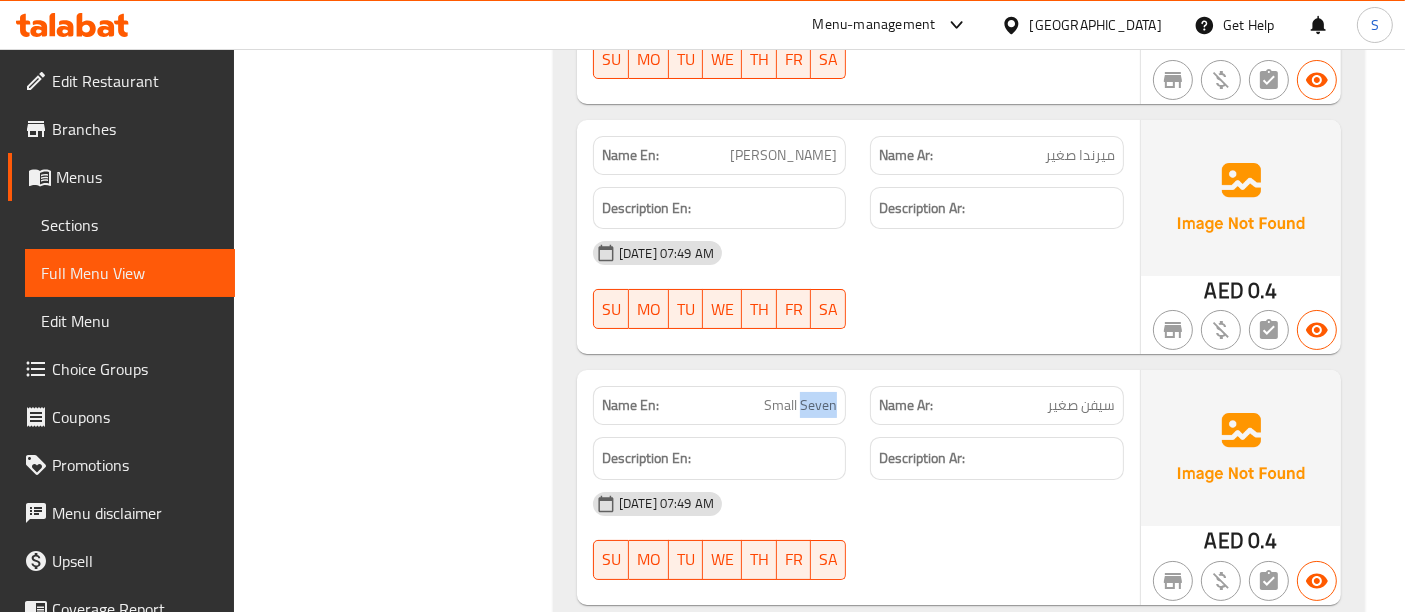 scroll, scrollTop: 7777, scrollLeft: 0, axis: vertical 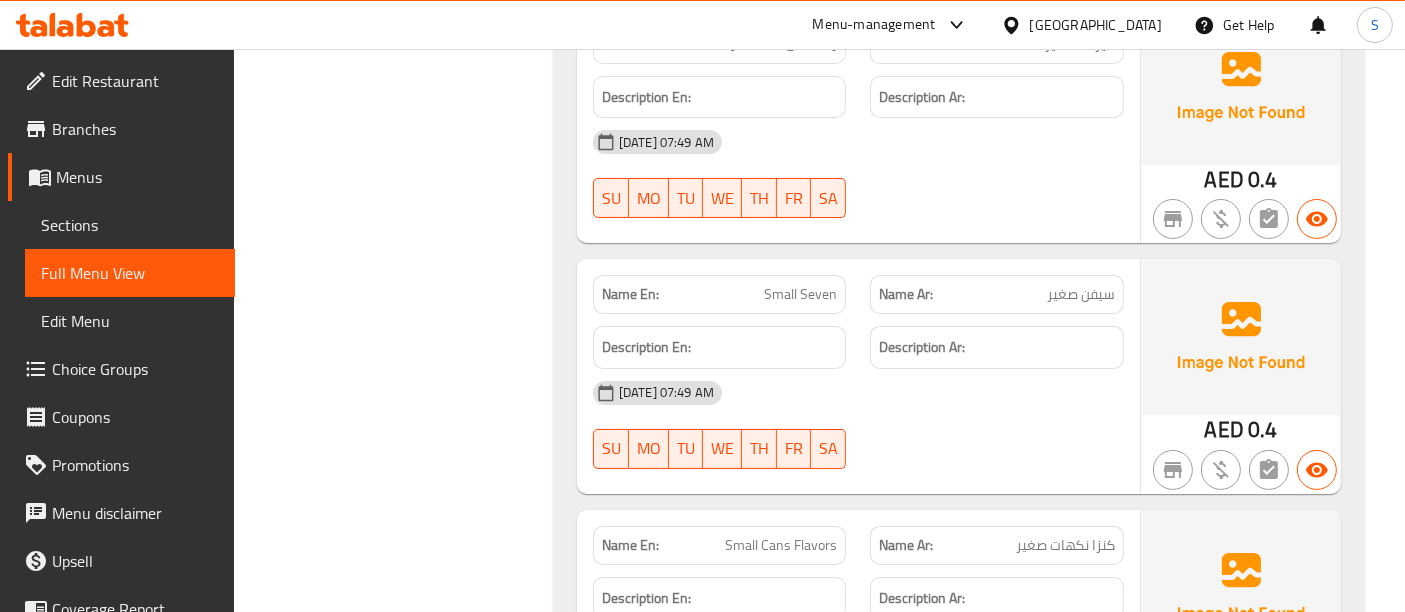 click on "Small Cans Flavors" at bounding box center [793, -2187] 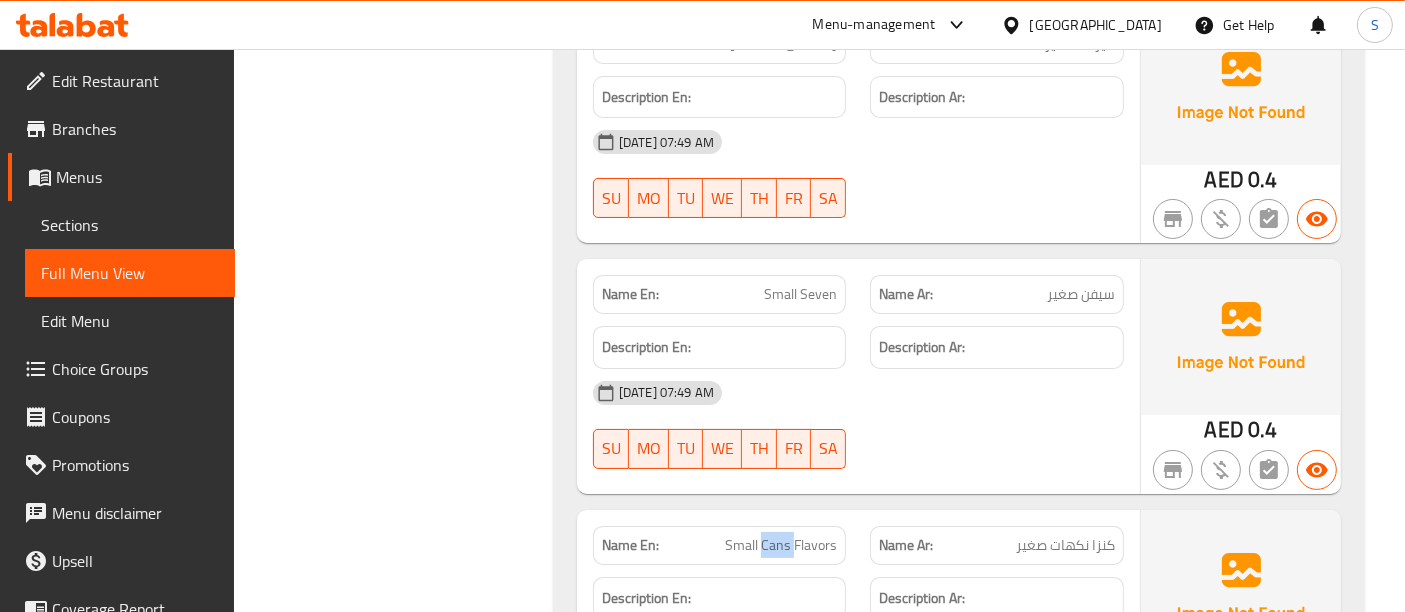 click on "Small Cans Flavors" at bounding box center (793, -2187) 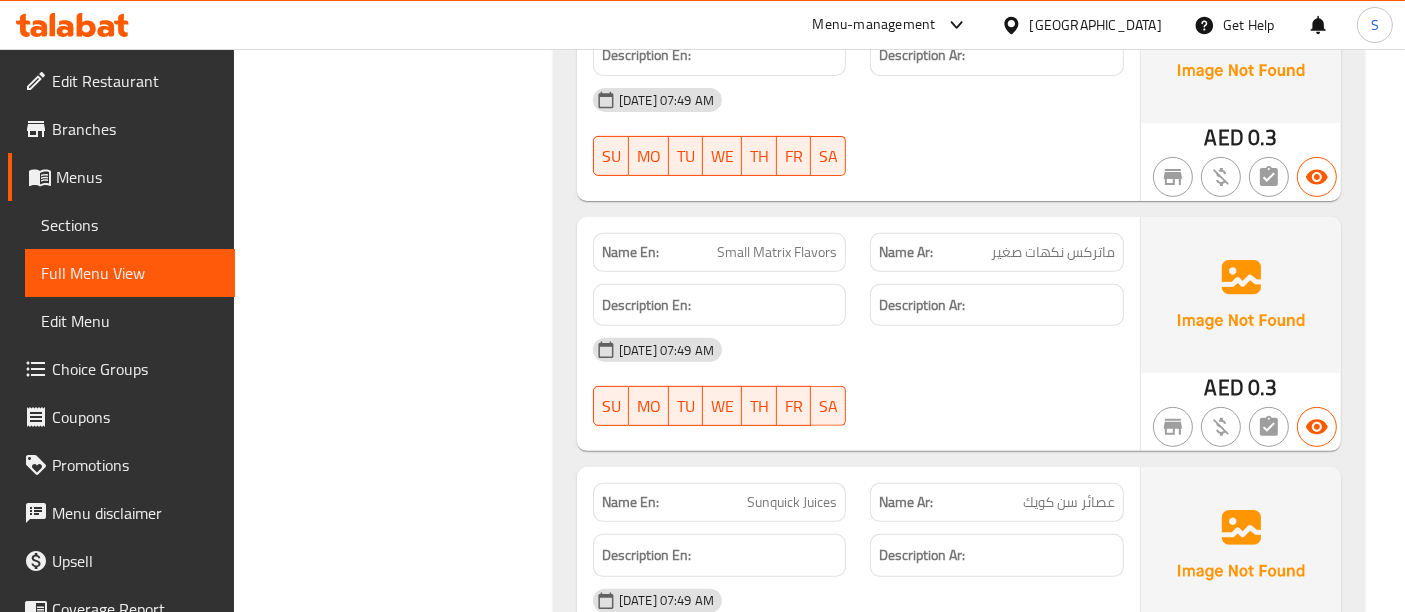 scroll, scrollTop: 8333, scrollLeft: 0, axis: vertical 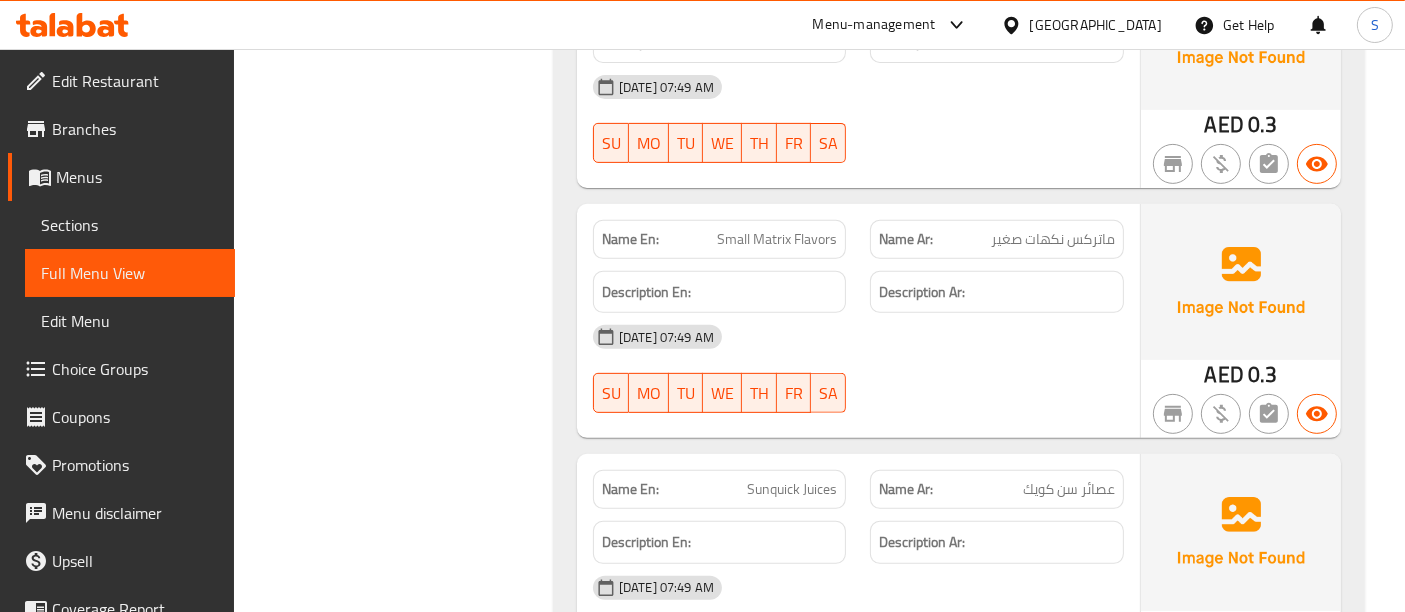 click on "Sunquick Juices" at bounding box center (792, 489) 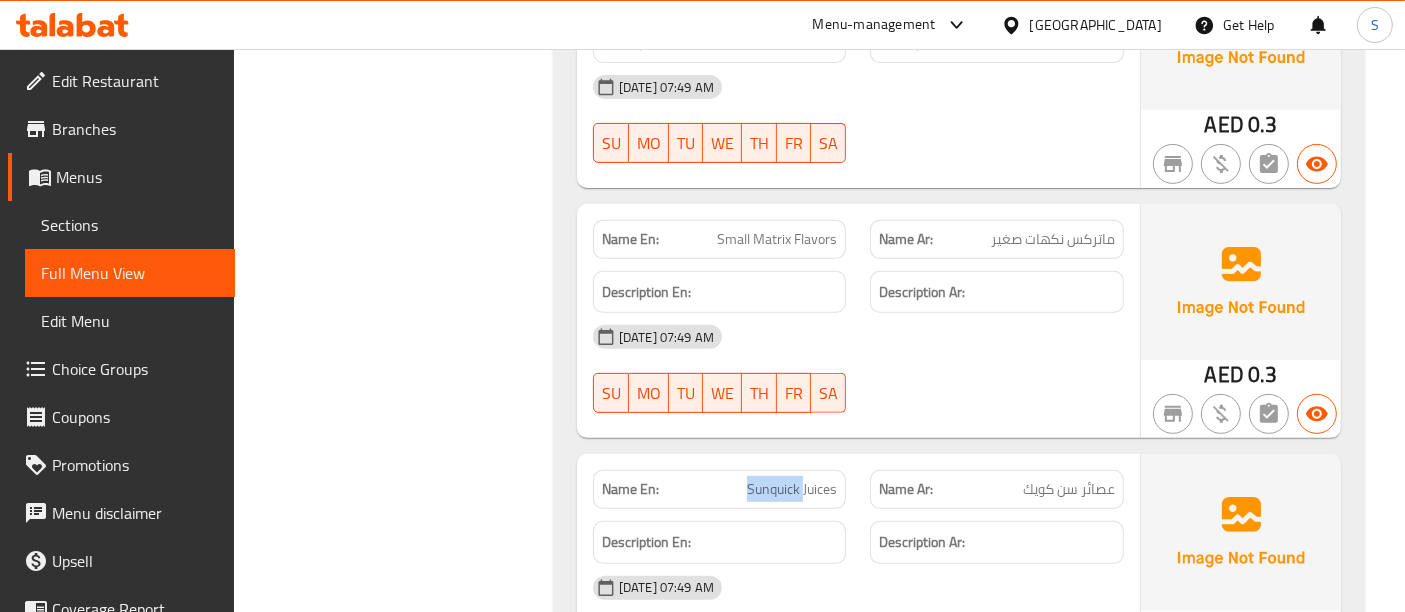click on "Sunquick Juices" at bounding box center (792, 489) 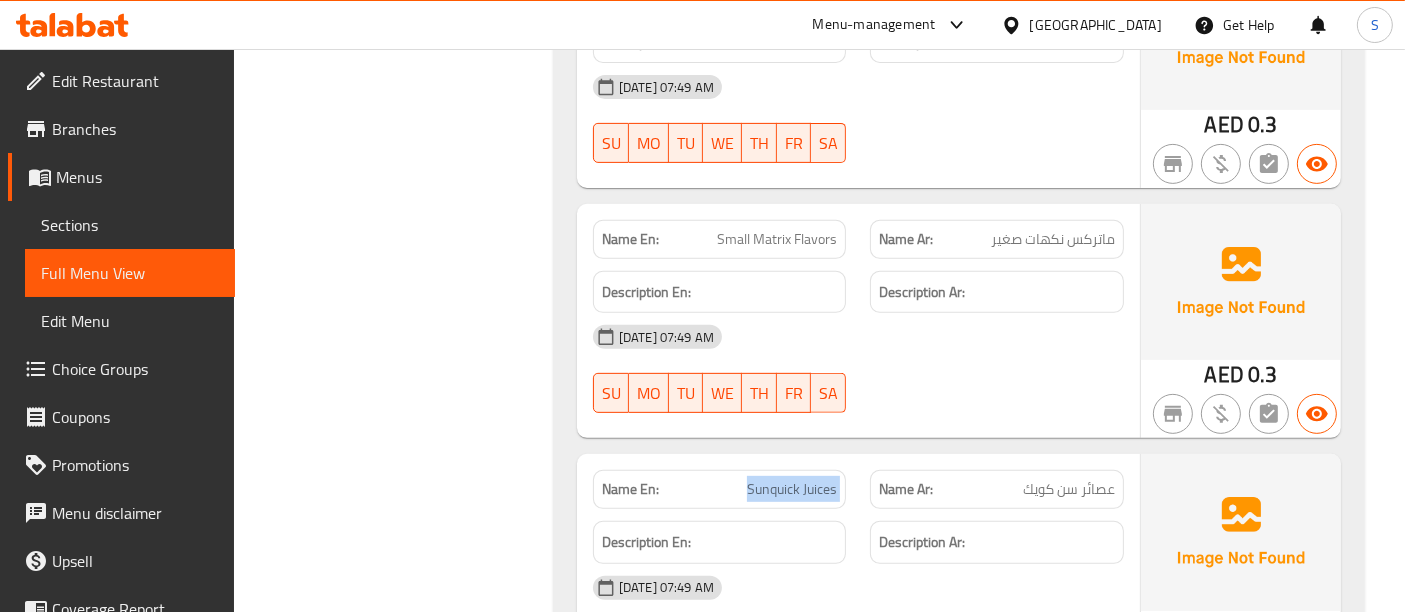 click on "Sunquick Juices" at bounding box center [792, 489] 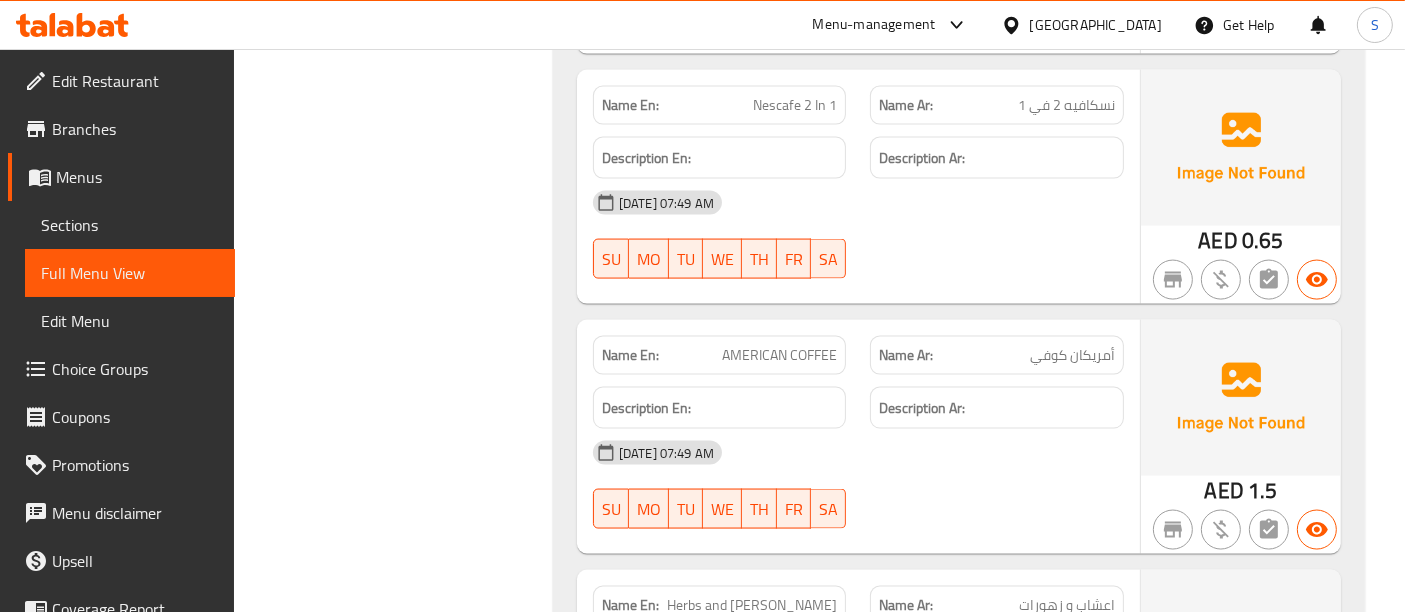 scroll, scrollTop: 10249, scrollLeft: 0, axis: vertical 